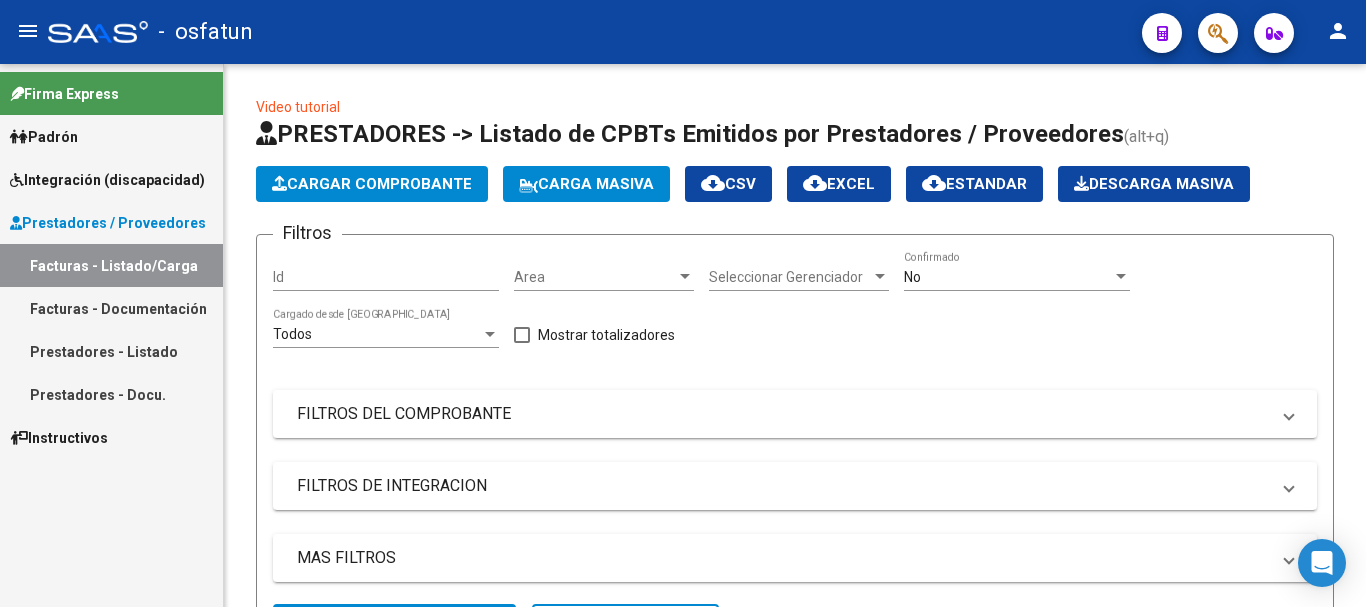 scroll, scrollTop: 0, scrollLeft: 0, axis: both 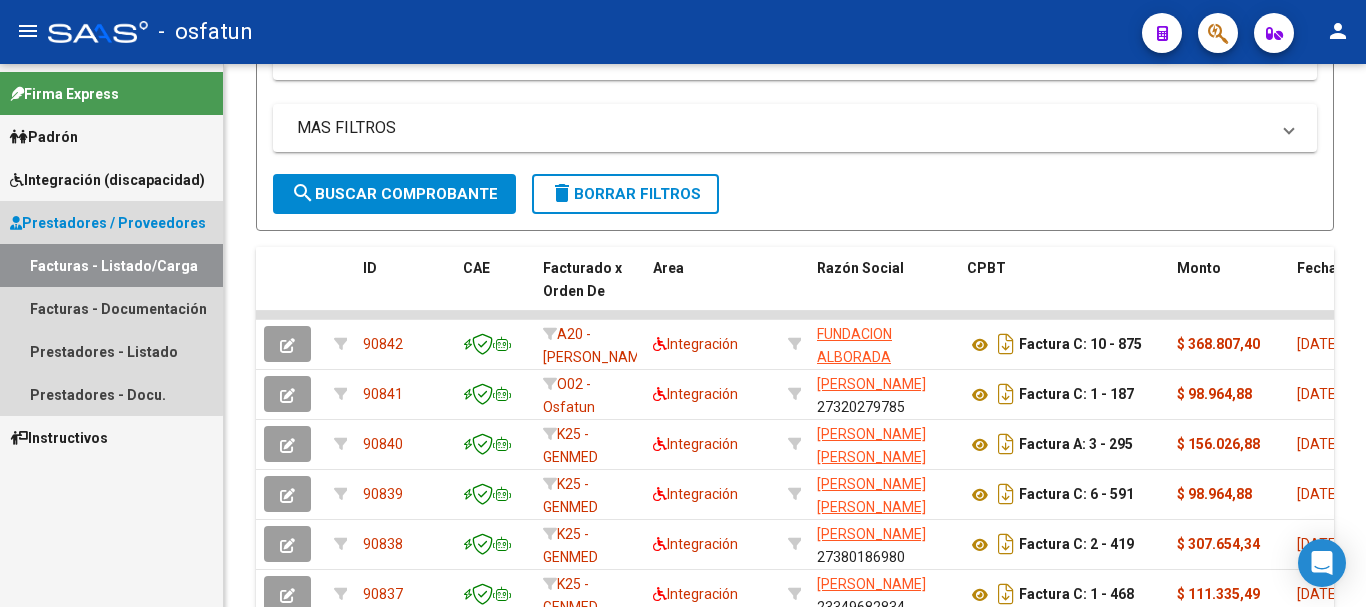 click on "Facturas - Listado/Carga" at bounding box center (111, 265) 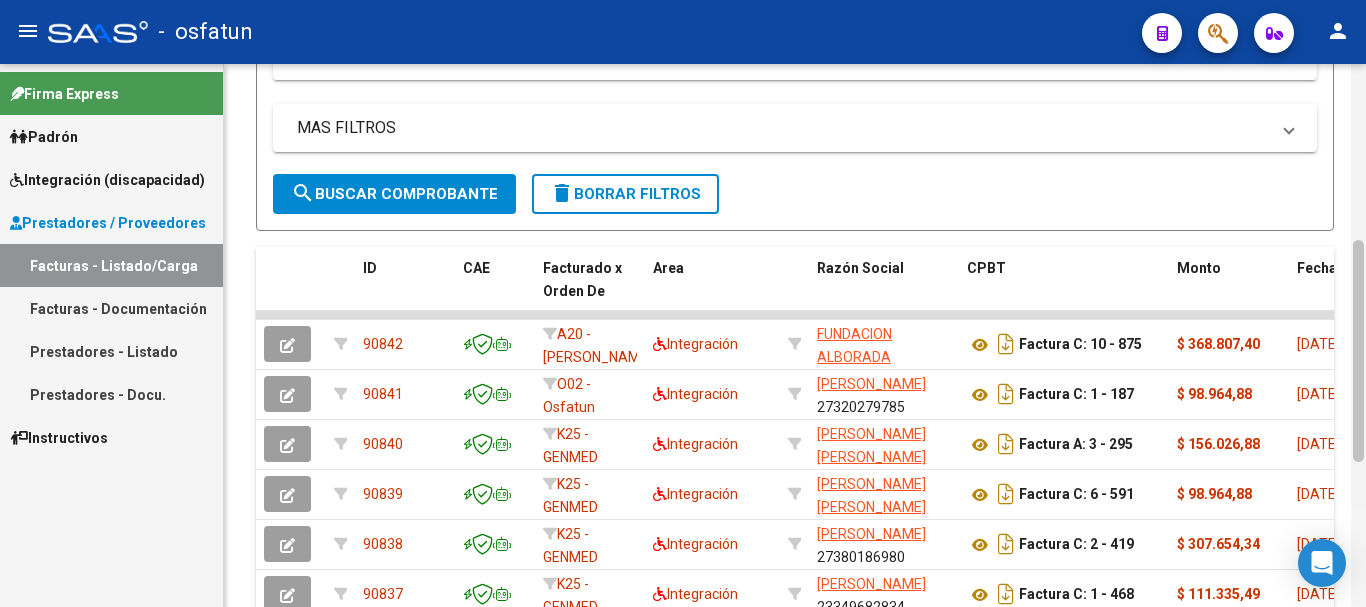 scroll, scrollTop: 780, scrollLeft: 0, axis: vertical 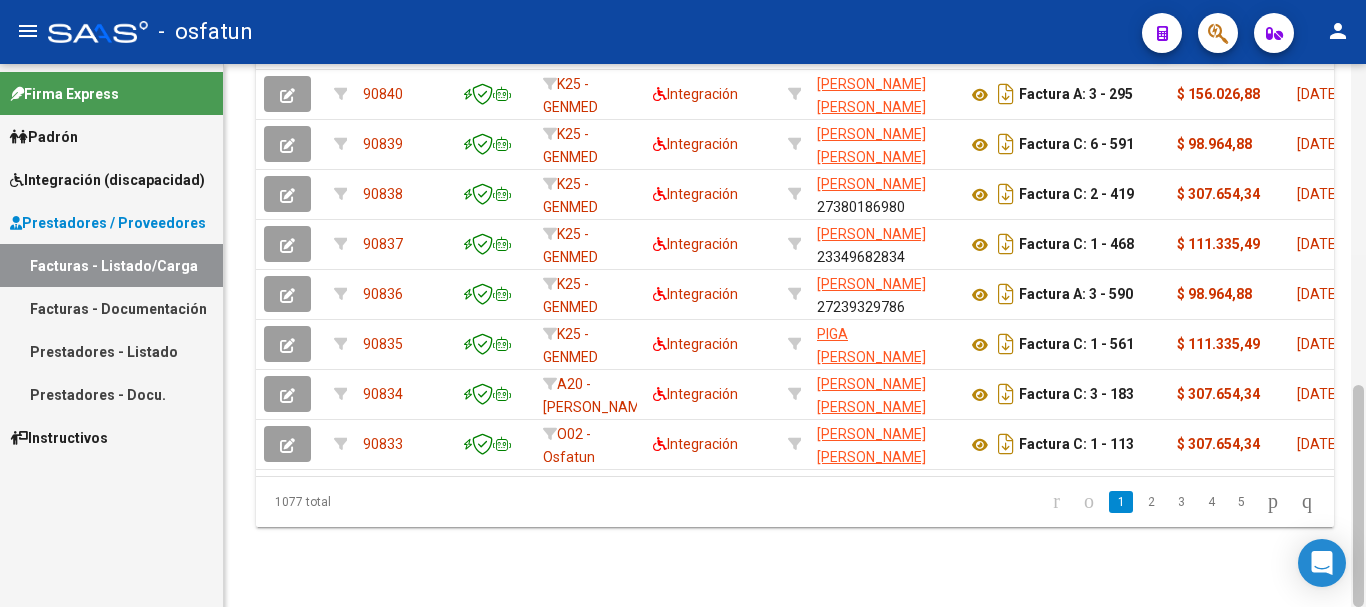 drag, startPoint x: 1365, startPoint y: 316, endPoint x: 1360, endPoint y: 221, distance: 95.131485 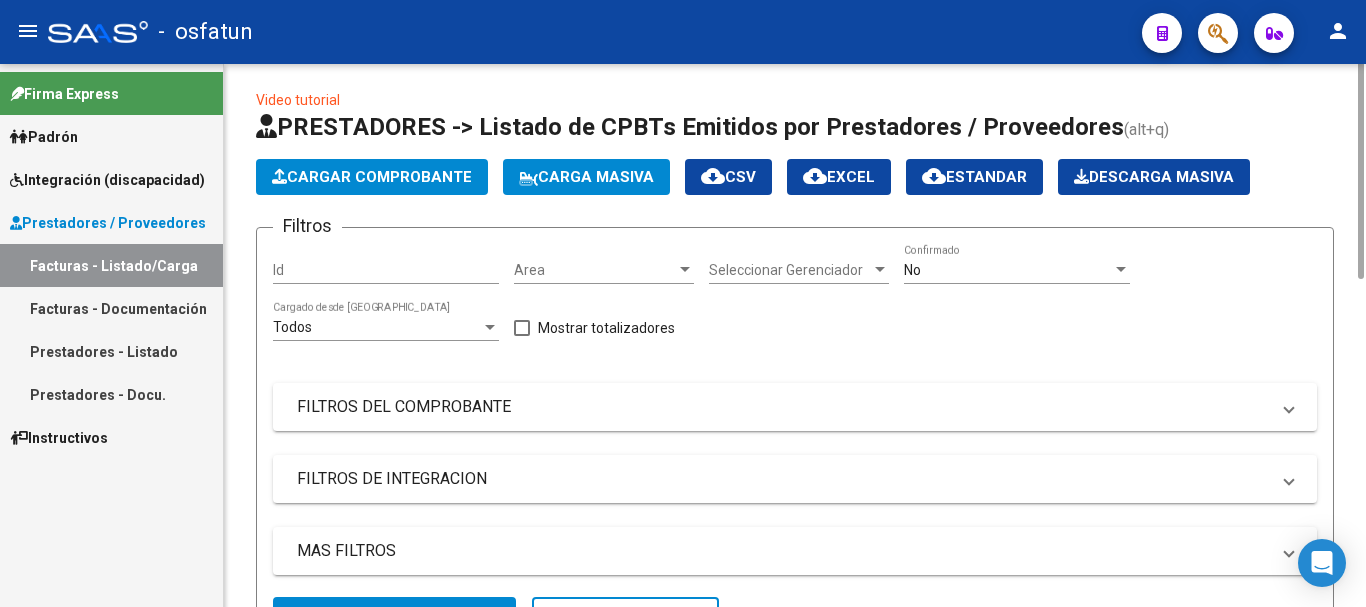 scroll, scrollTop: 0, scrollLeft: 0, axis: both 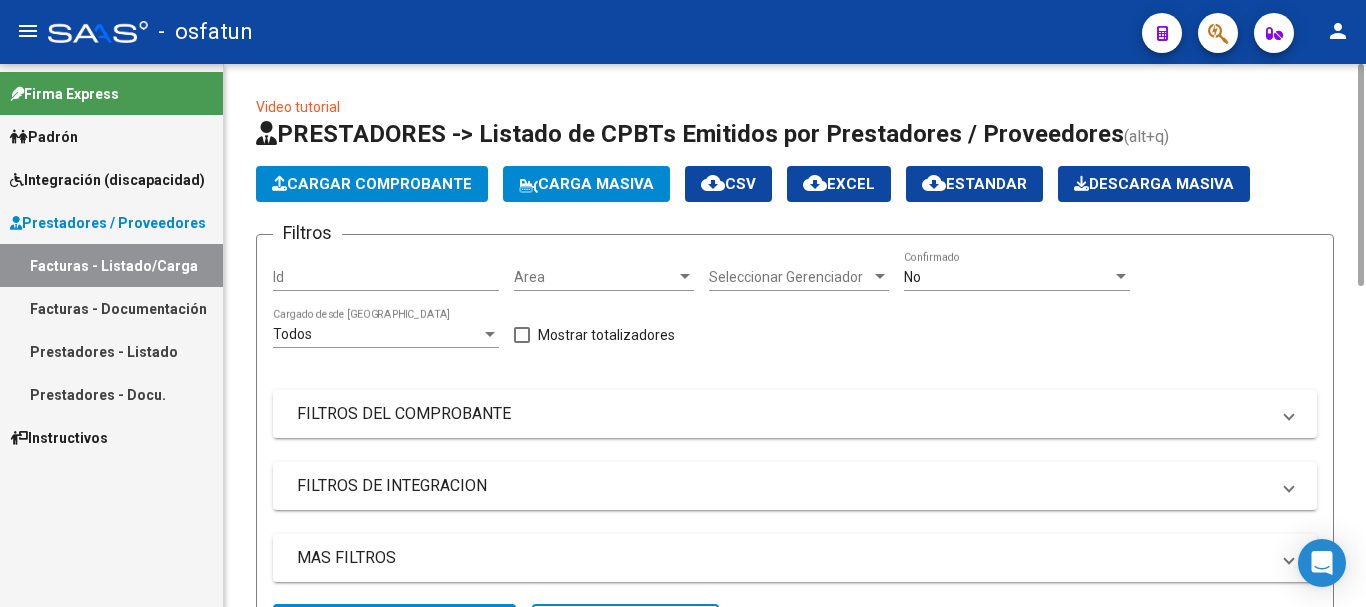 drag, startPoint x: 1363, startPoint y: 427, endPoint x: 1312, endPoint y: 93, distance: 337.87128 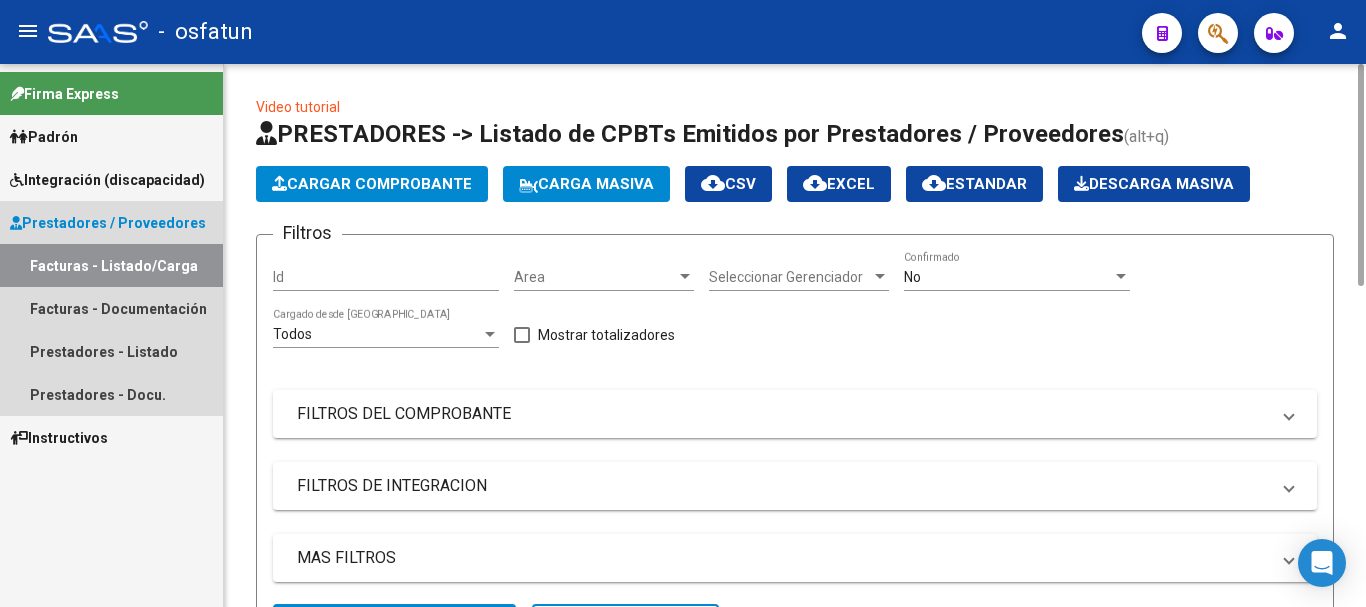 drag, startPoint x: 65, startPoint y: 264, endPoint x: 501, endPoint y: 199, distance: 440.81854 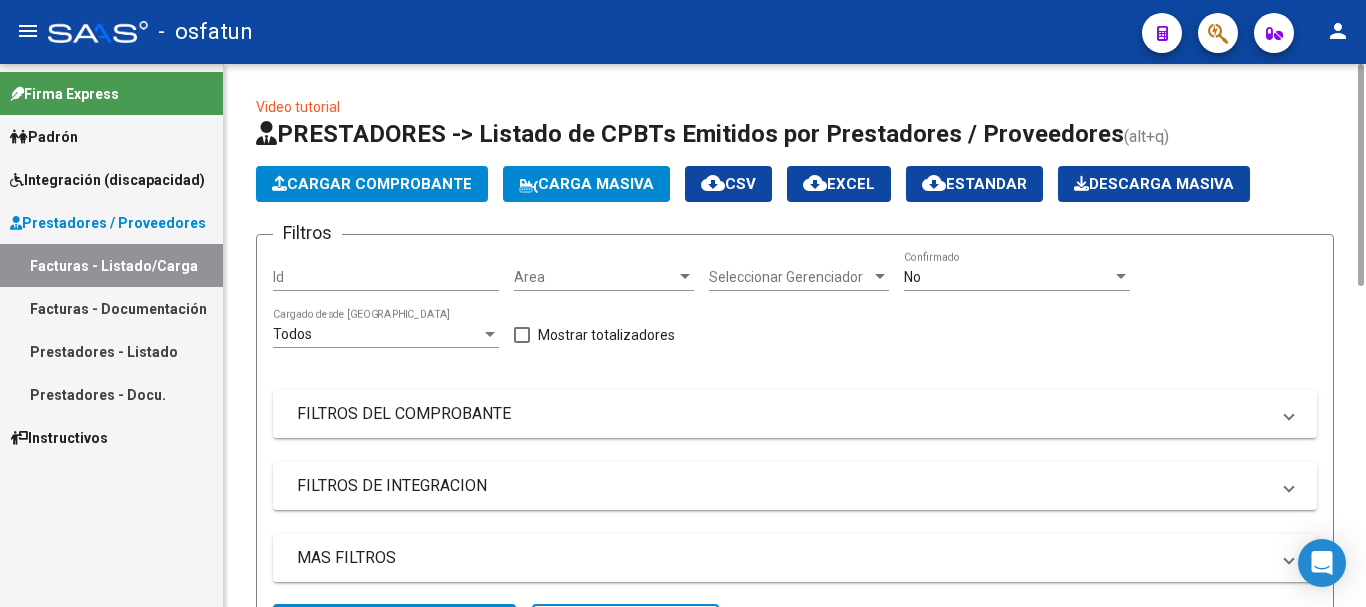 click on "Cargar Comprobante" 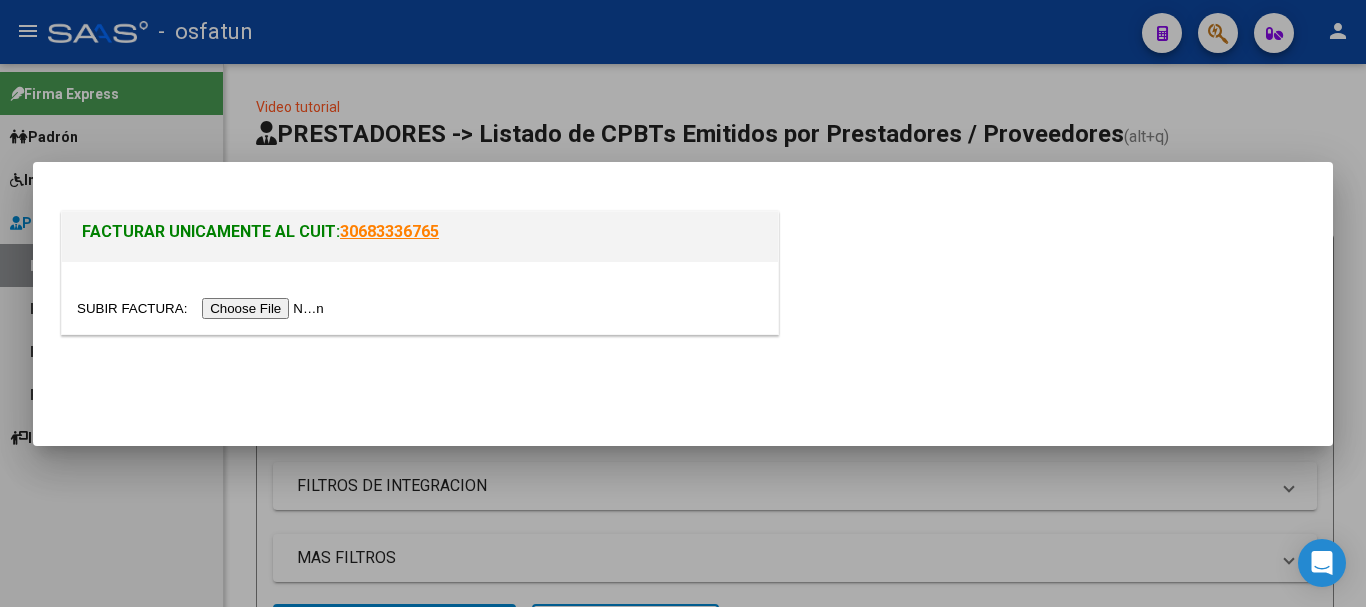 click at bounding box center [203, 308] 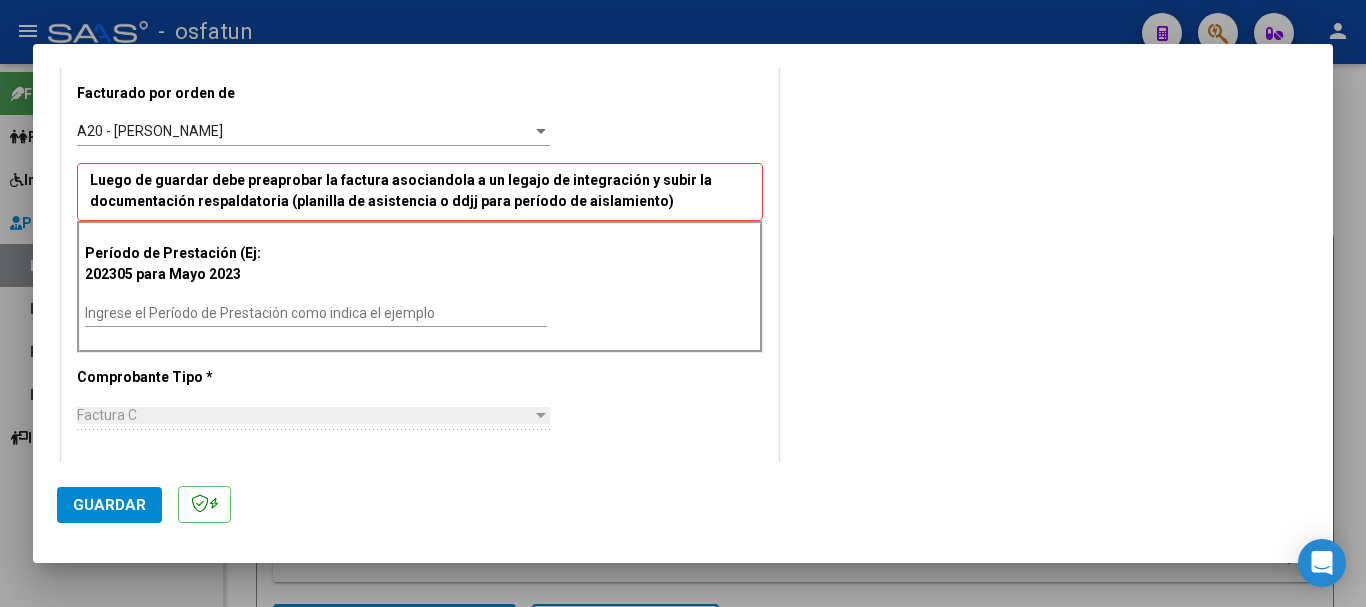 scroll, scrollTop: 587, scrollLeft: 0, axis: vertical 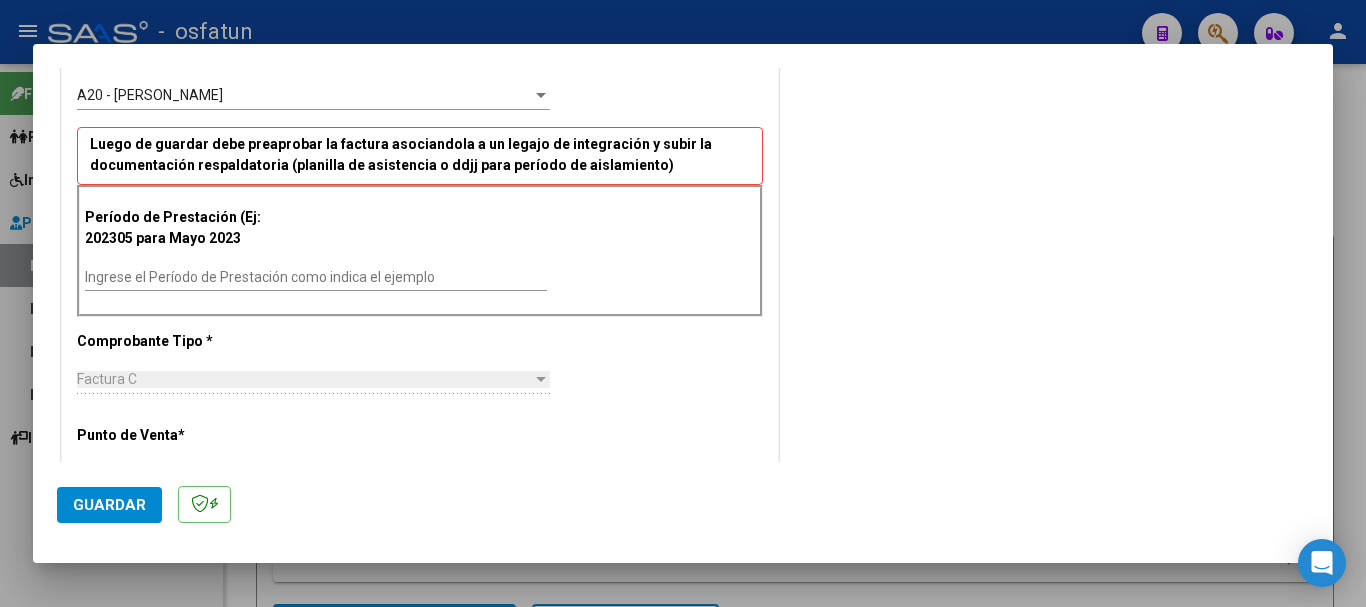 click on "Ingrese el Período de Prestación como indica el ejemplo" at bounding box center [316, 277] 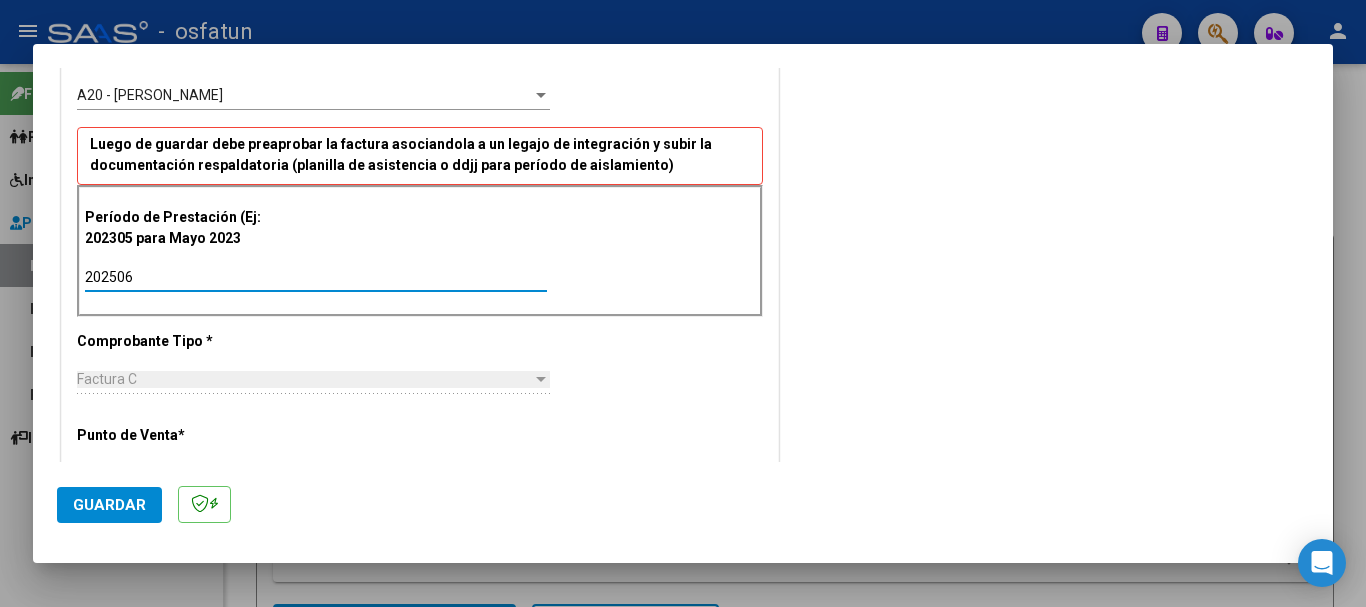 type on "202506" 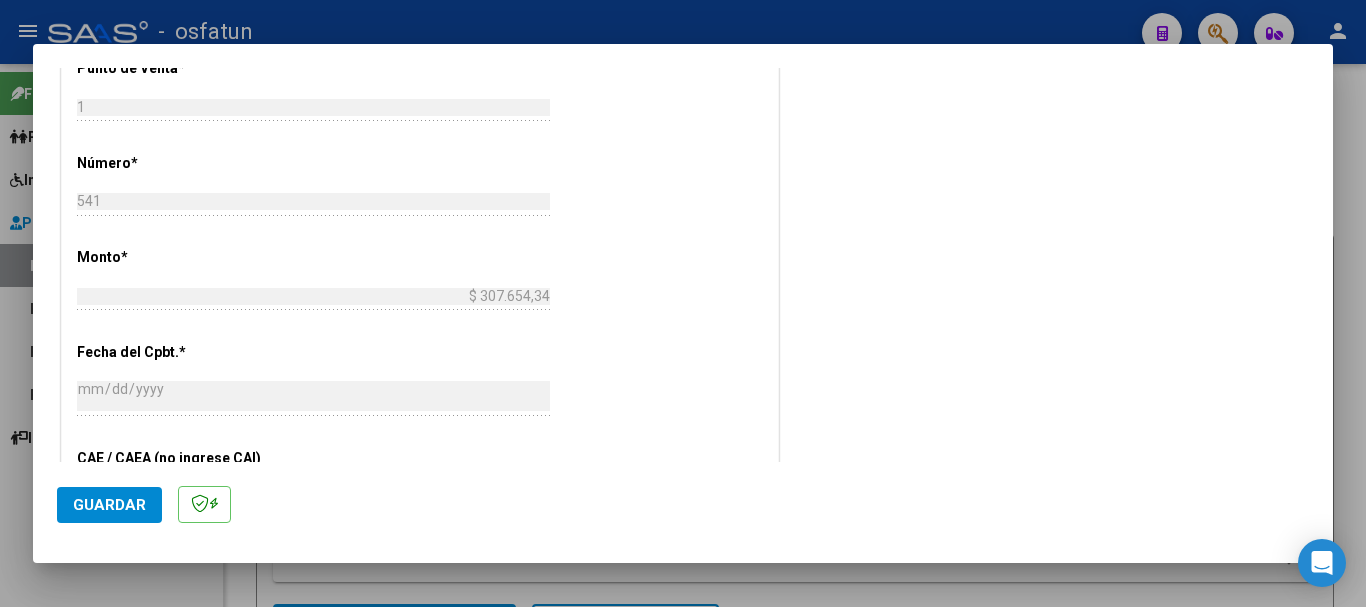 scroll, scrollTop: 1483, scrollLeft: 0, axis: vertical 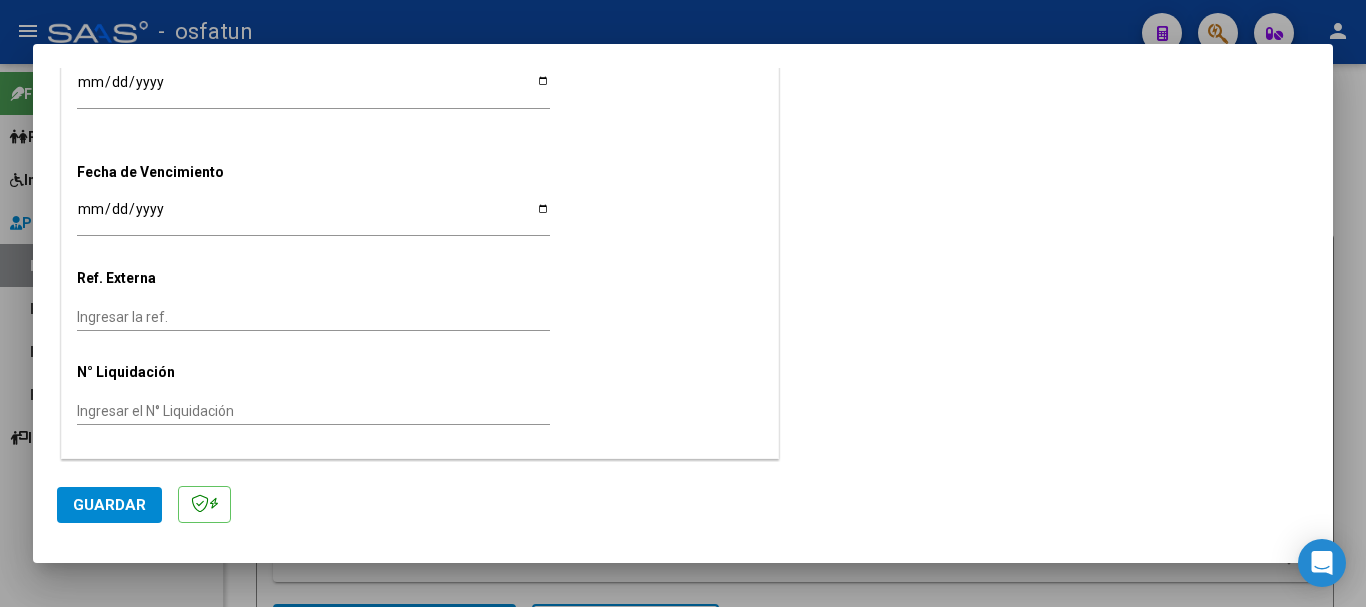 click on "Guardar" 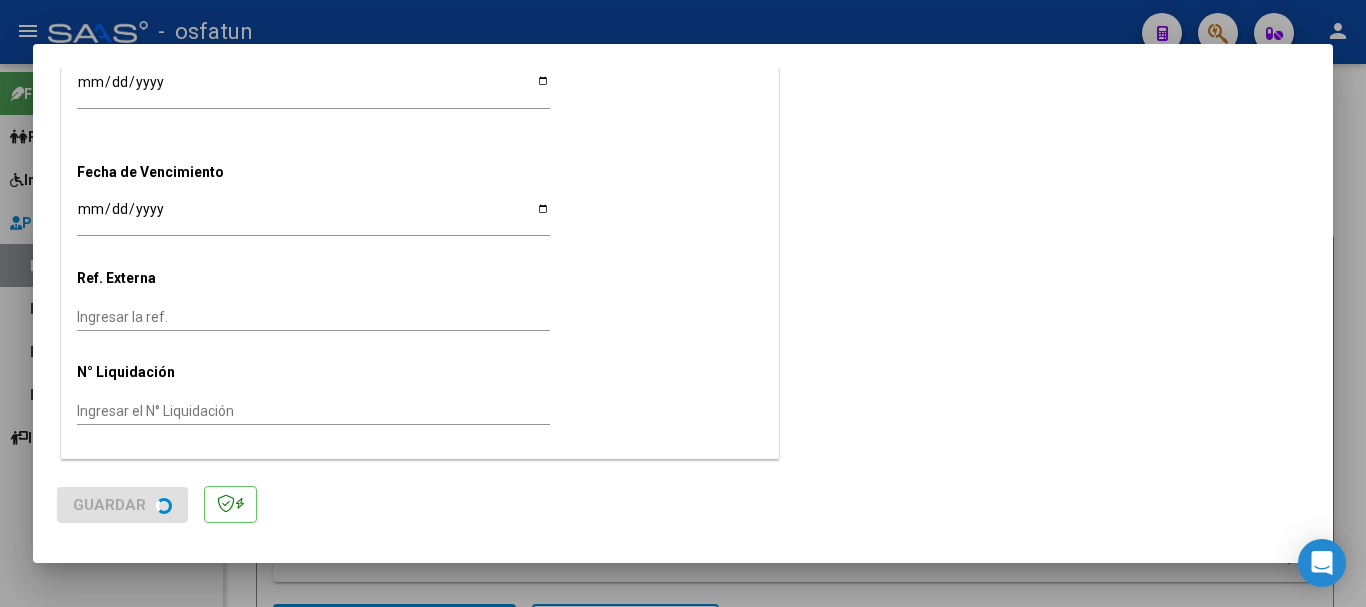 scroll, scrollTop: 0, scrollLeft: 0, axis: both 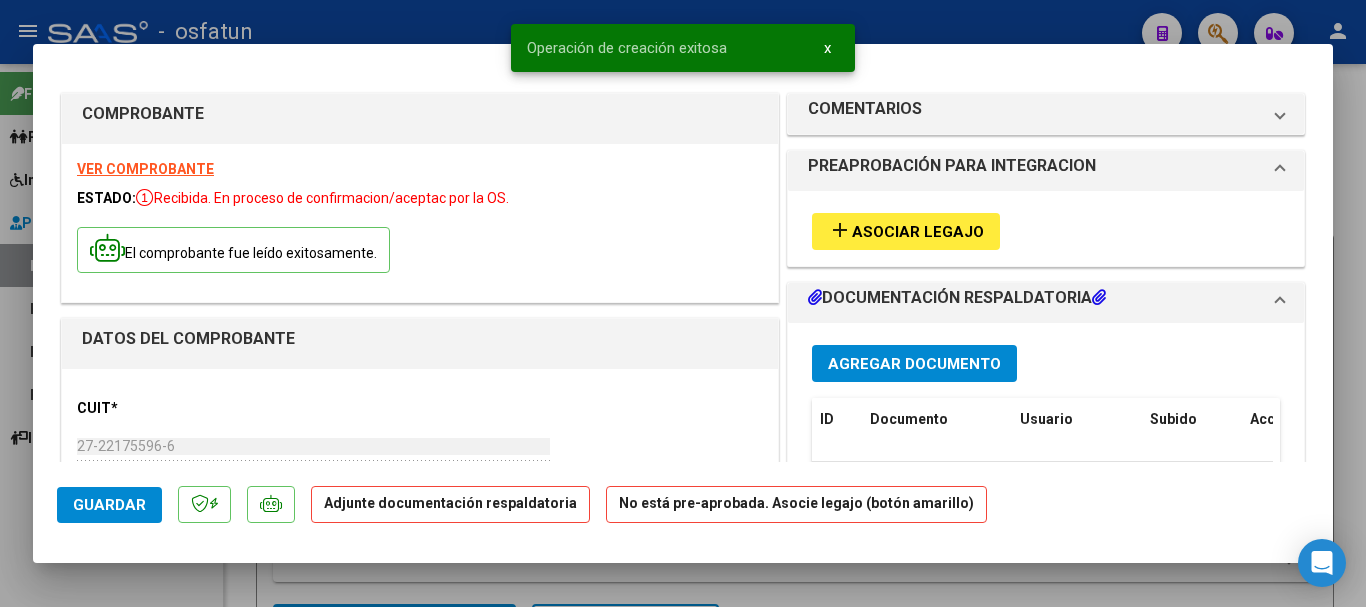 click on "Asociar Legajo" at bounding box center [918, 232] 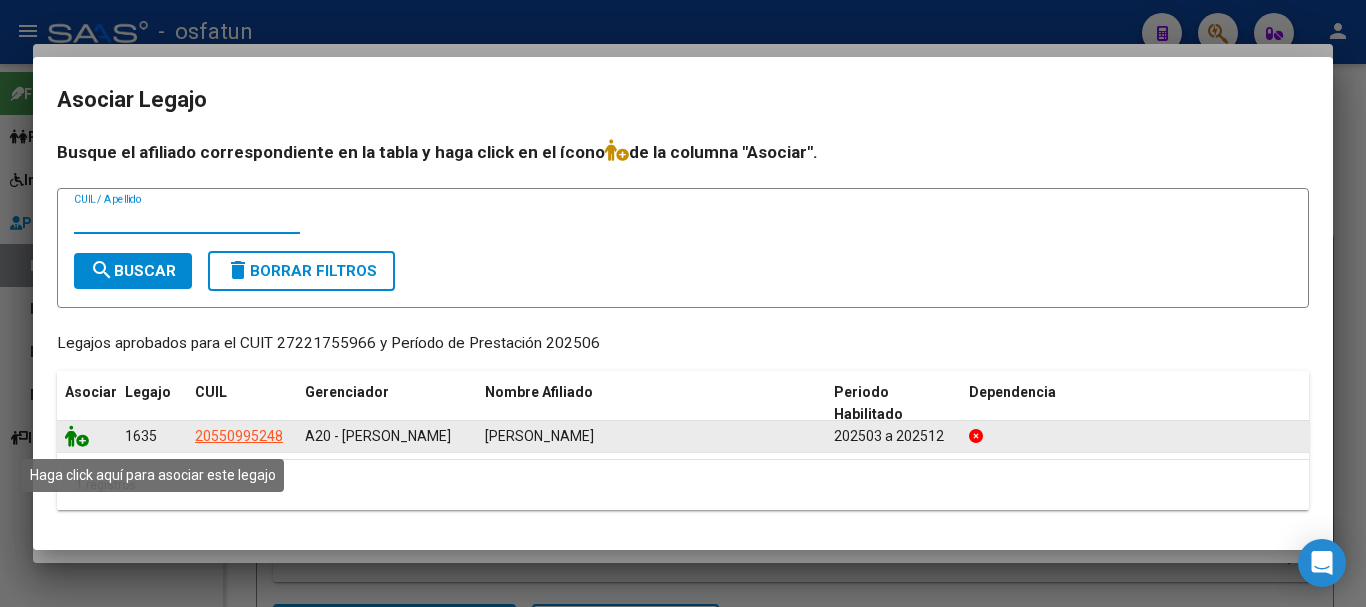 click 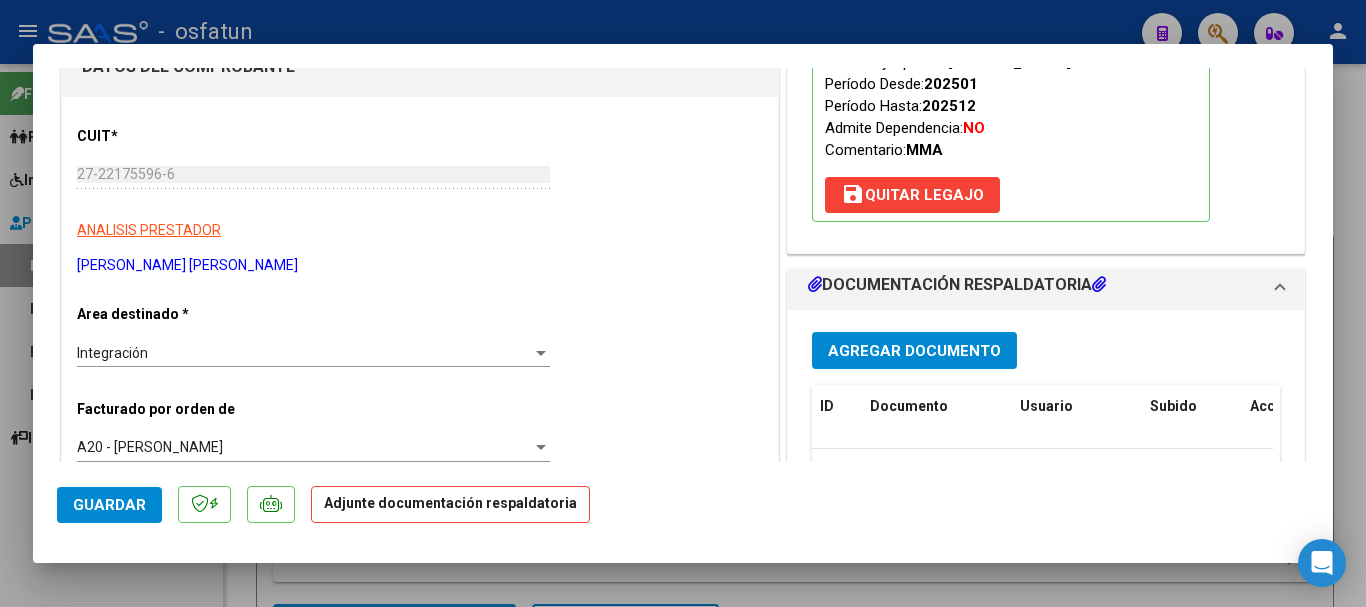 scroll, scrollTop: 447, scrollLeft: 0, axis: vertical 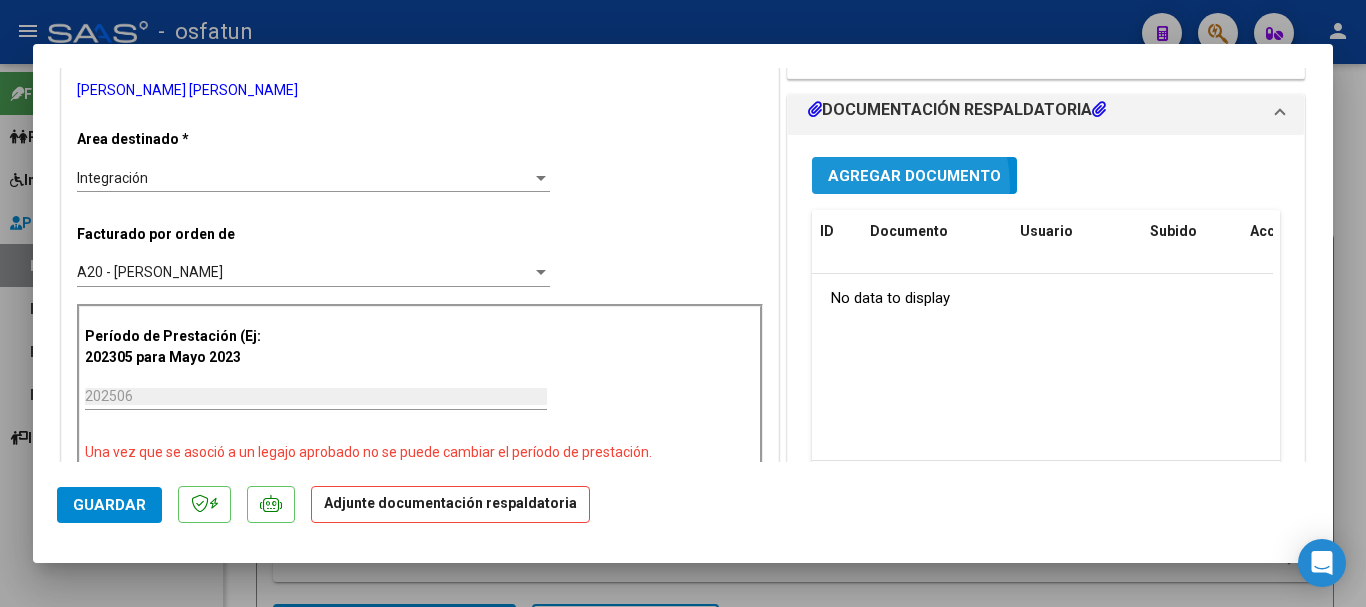 click on "Agregar Documento" at bounding box center (914, 175) 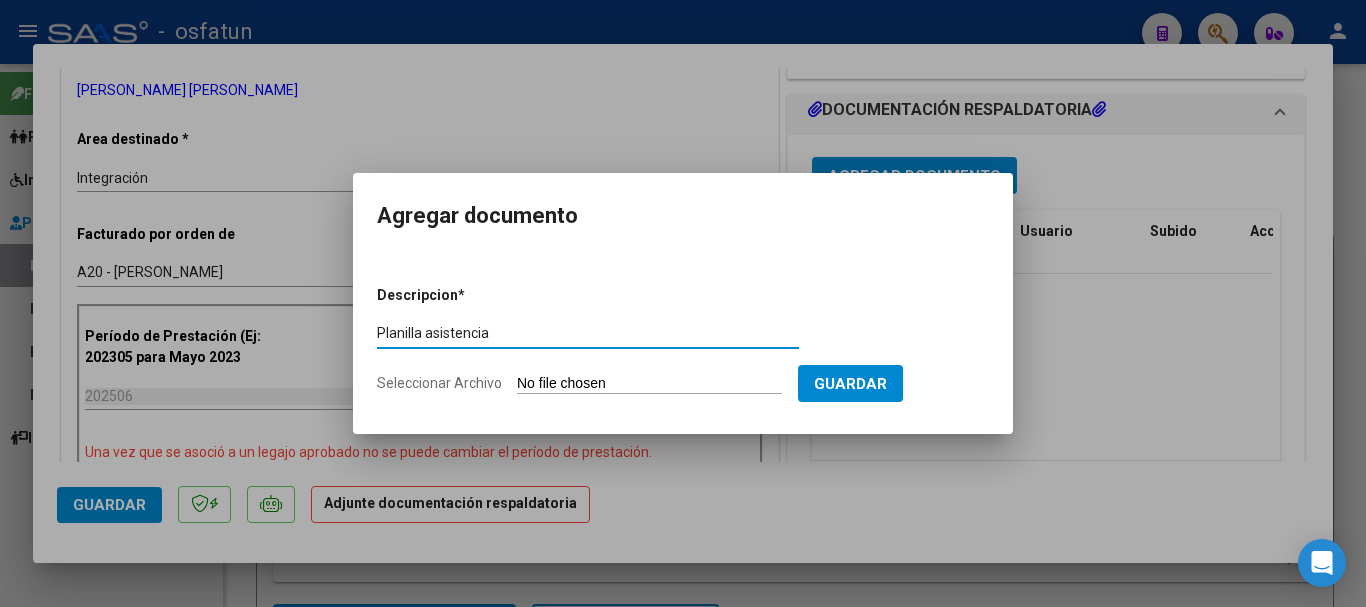 type on "Planilla asistencia" 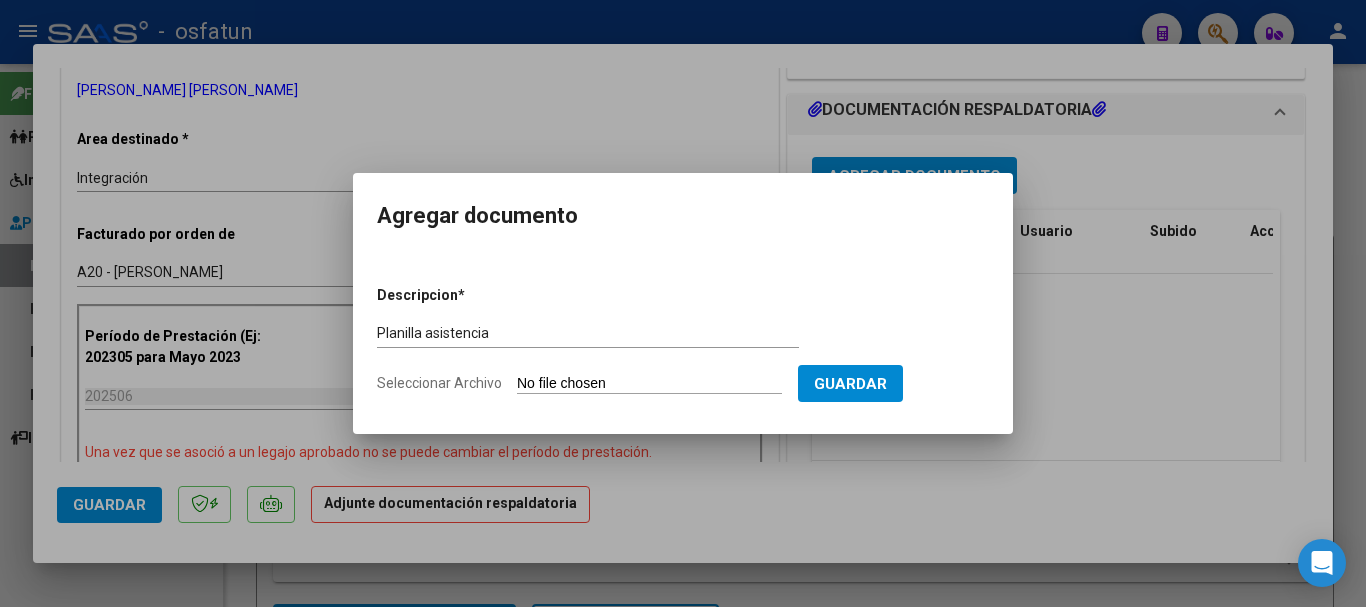 click on "Seleccionar Archivo" at bounding box center (649, 384) 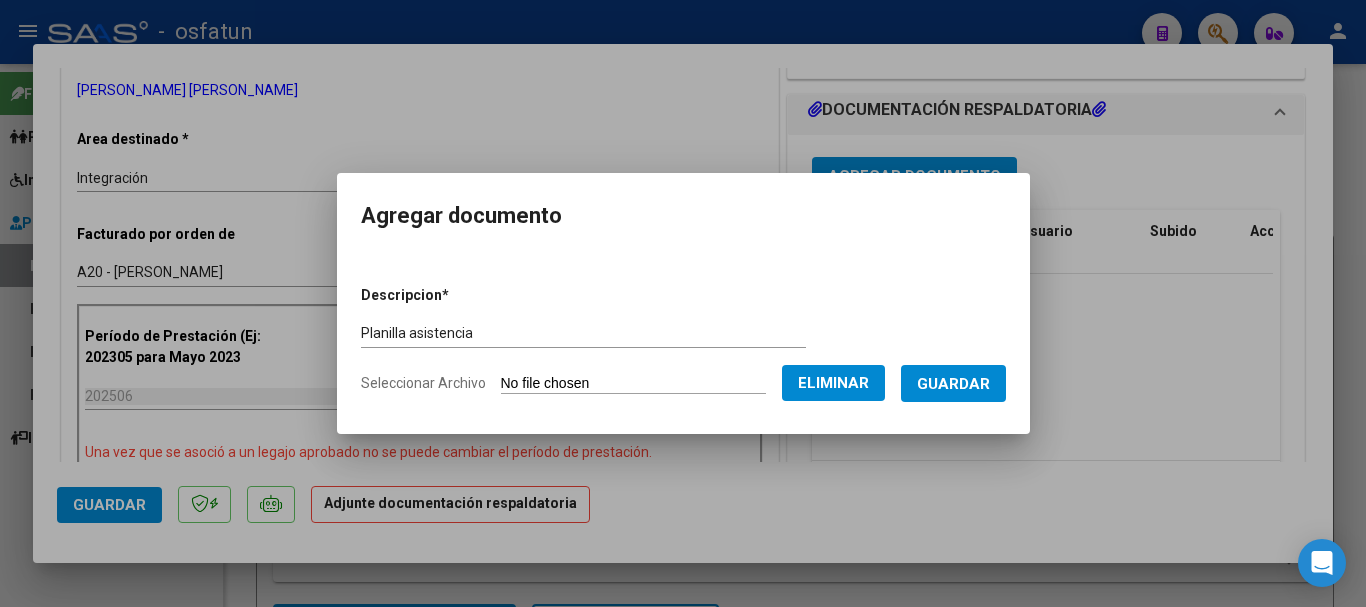 click on "Guardar" at bounding box center [953, 384] 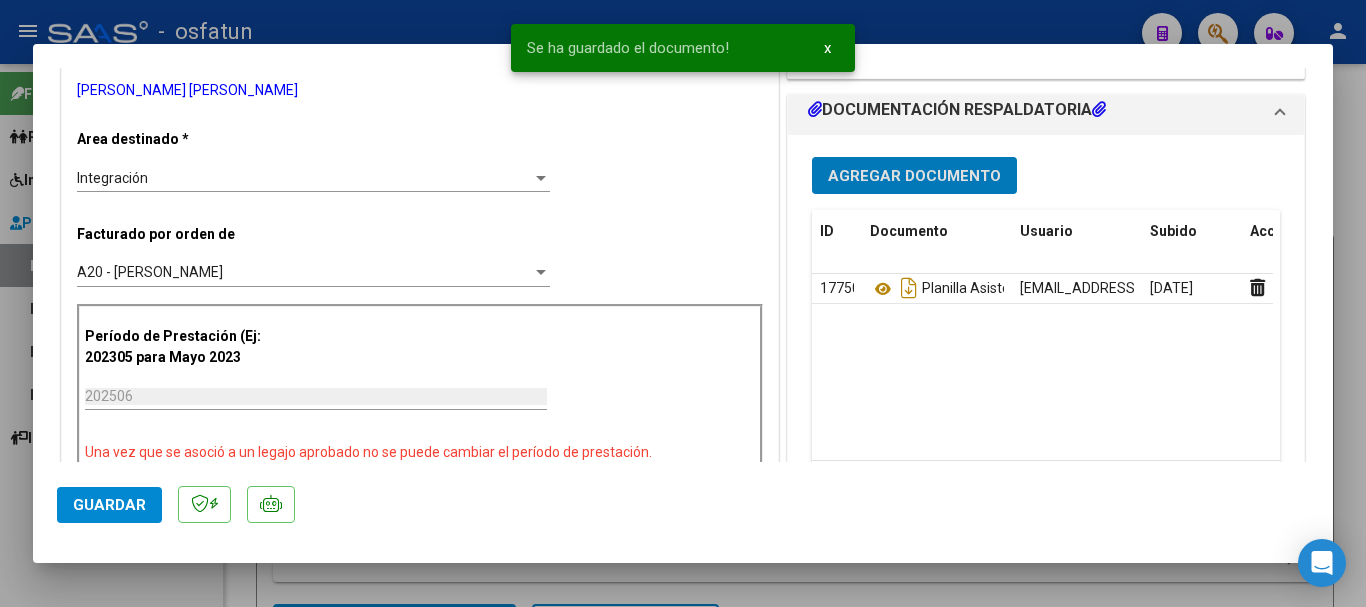 click on "Agregar Documento" at bounding box center (914, 176) 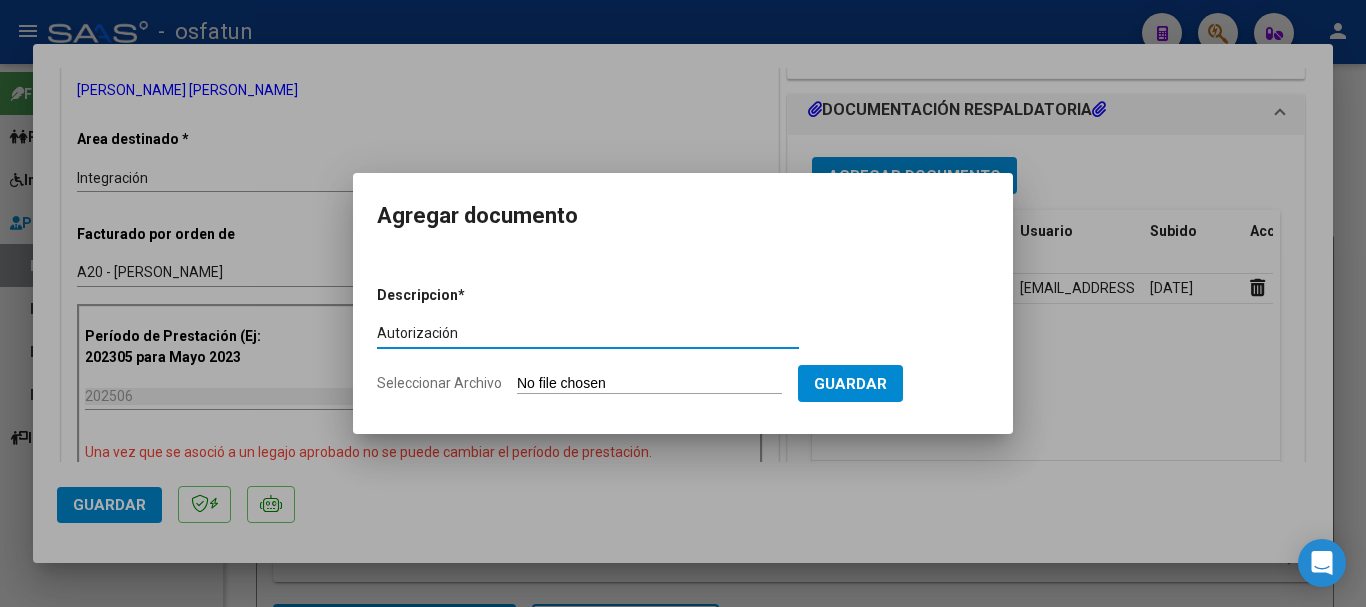 type on "Autorización" 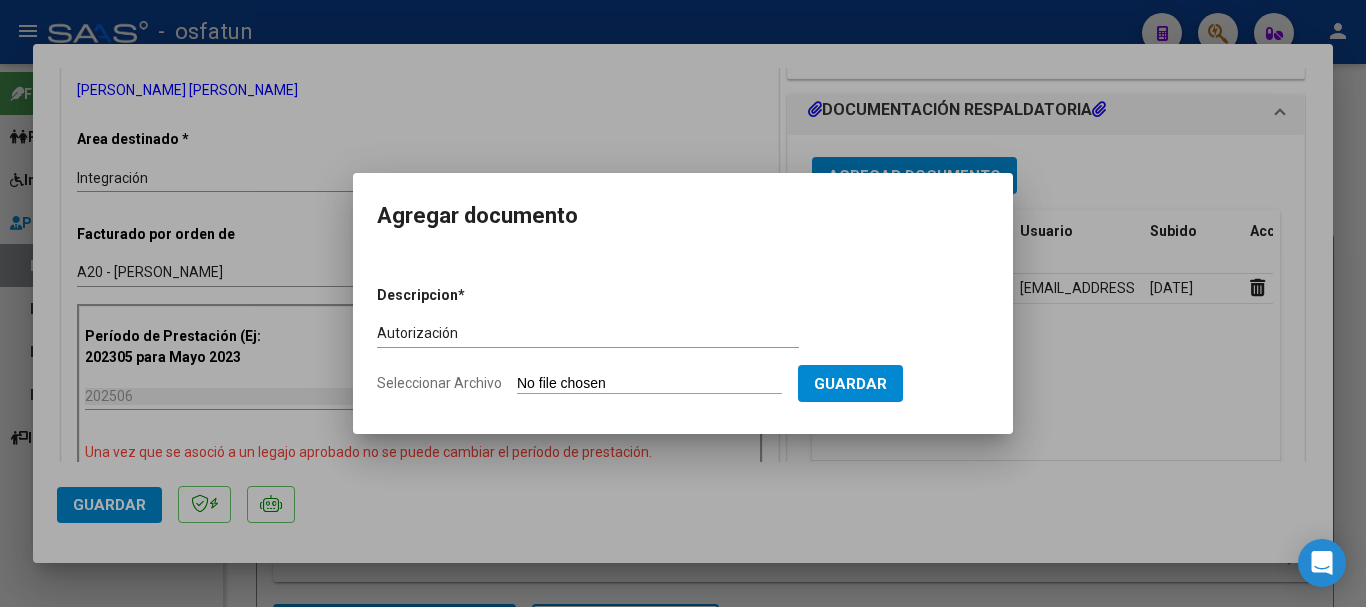 click on "Descripcion  *   Autorización Escriba aquí una descripcion  Seleccionar Archivo Guardar" at bounding box center (683, 340) 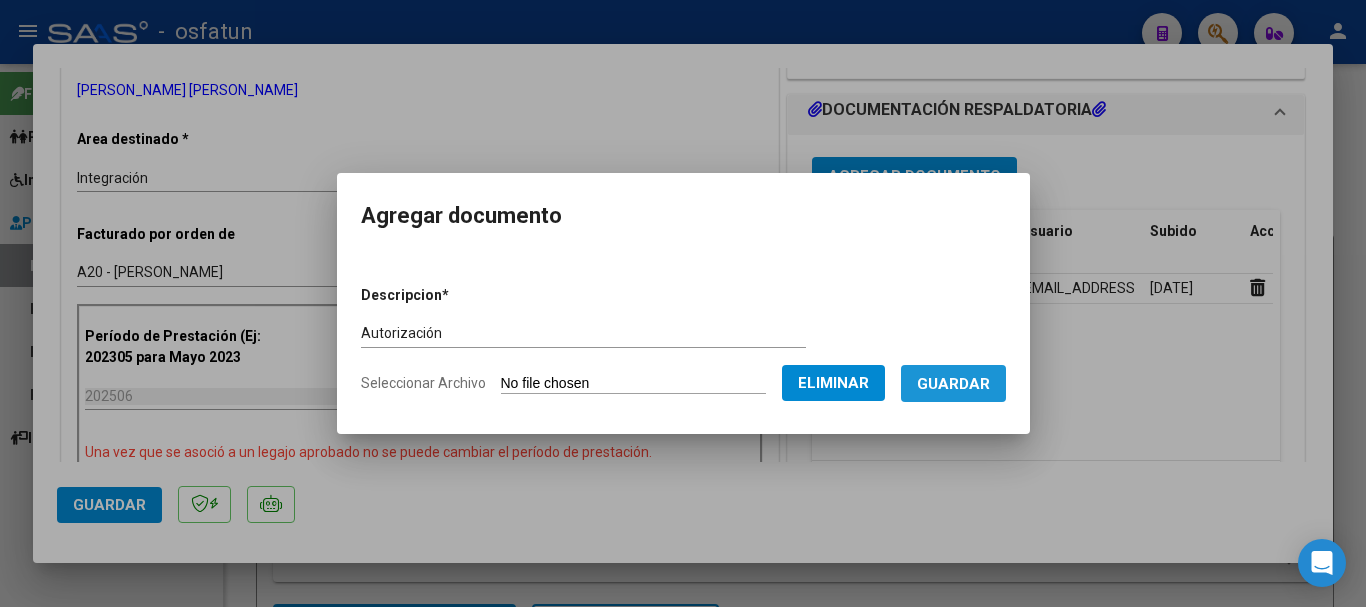 click on "Guardar" at bounding box center (953, 384) 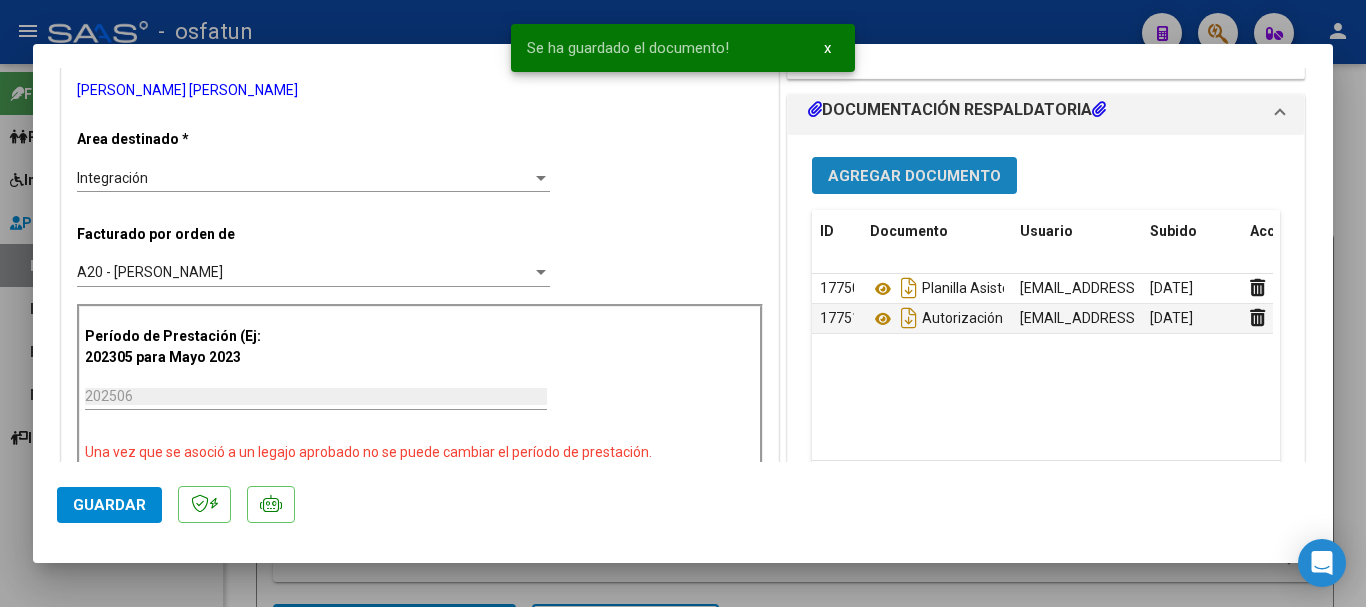 click on "Agregar Documento" at bounding box center (914, 176) 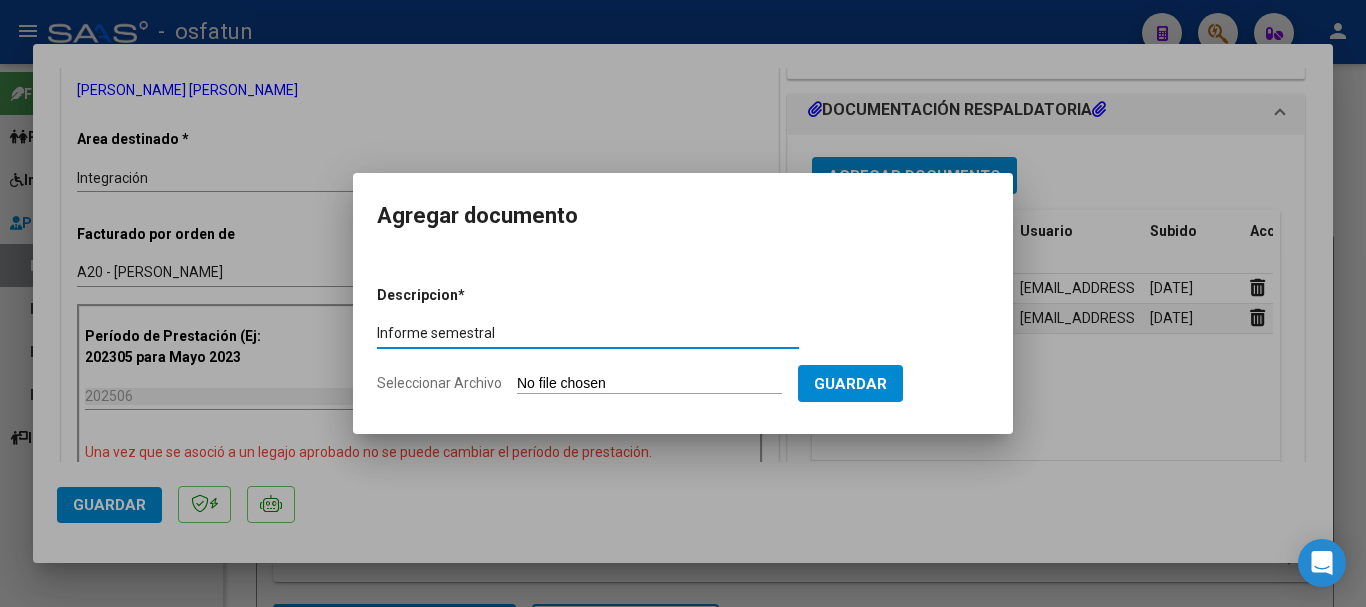 type on "Informe semestral" 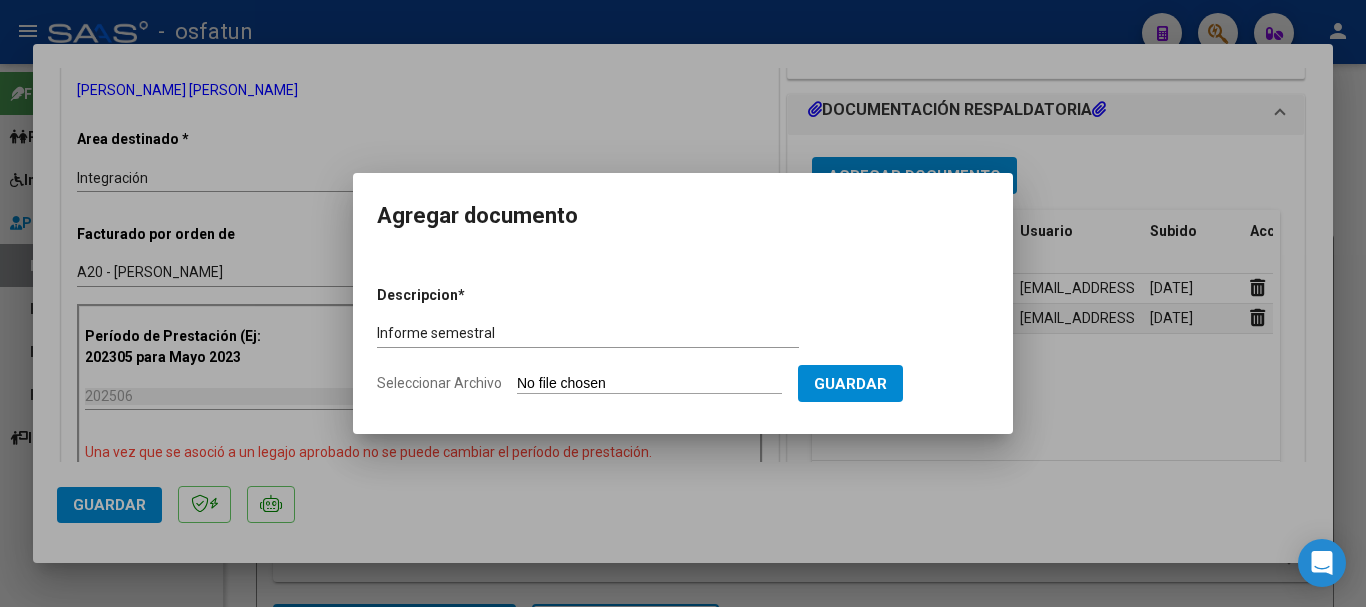 type on "C:\fakepath\primer informe semestral [DATE] [PERSON_NAME].pdf" 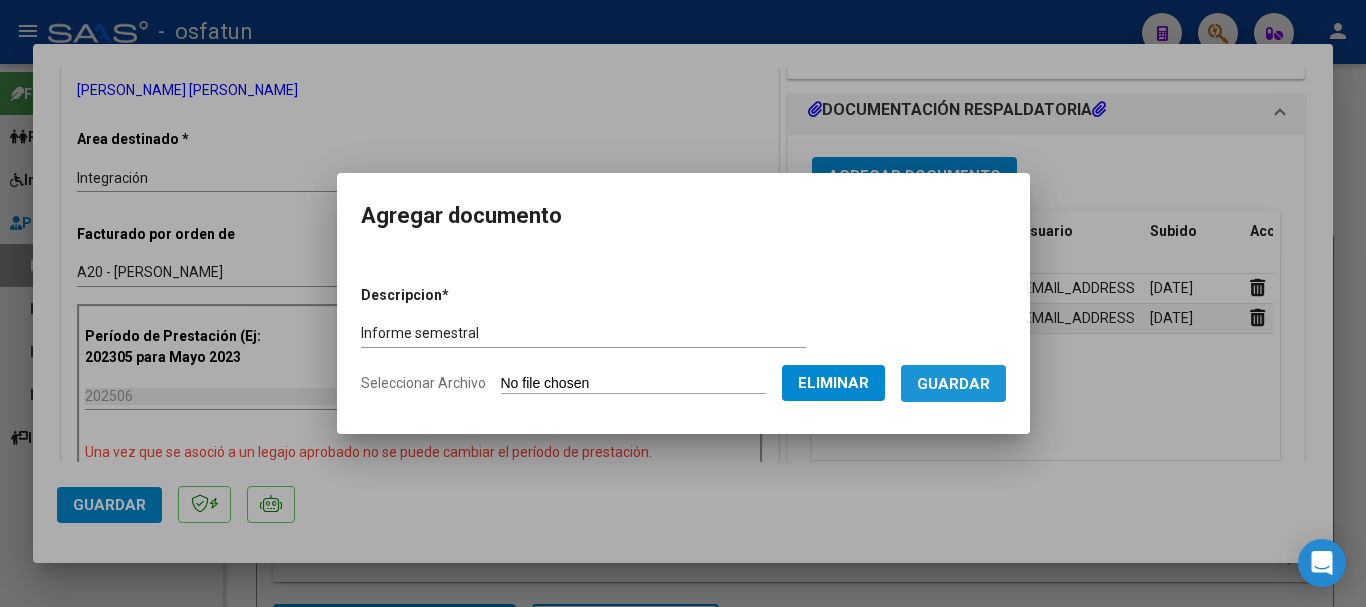 click on "Guardar" at bounding box center [953, 384] 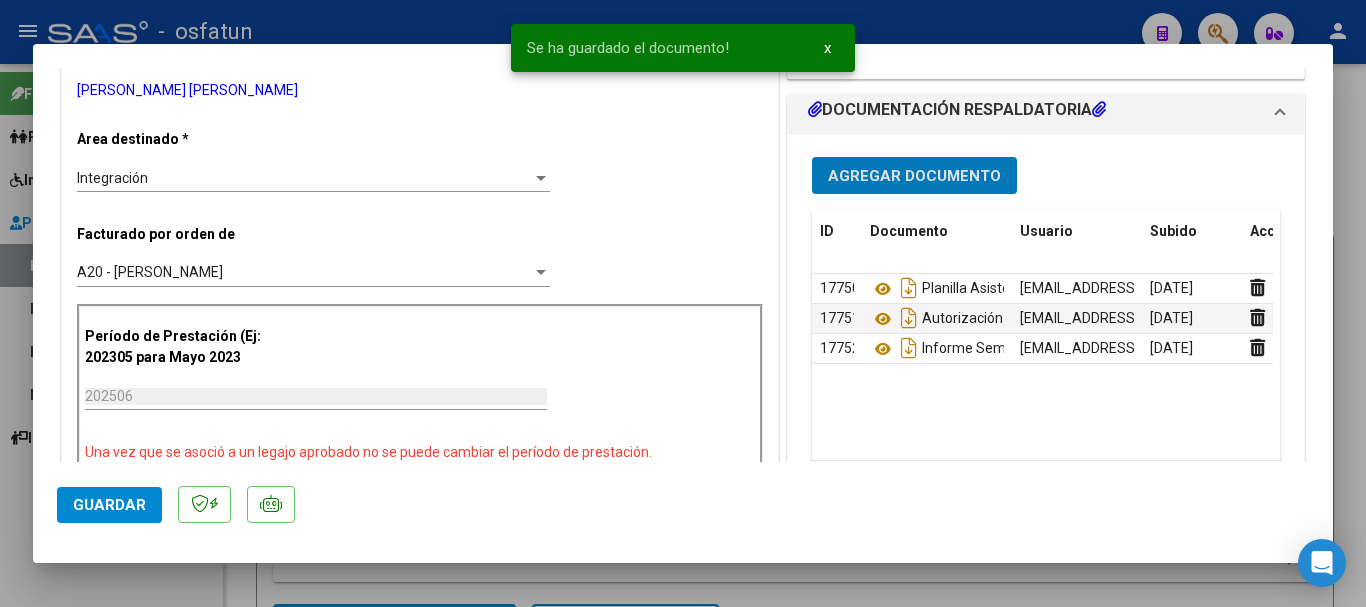 click on "Guardar" 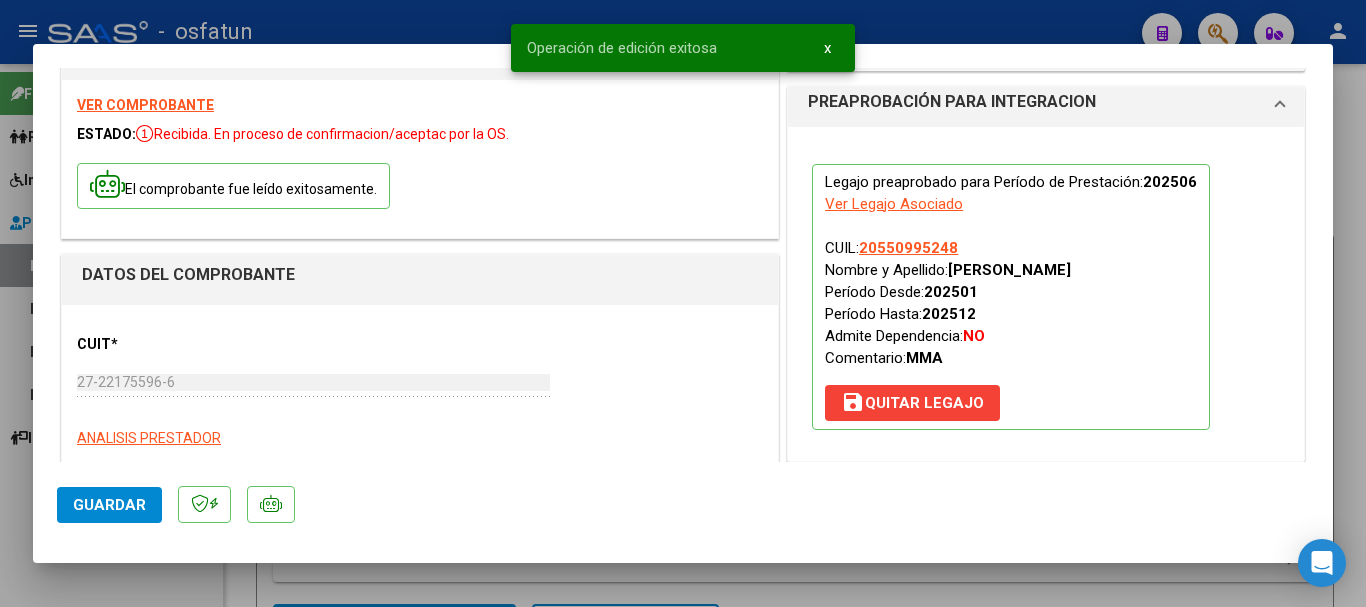scroll, scrollTop: 0, scrollLeft: 0, axis: both 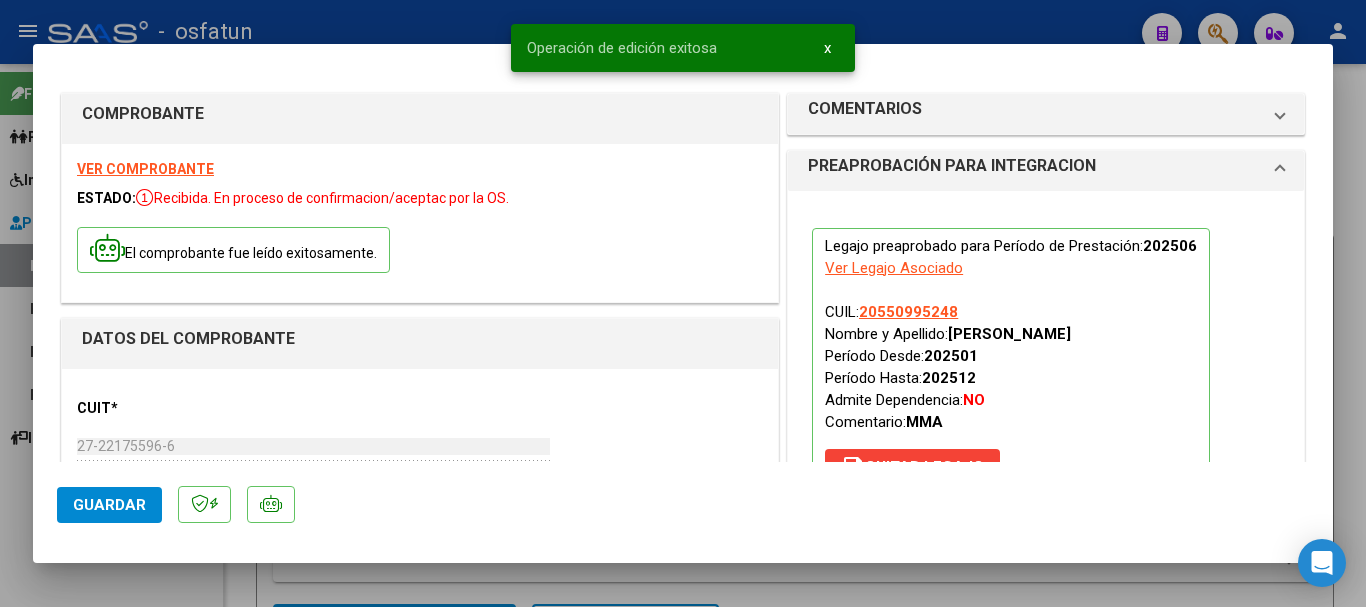 click at bounding box center (683, 303) 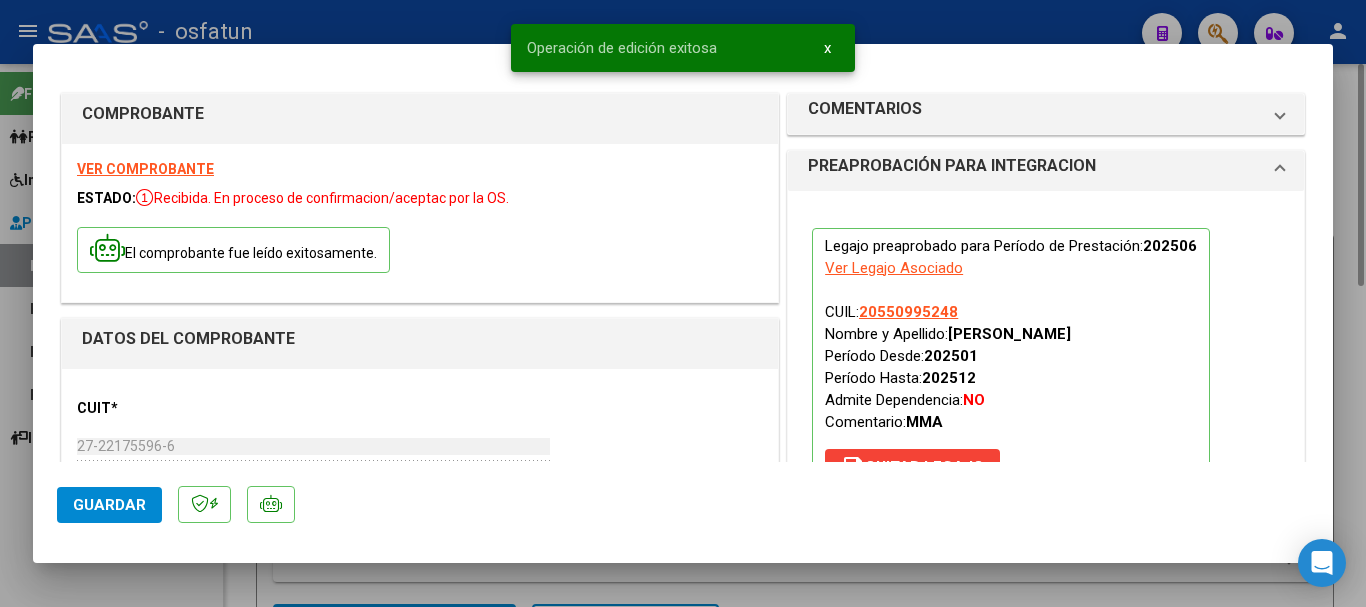 type 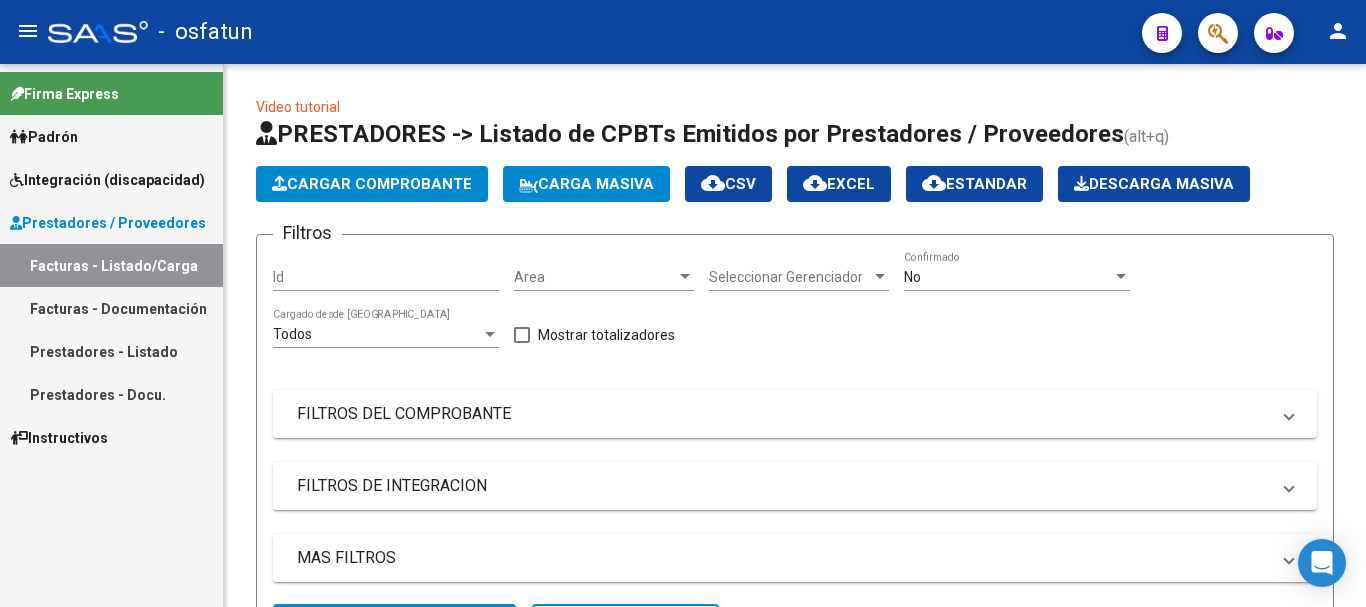 click on "Prestadores - Listado" at bounding box center (111, 351) 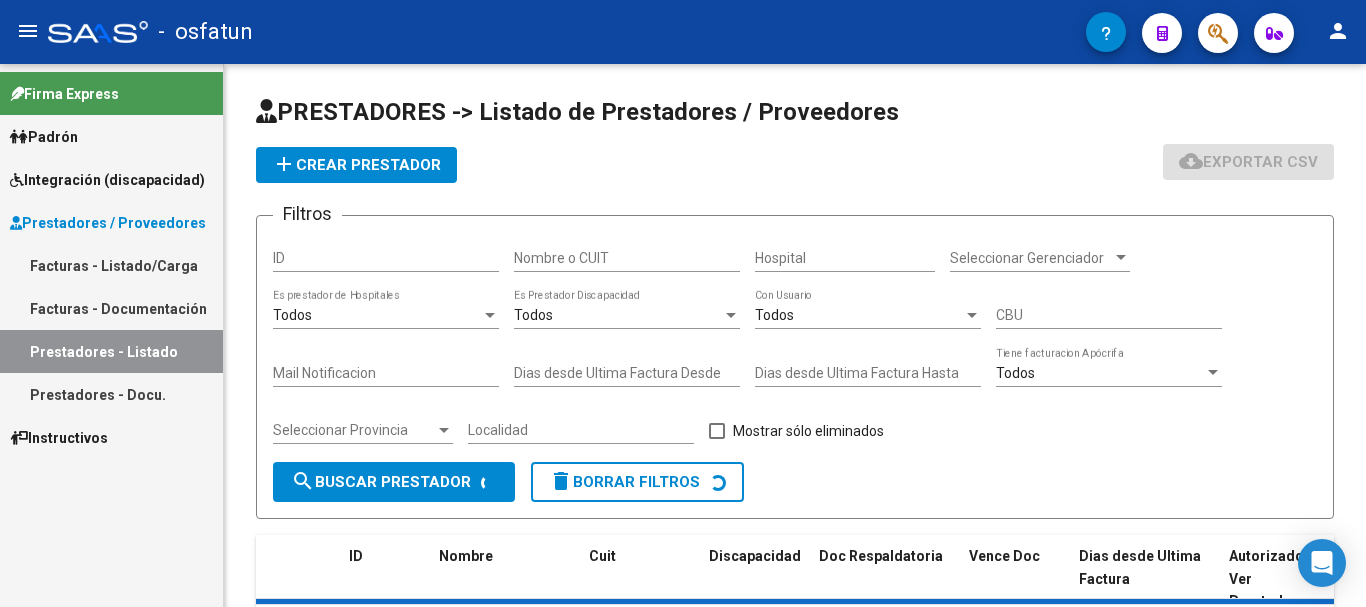 click on "Facturas - Documentación" at bounding box center [111, 308] 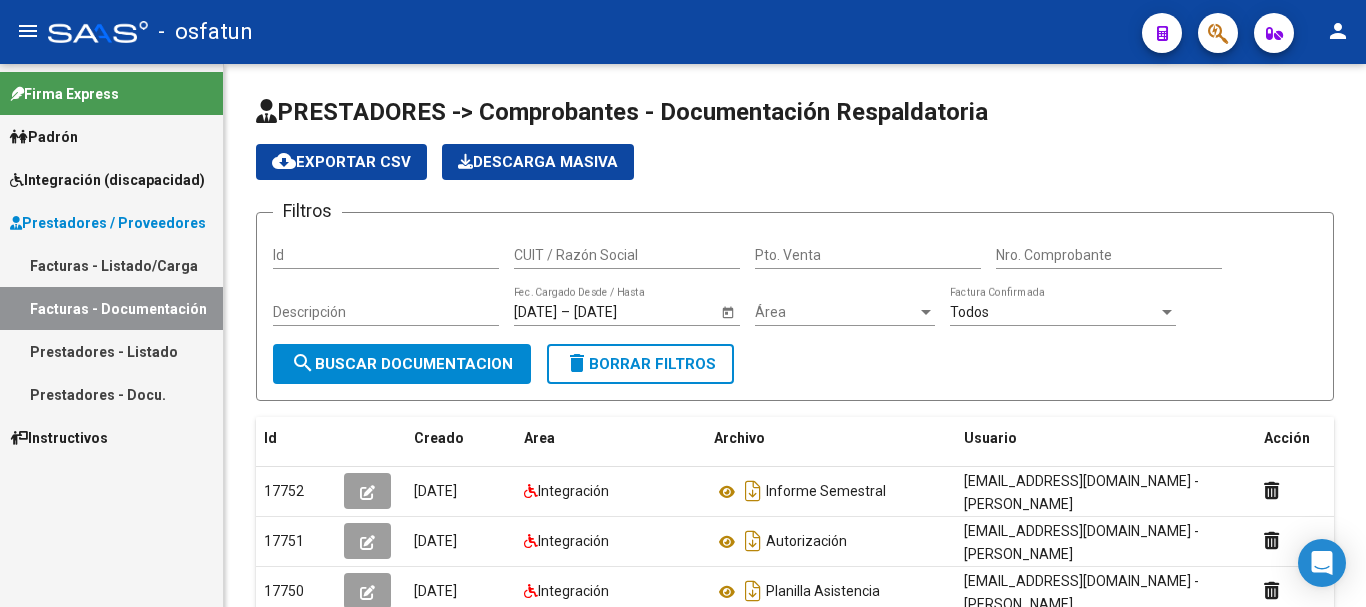 click on "Prestadores - Listado" at bounding box center [111, 351] 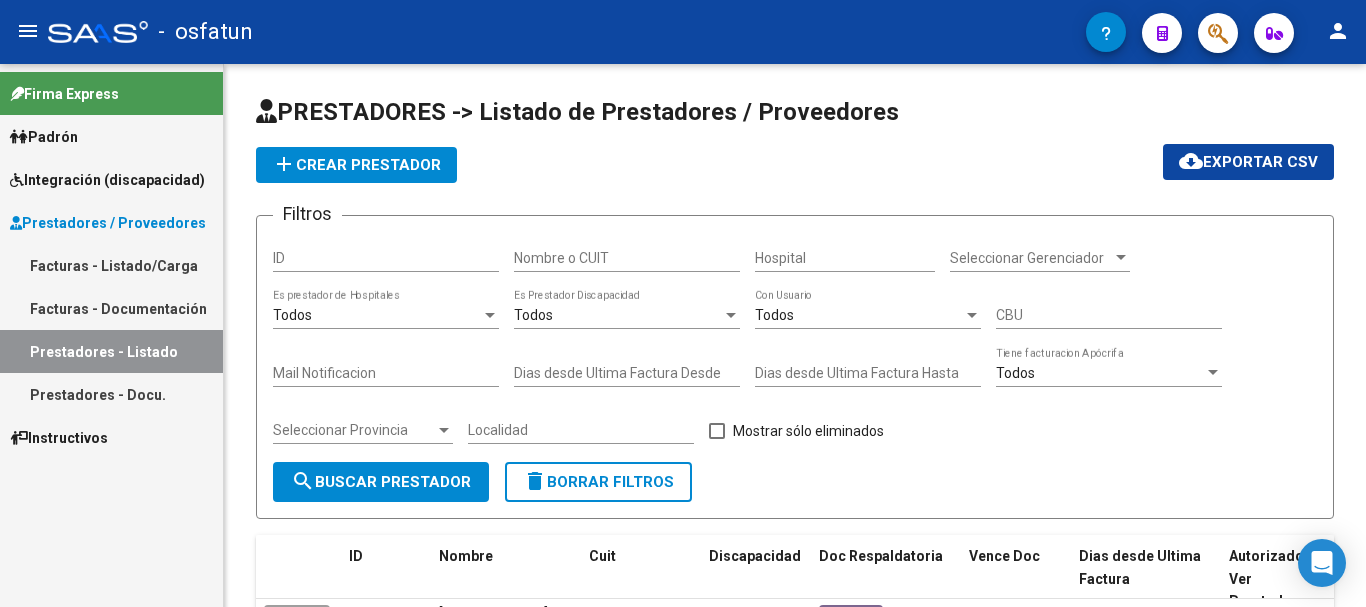 click on "Facturas - Documentación" at bounding box center [111, 308] 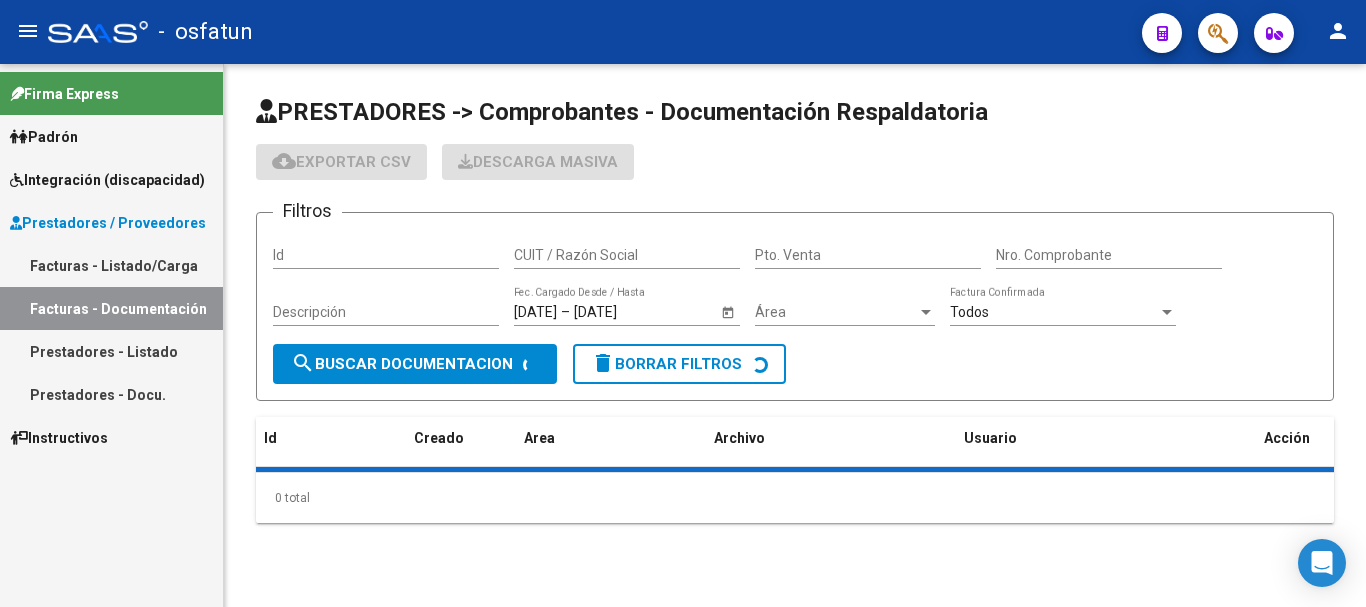 click on "Facturas - Listado/Carga" at bounding box center (111, 265) 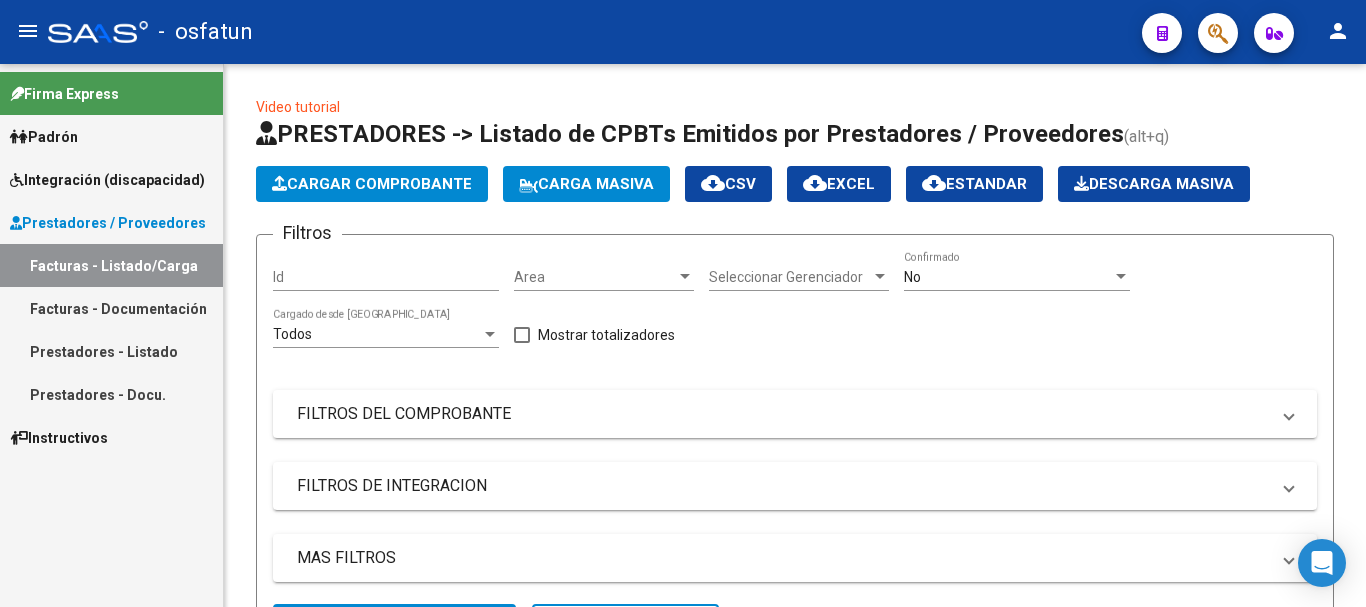 click on "Facturas - Documentación" at bounding box center (111, 308) 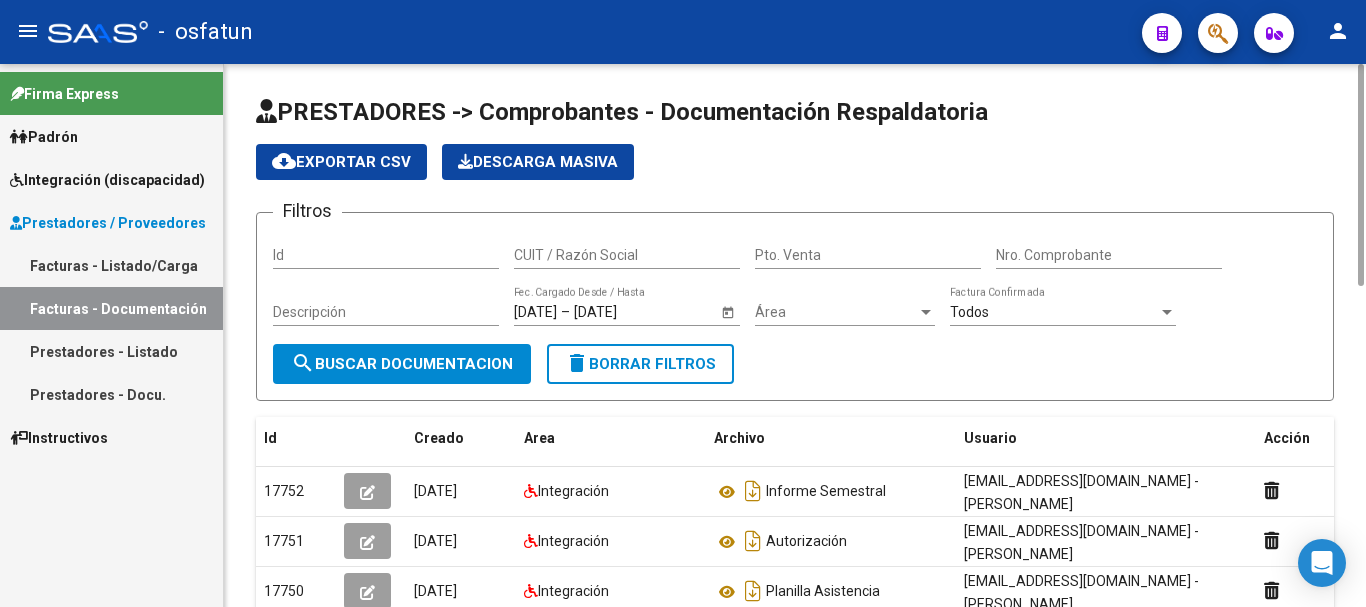 click on "CUIT / Razón Social" at bounding box center [627, 255] 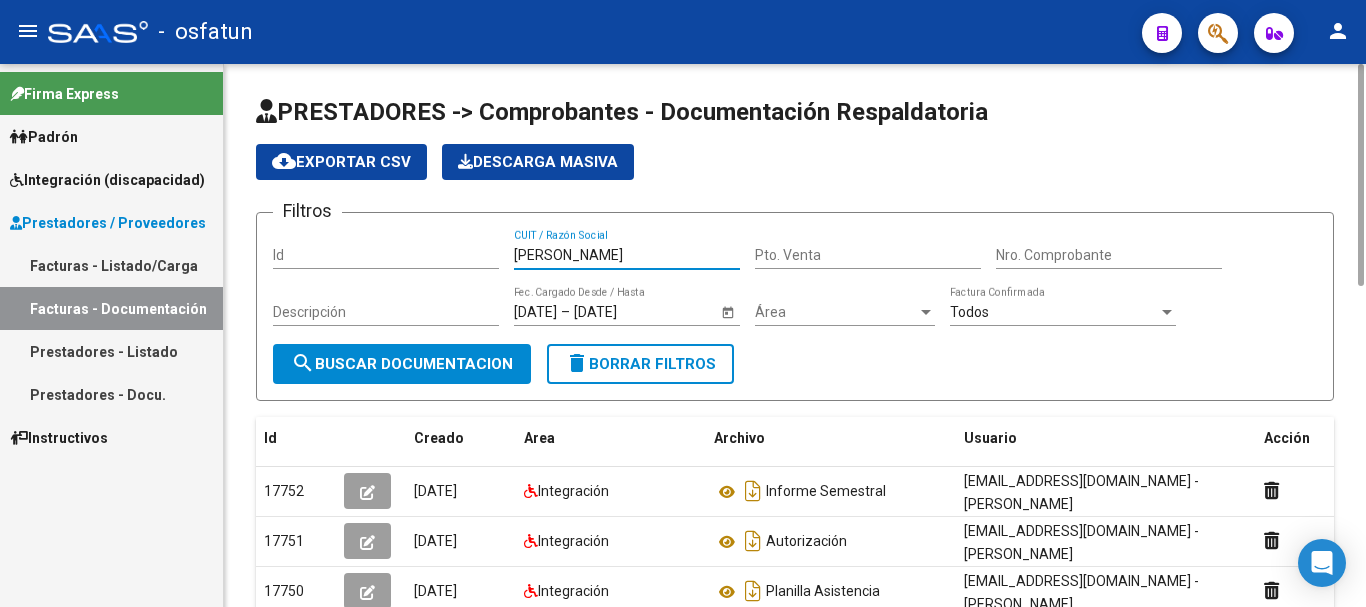 type on "[PERSON_NAME]" 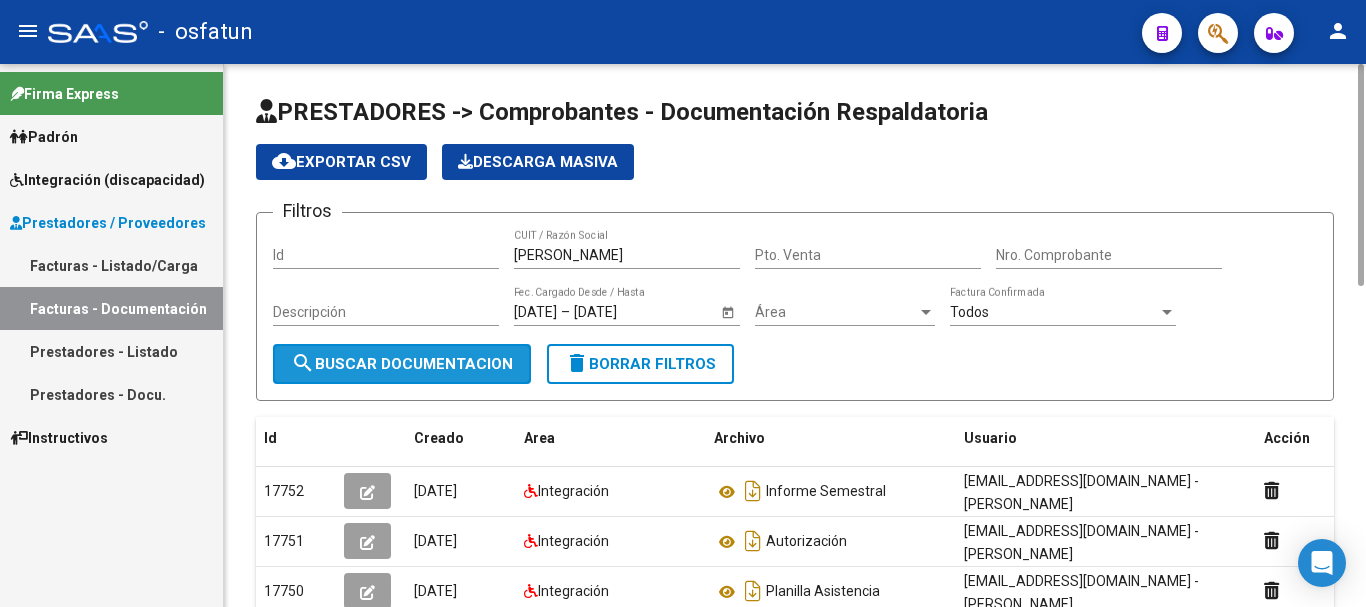 click on "search  Buscar Documentacion" 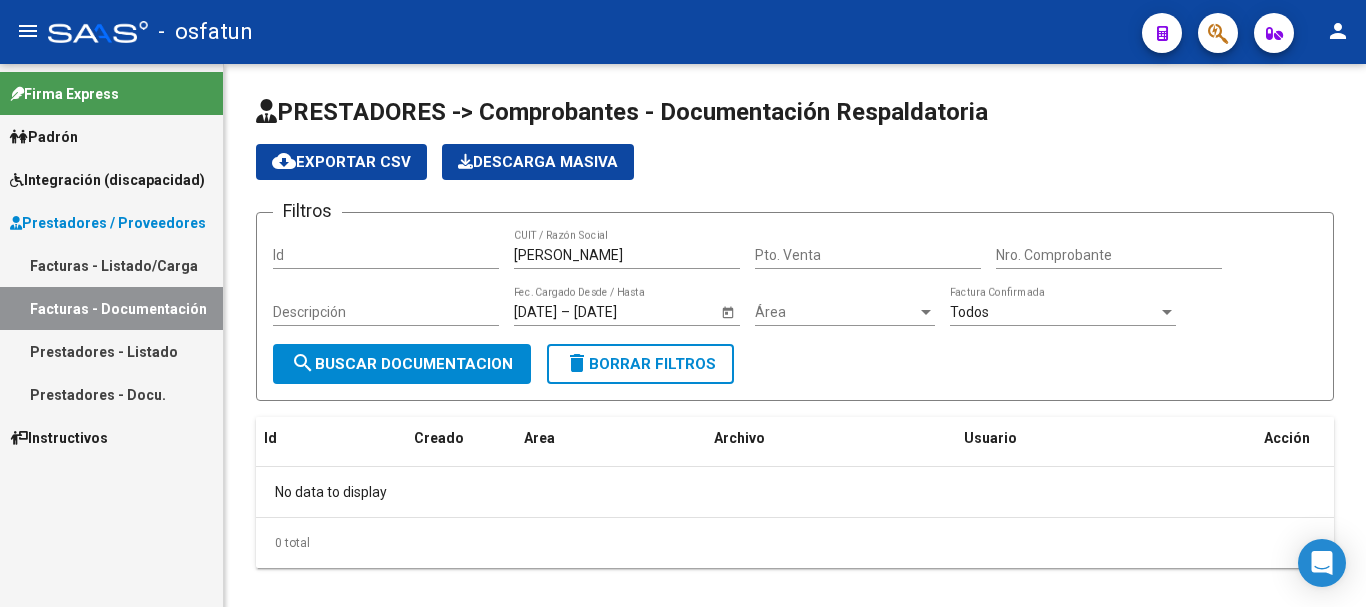 click on "Integración (discapacidad)" at bounding box center [107, 180] 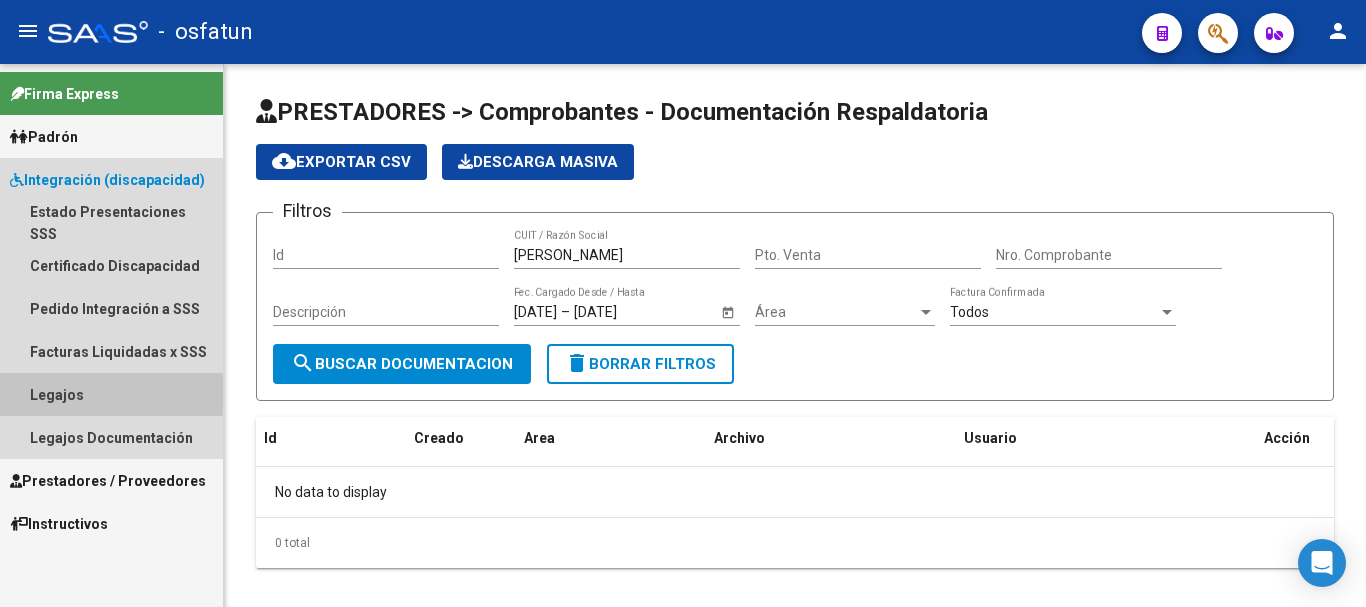 drag, startPoint x: 41, startPoint y: 394, endPoint x: 190, endPoint y: 378, distance: 149.8566 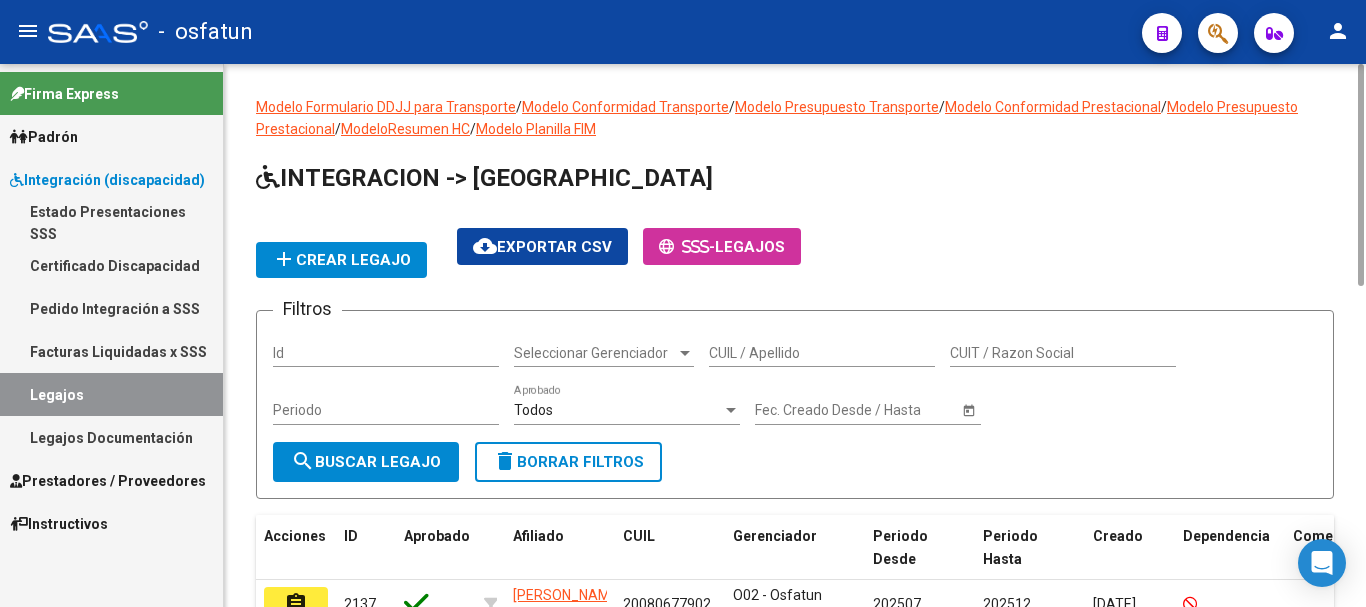 click on "CUIL / Apellido" at bounding box center [822, 353] 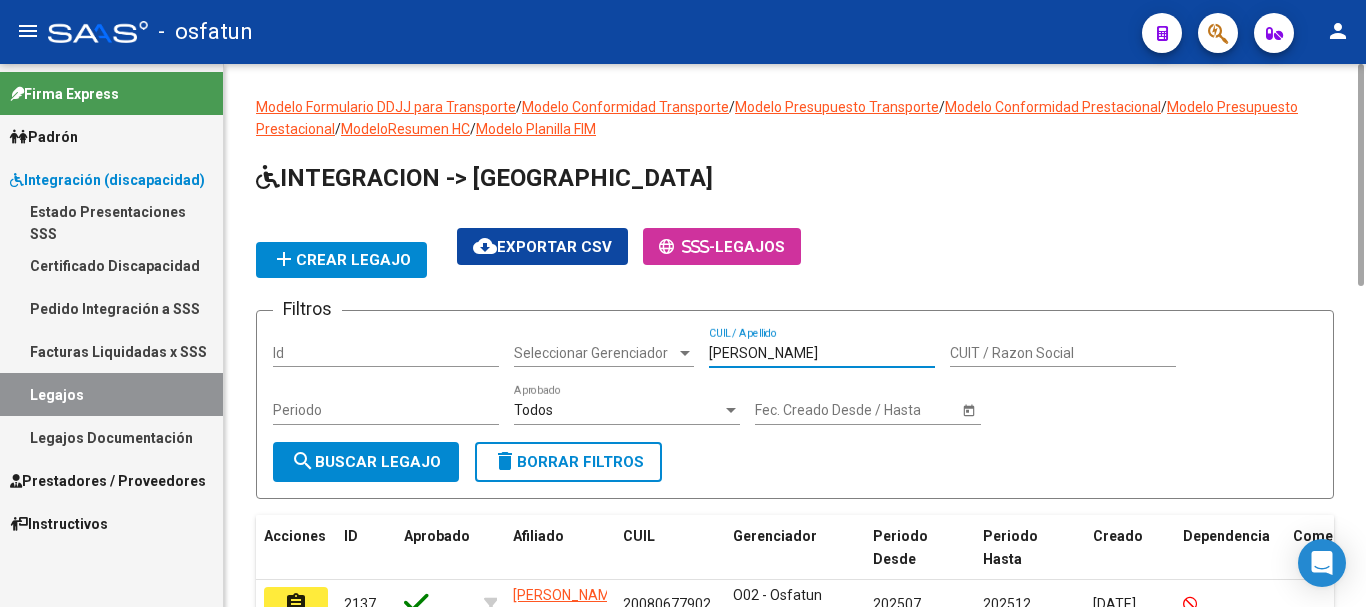 type on "[PERSON_NAME]" 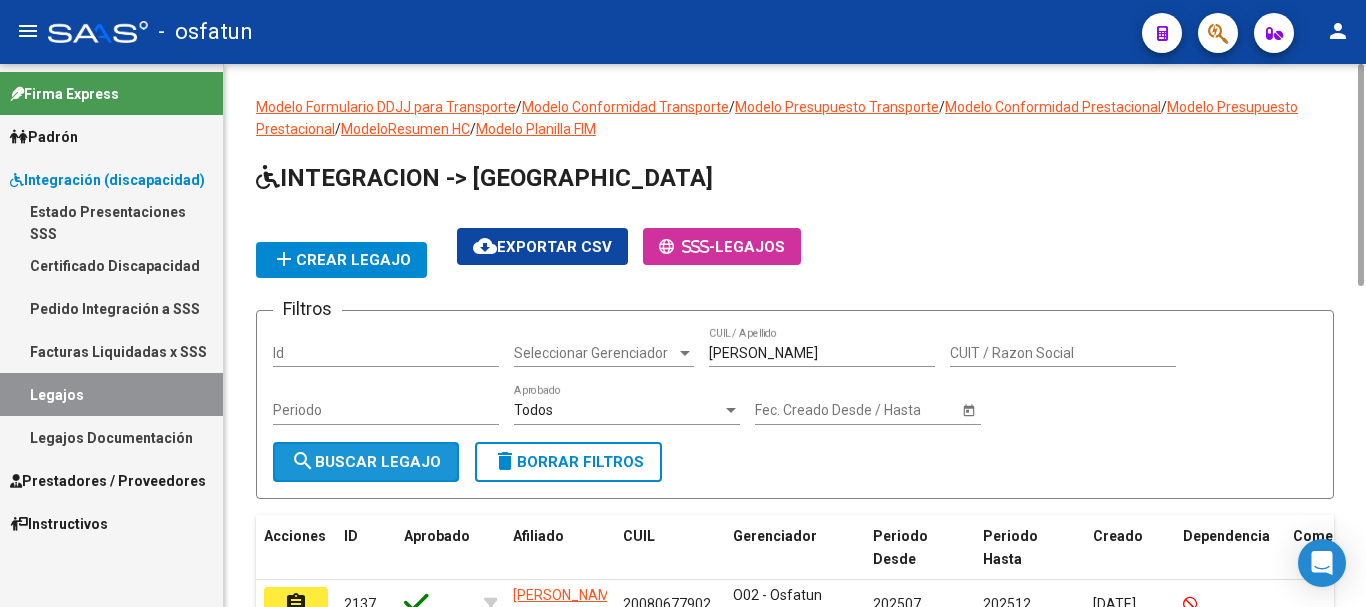 click on "search  Buscar Legajo" 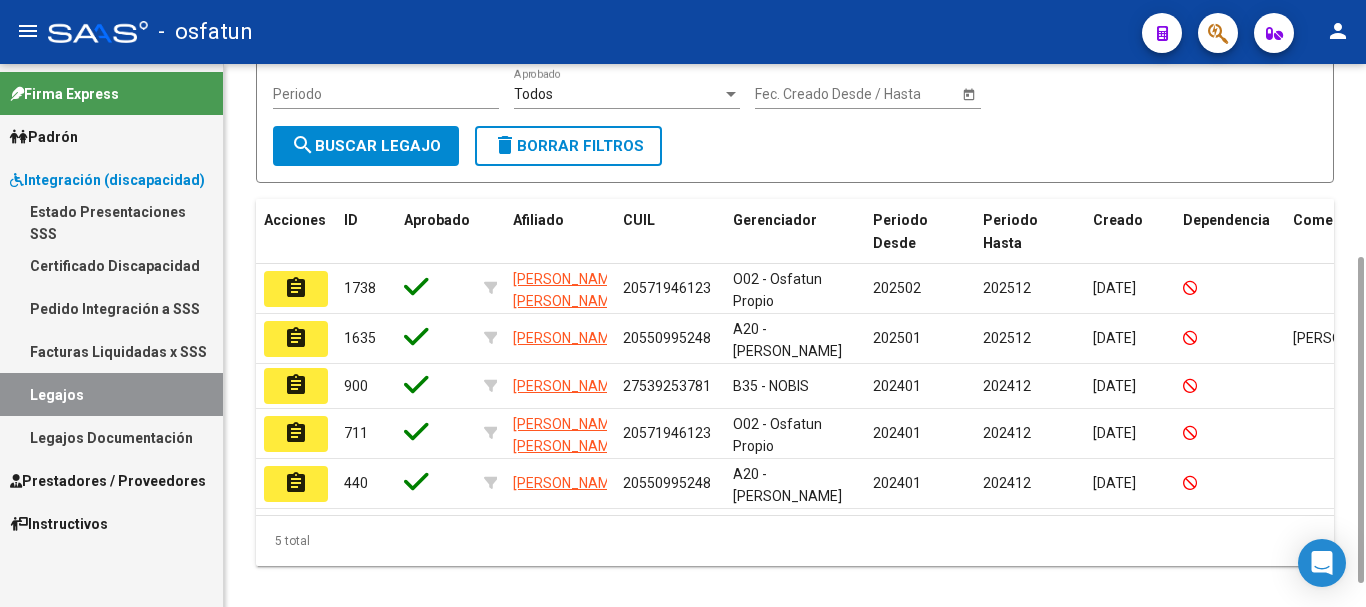 scroll, scrollTop: 318, scrollLeft: 0, axis: vertical 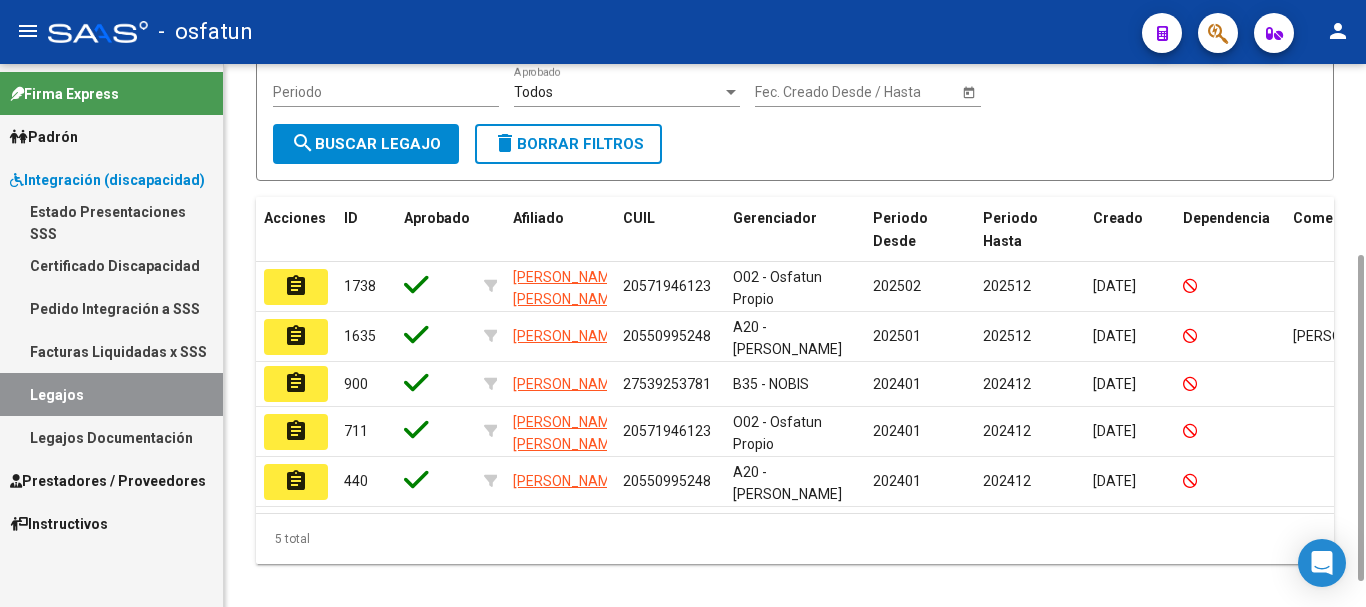 drag, startPoint x: 1359, startPoint y: 266, endPoint x: 1341, endPoint y: 397, distance: 132.23087 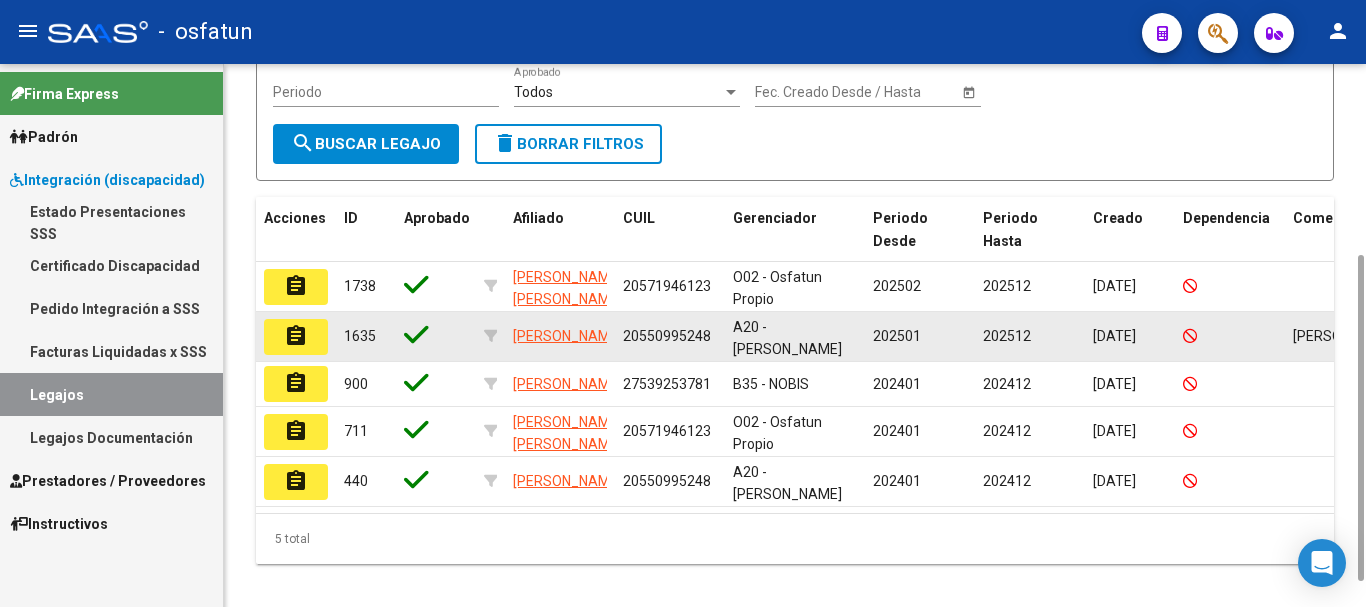 click on "assignment" 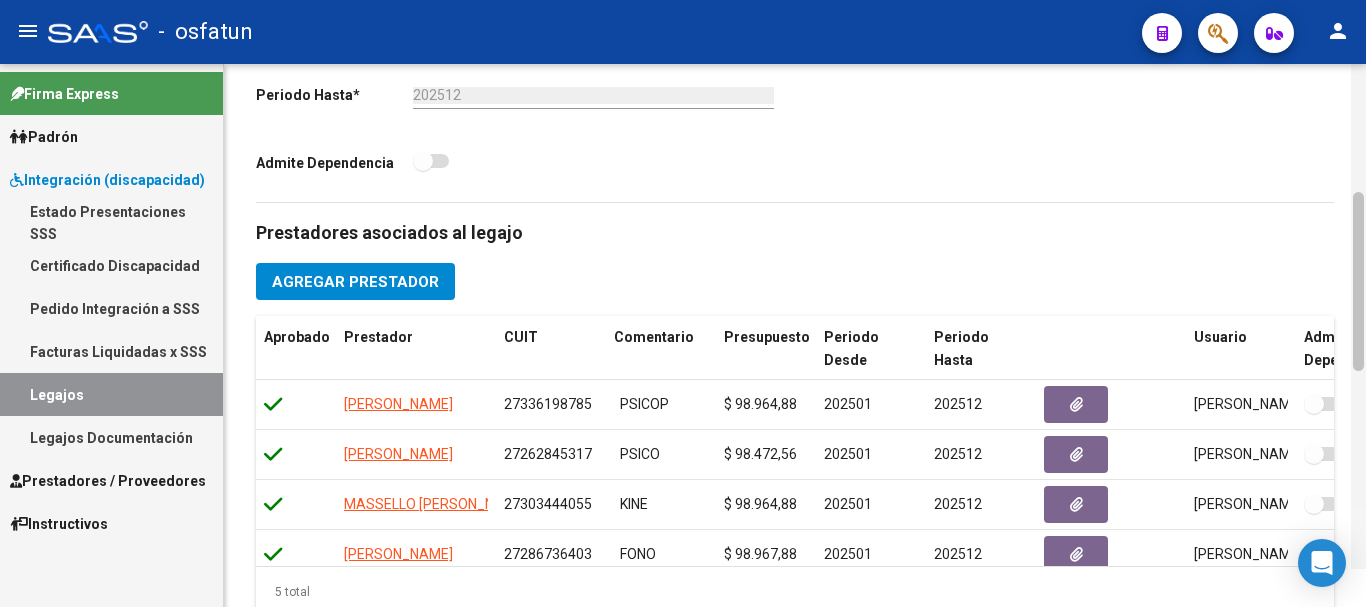 scroll, scrollTop: 554, scrollLeft: 0, axis: vertical 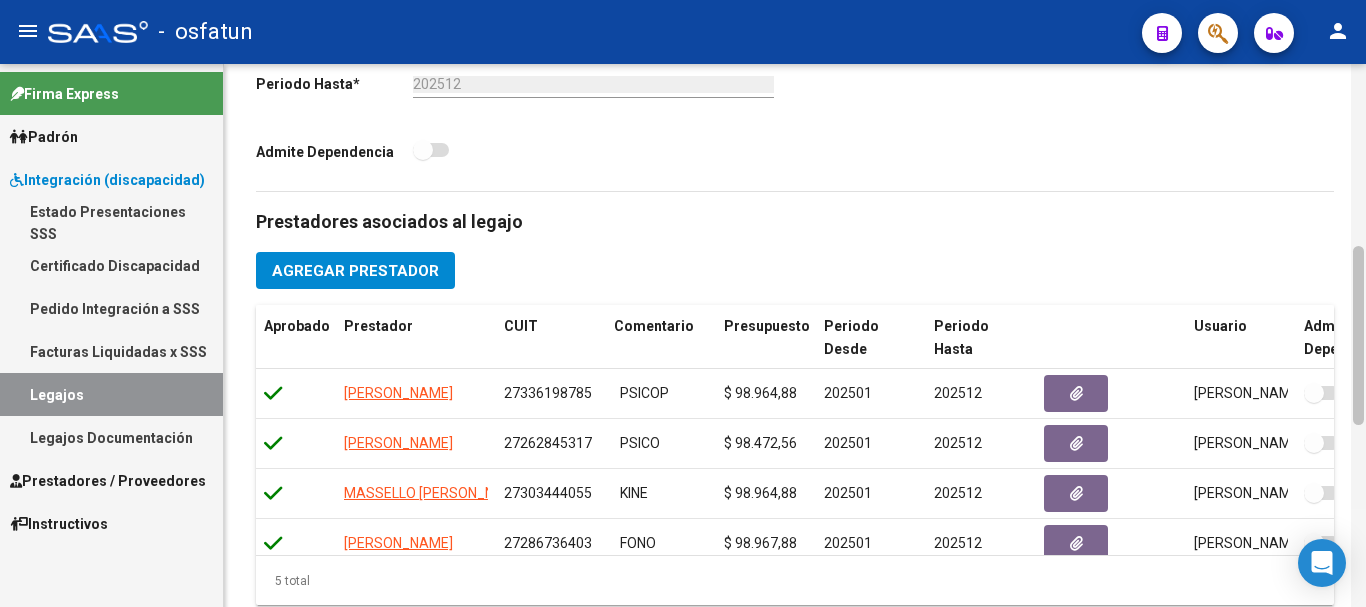 drag, startPoint x: 1363, startPoint y: 211, endPoint x: 1354, endPoint y: 561, distance: 350.1157 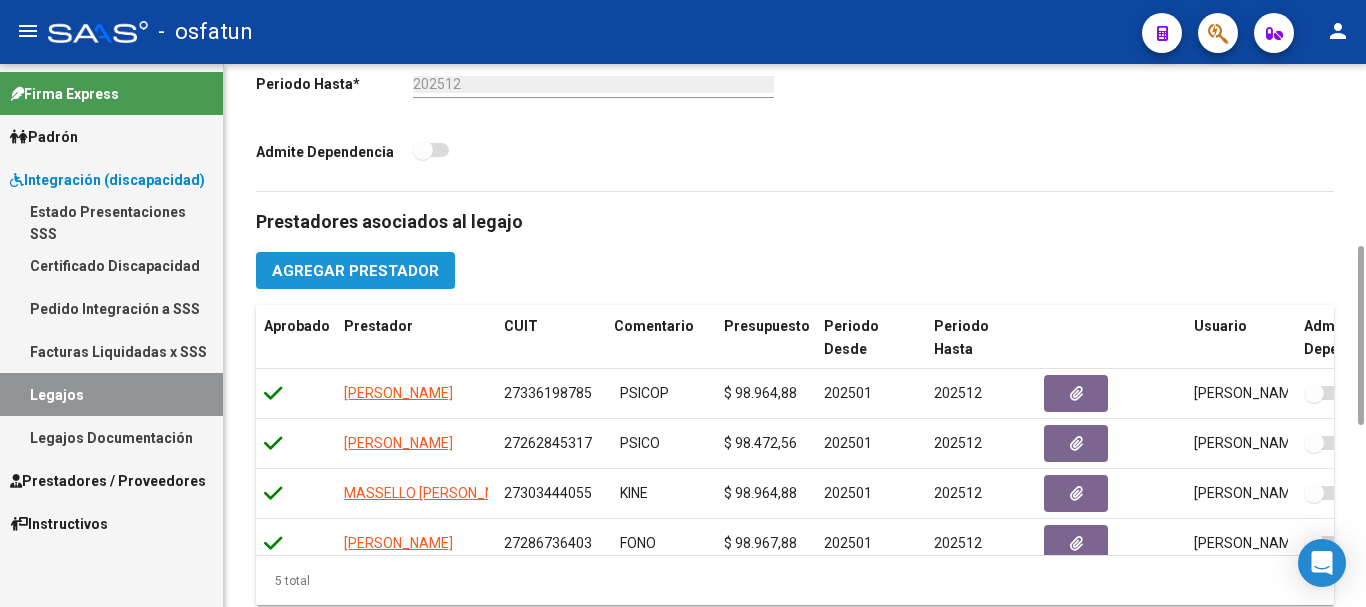 click on "Agregar Prestador" 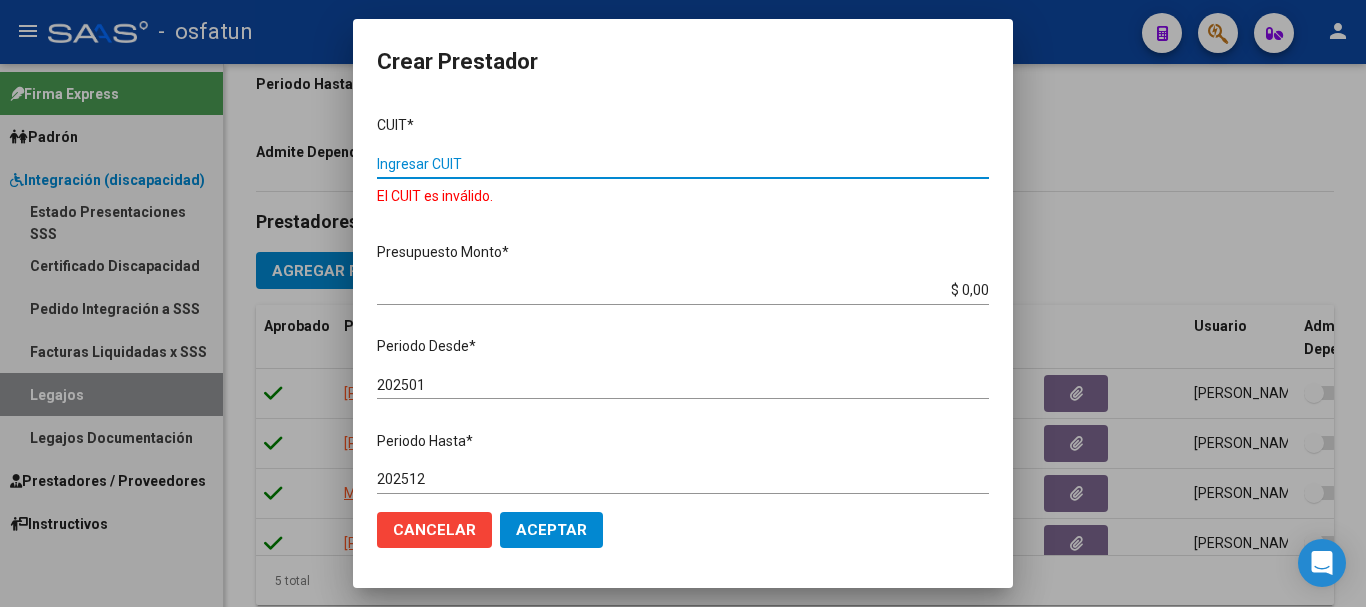 type 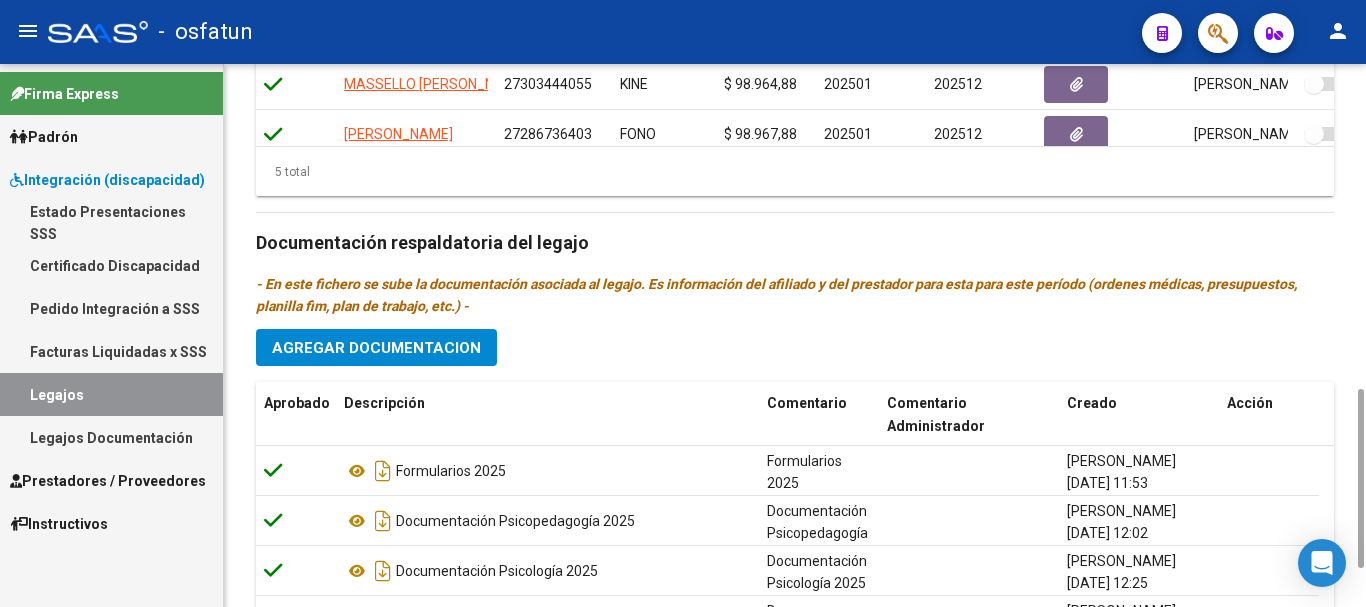 drag, startPoint x: 1360, startPoint y: 383, endPoint x: 1313, endPoint y: 514, distance: 139.17615 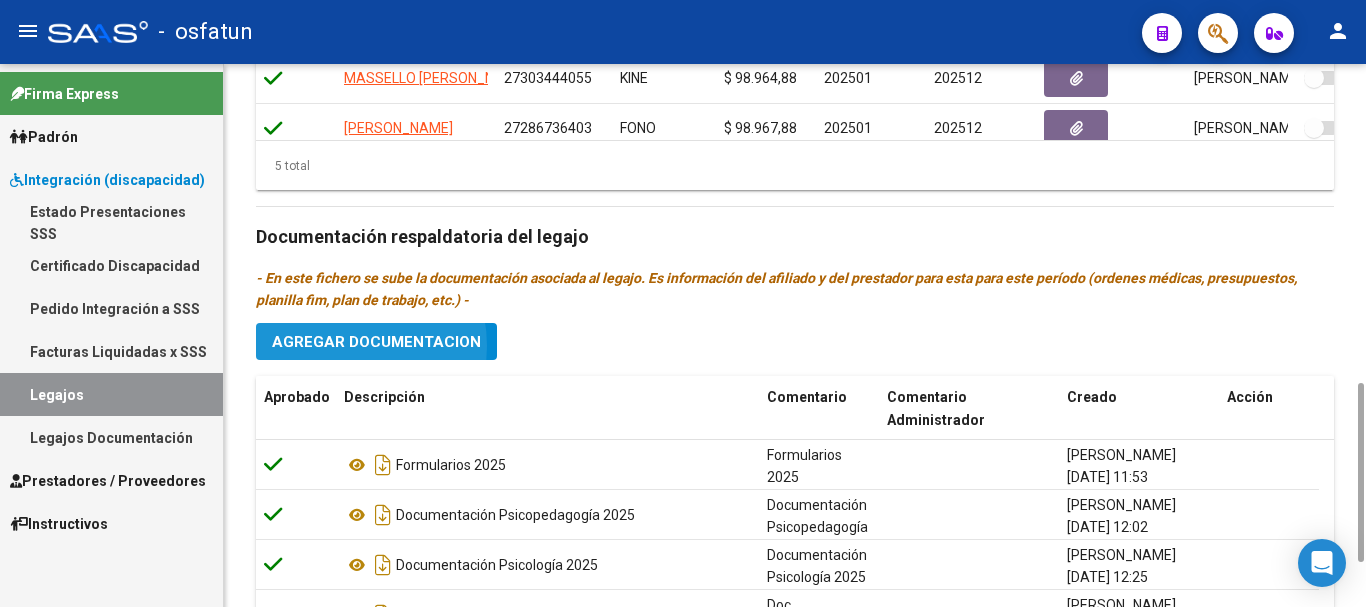 click on "Agregar Documentacion" 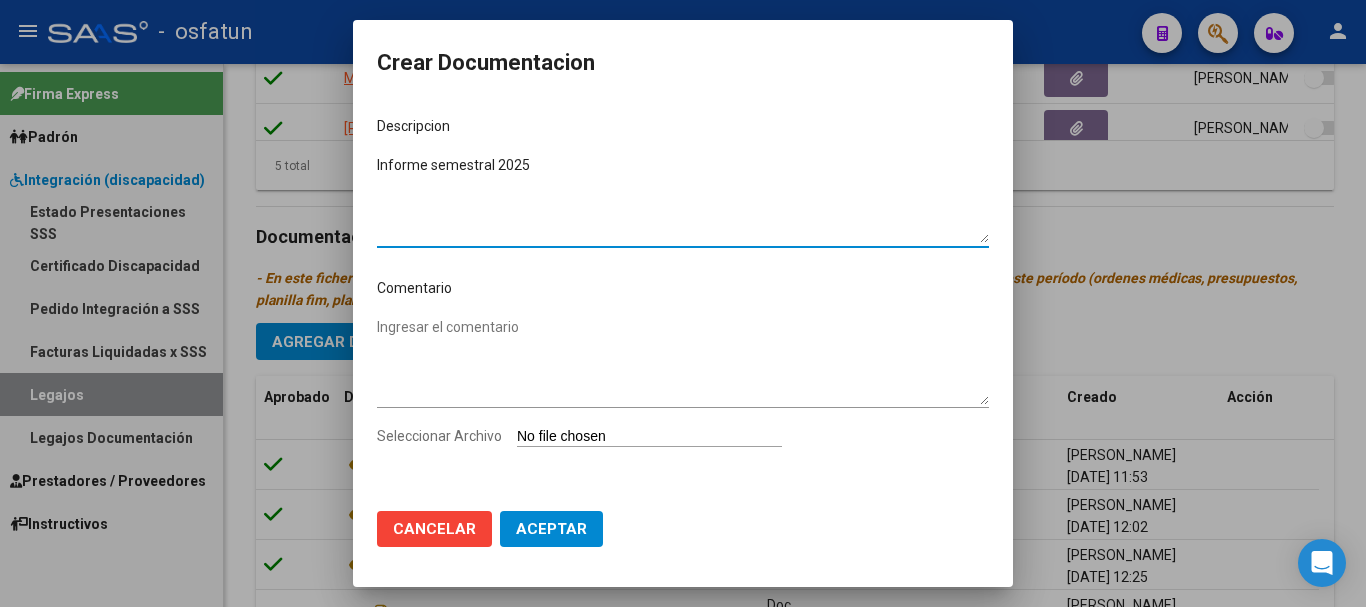 type on "Informe semestral 2025" 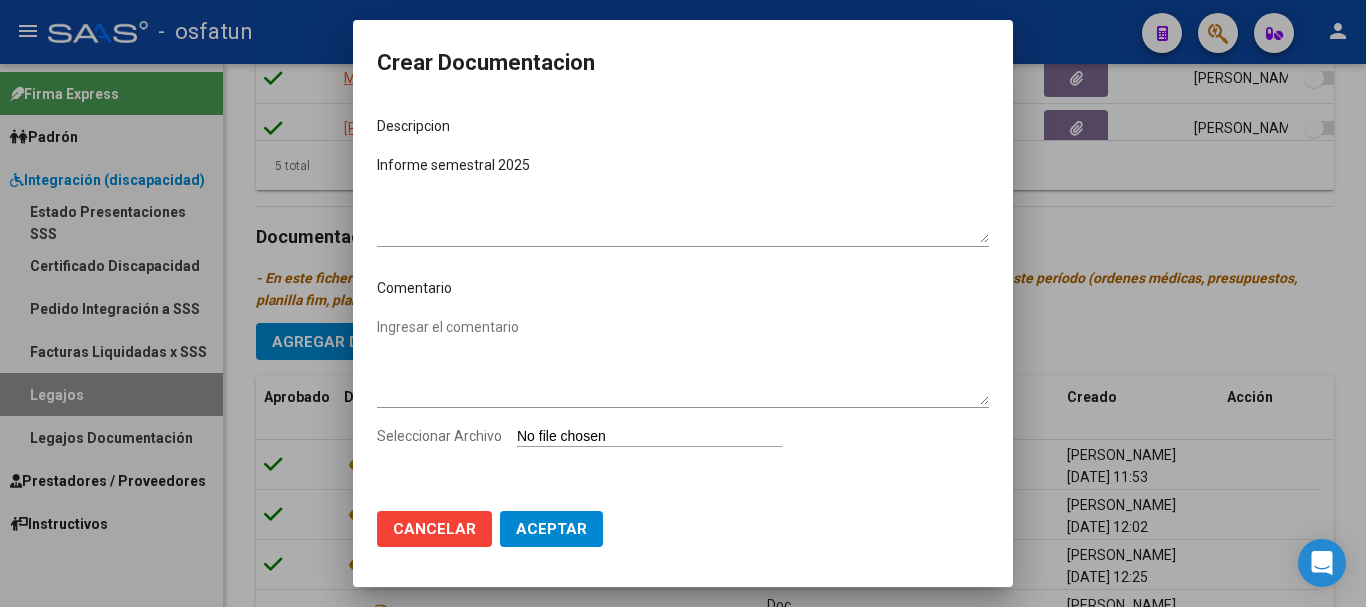 drag, startPoint x: 496, startPoint y: 169, endPoint x: 377, endPoint y: 171, distance: 119.01681 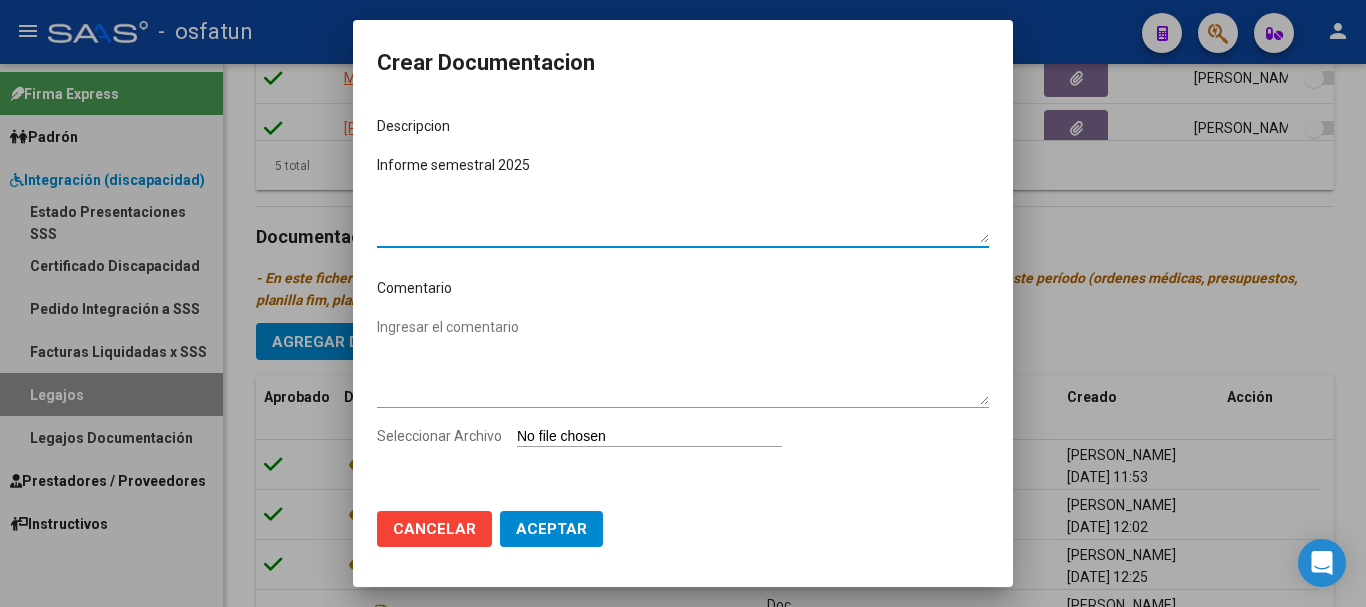 drag, startPoint x: 377, startPoint y: 165, endPoint x: 517, endPoint y: 165, distance: 140 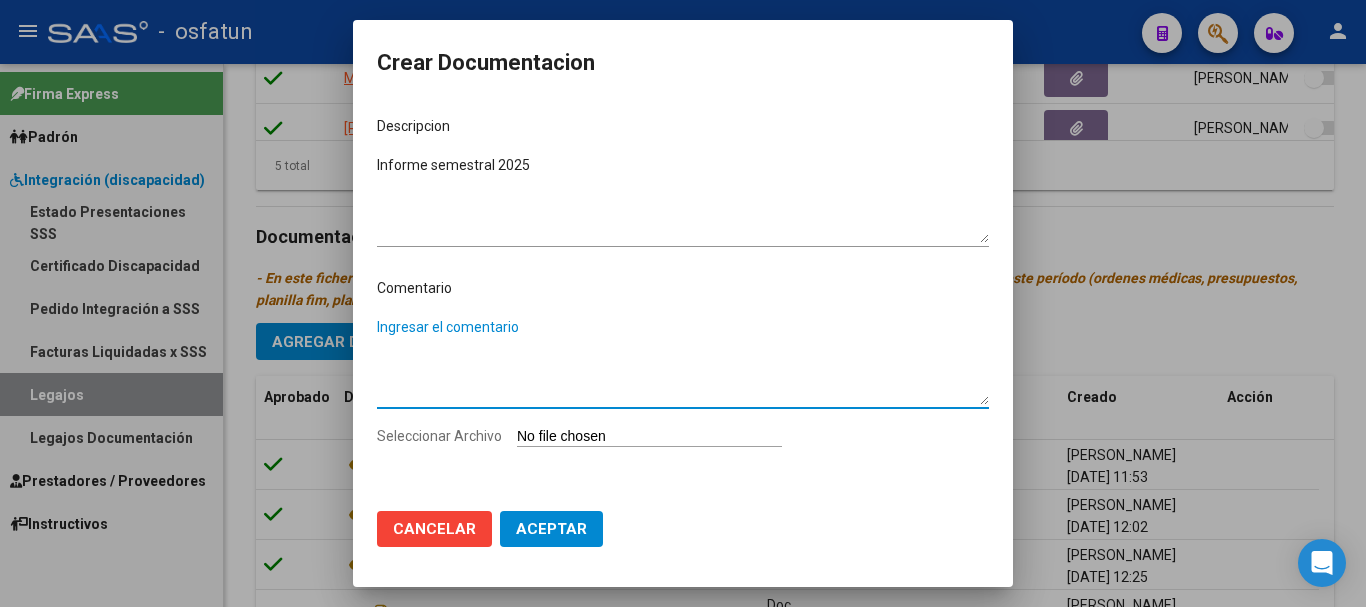 paste on "Informe semestral 2025" 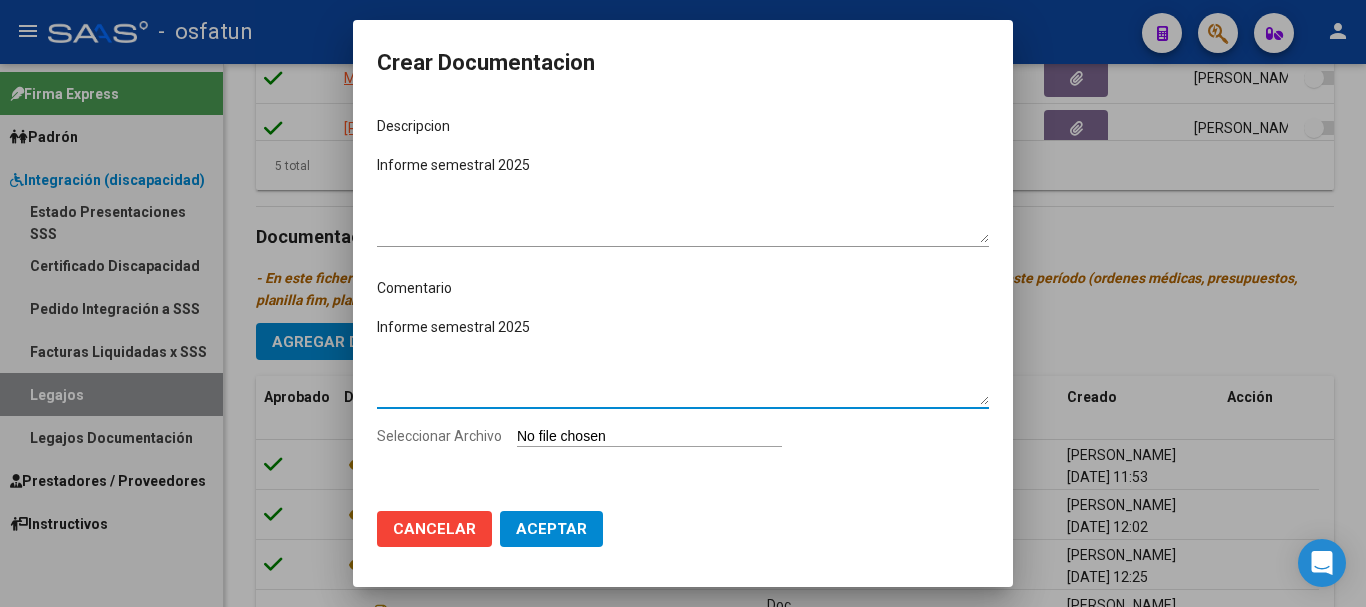 type on "Informe semestral 2025" 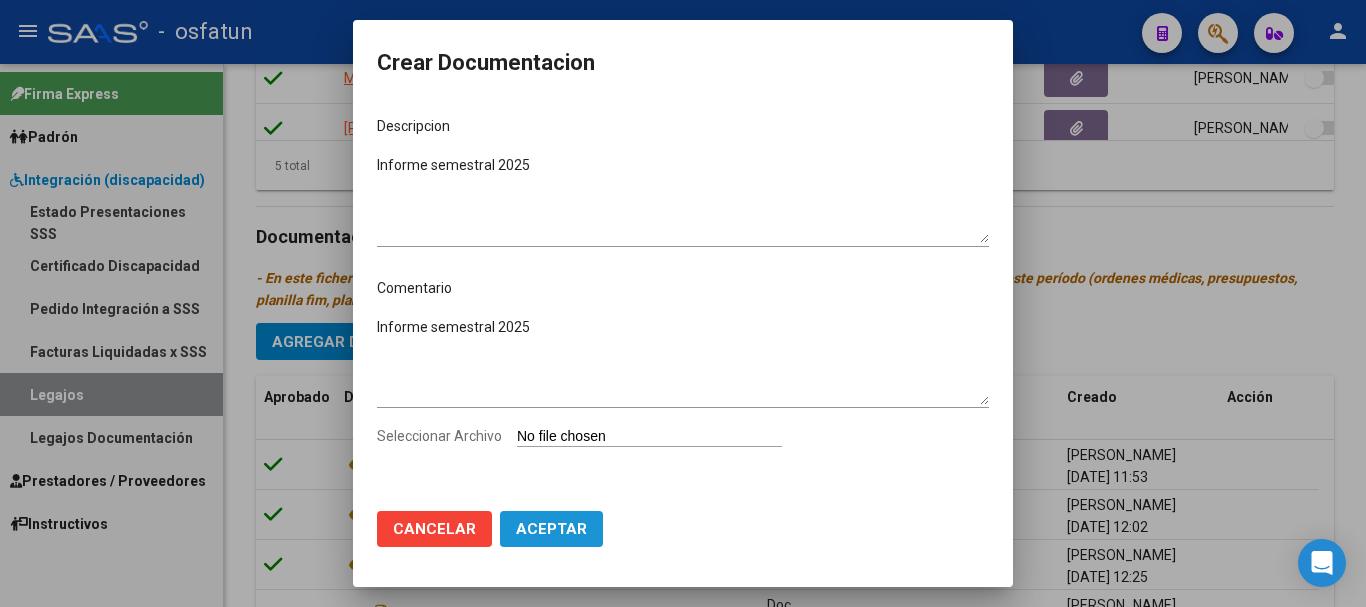 drag, startPoint x: 555, startPoint y: 519, endPoint x: 475, endPoint y: 565, distance: 92.28217 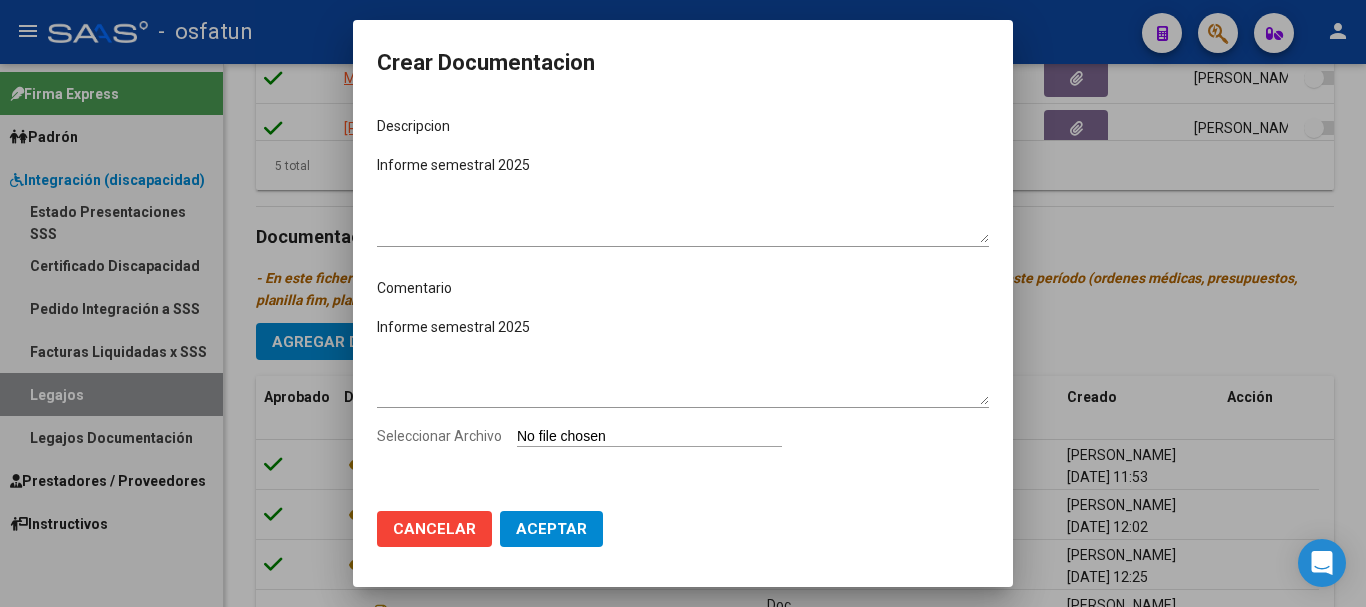 click on "Seleccionar Archivo" at bounding box center [649, 437] 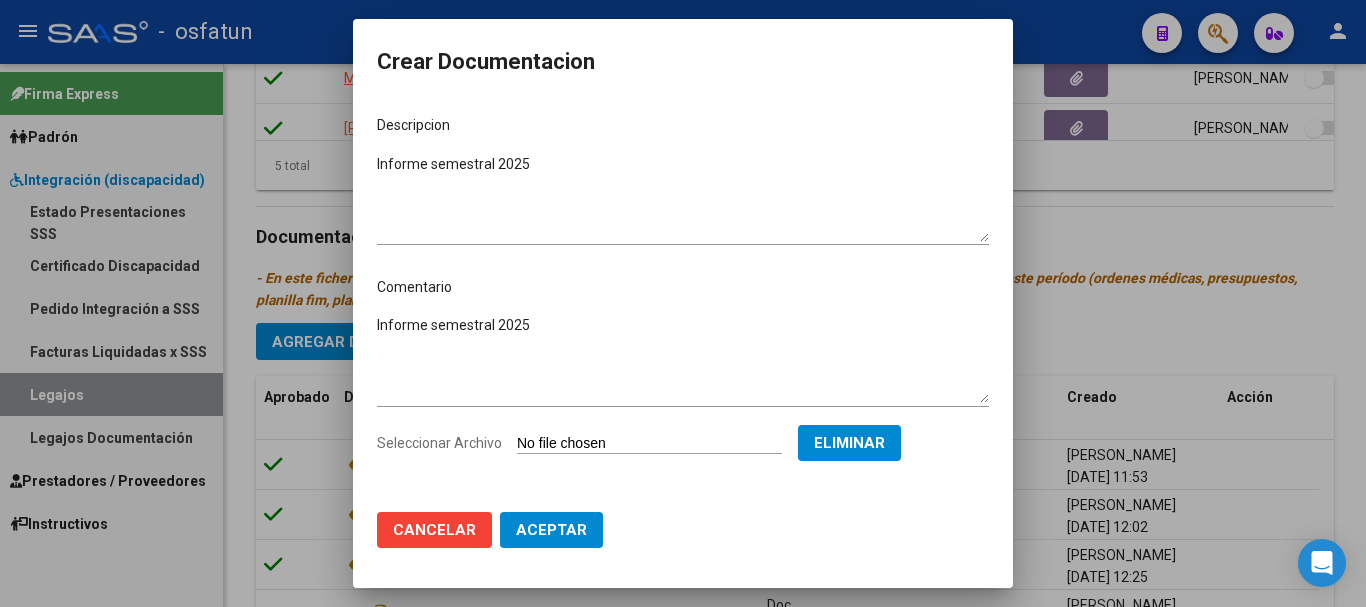 click on "Aceptar" 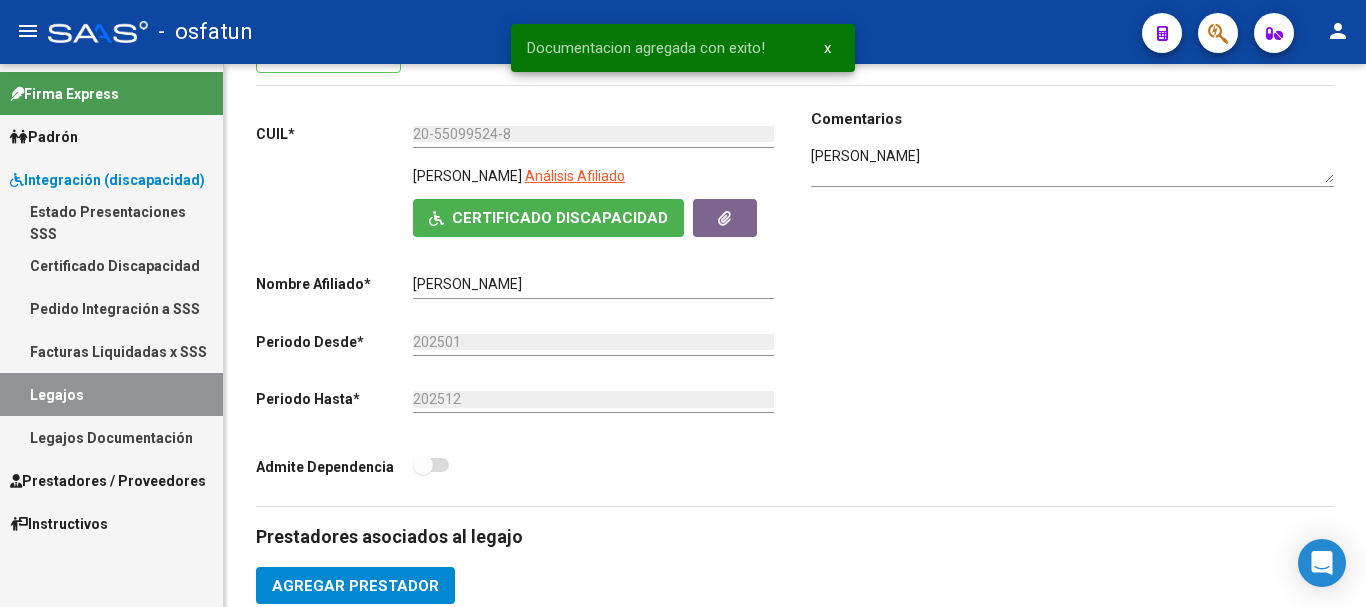 scroll, scrollTop: 0, scrollLeft: 0, axis: both 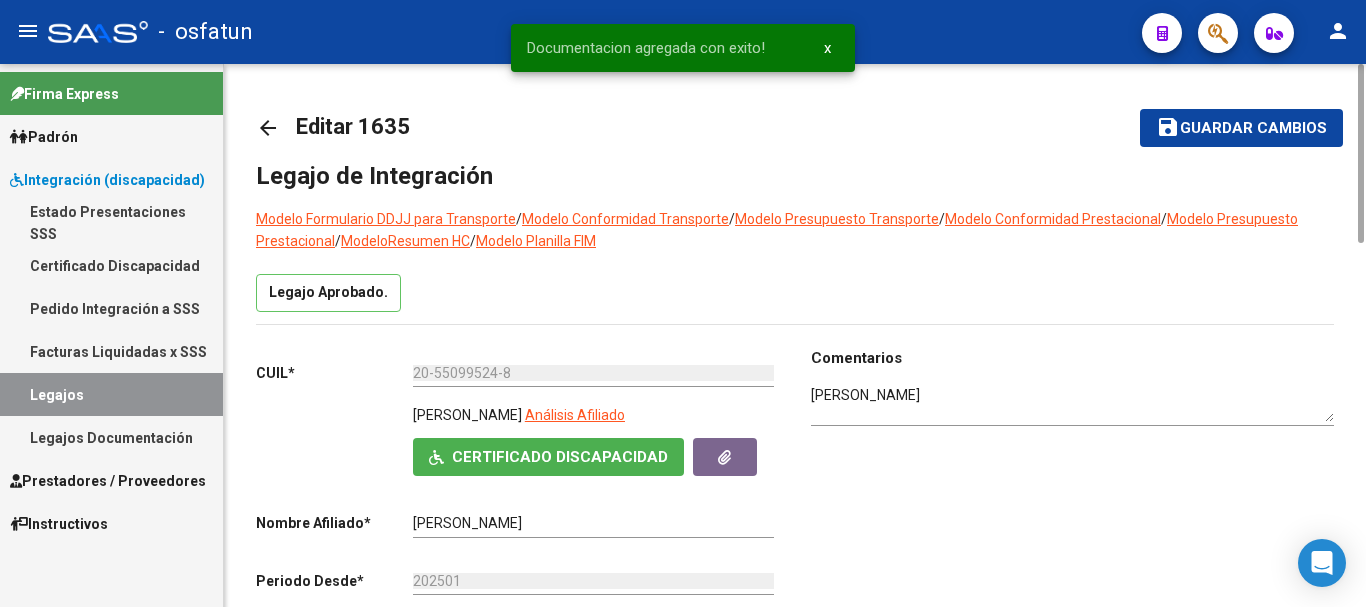 drag, startPoint x: 1359, startPoint y: 394, endPoint x: 1314, endPoint y: 80, distance: 317.20813 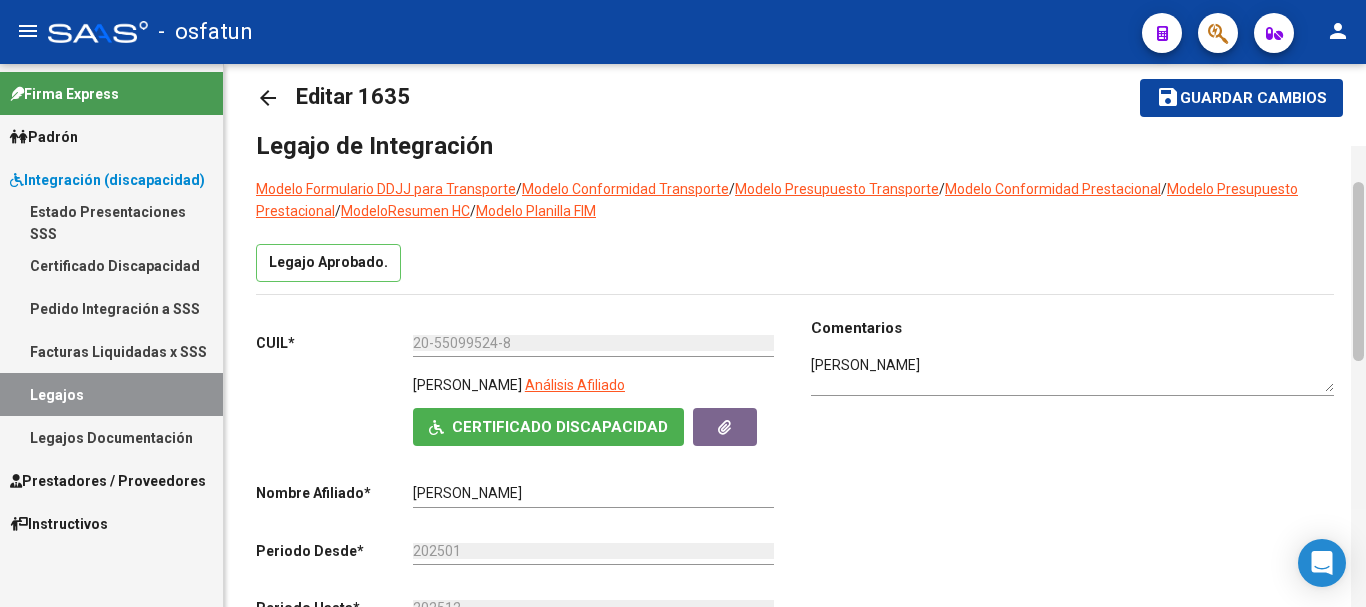 scroll, scrollTop: 0, scrollLeft: 0, axis: both 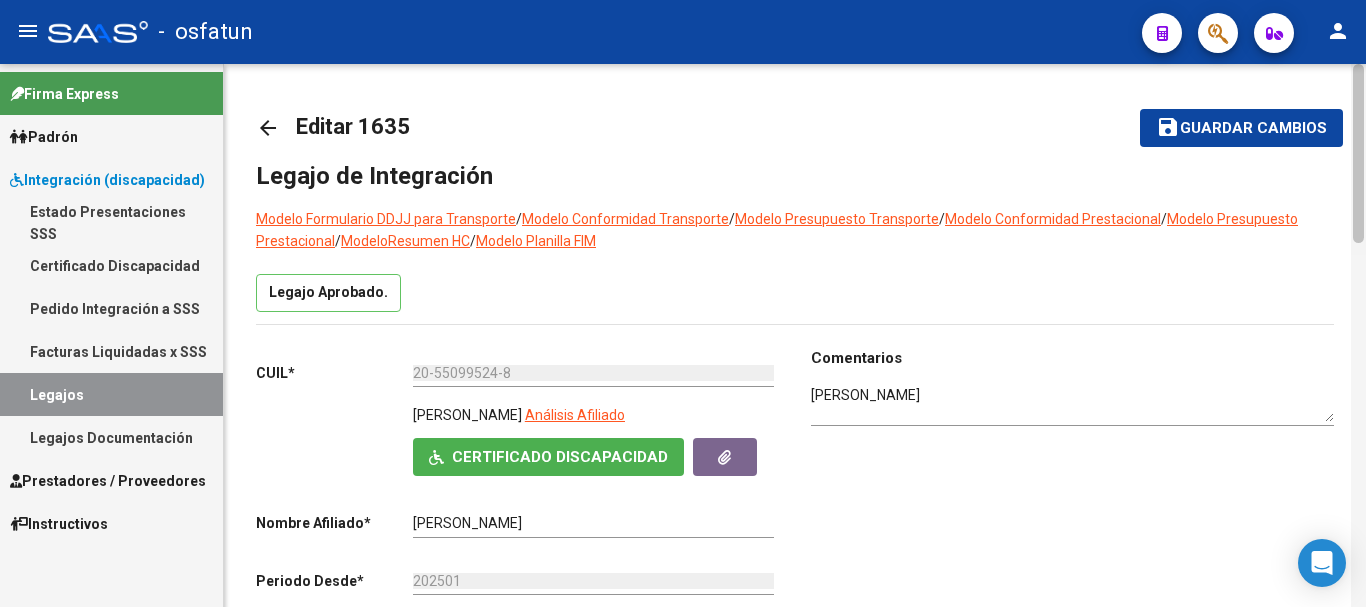 drag, startPoint x: 1360, startPoint y: 233, endPoint x: 1365, endPoint y: 157, distance: 76.1643 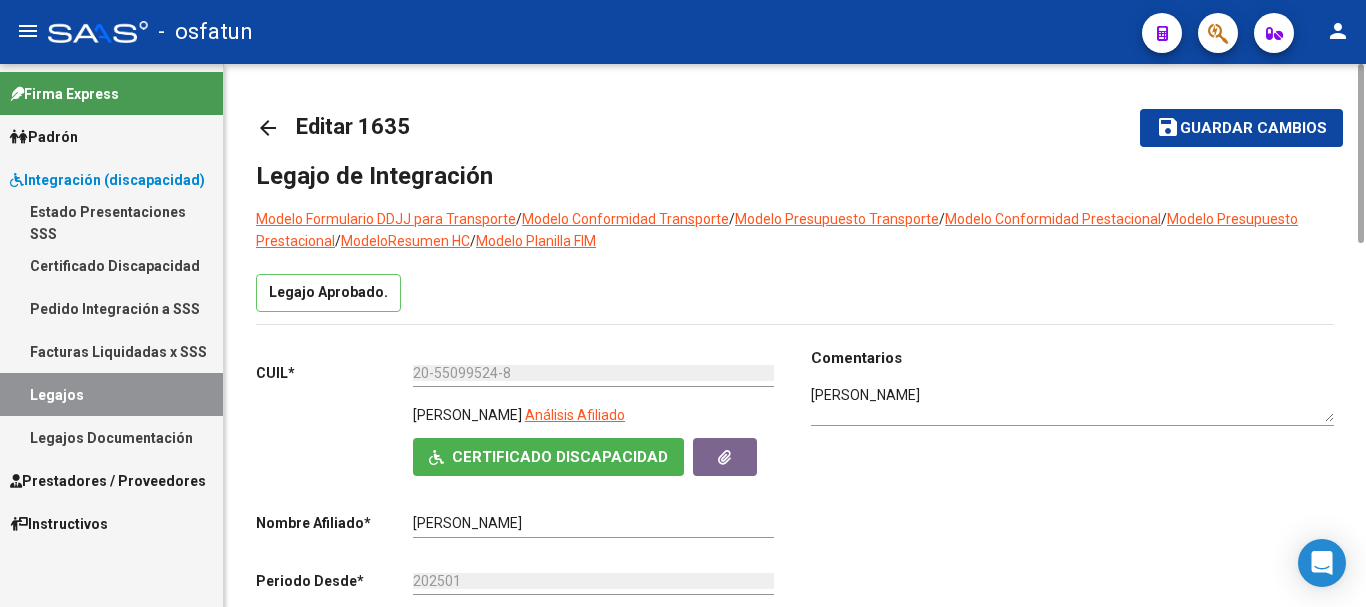 click on "save" 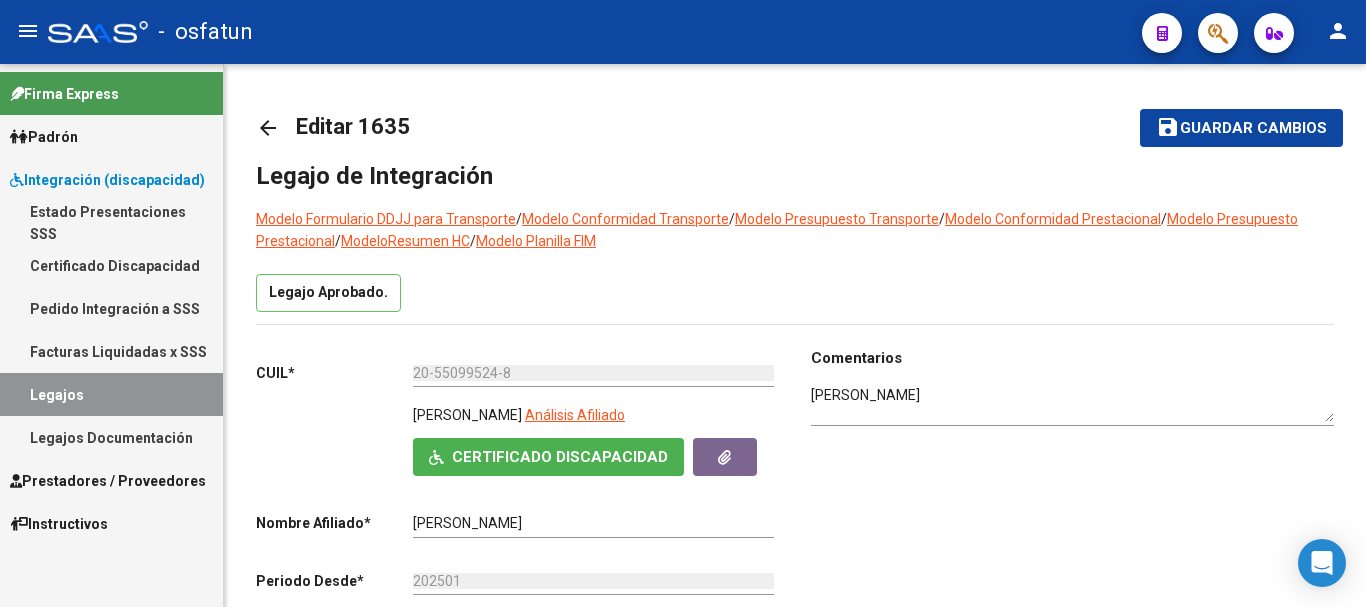 click on "Legajos" at bounding box center [111, 394] 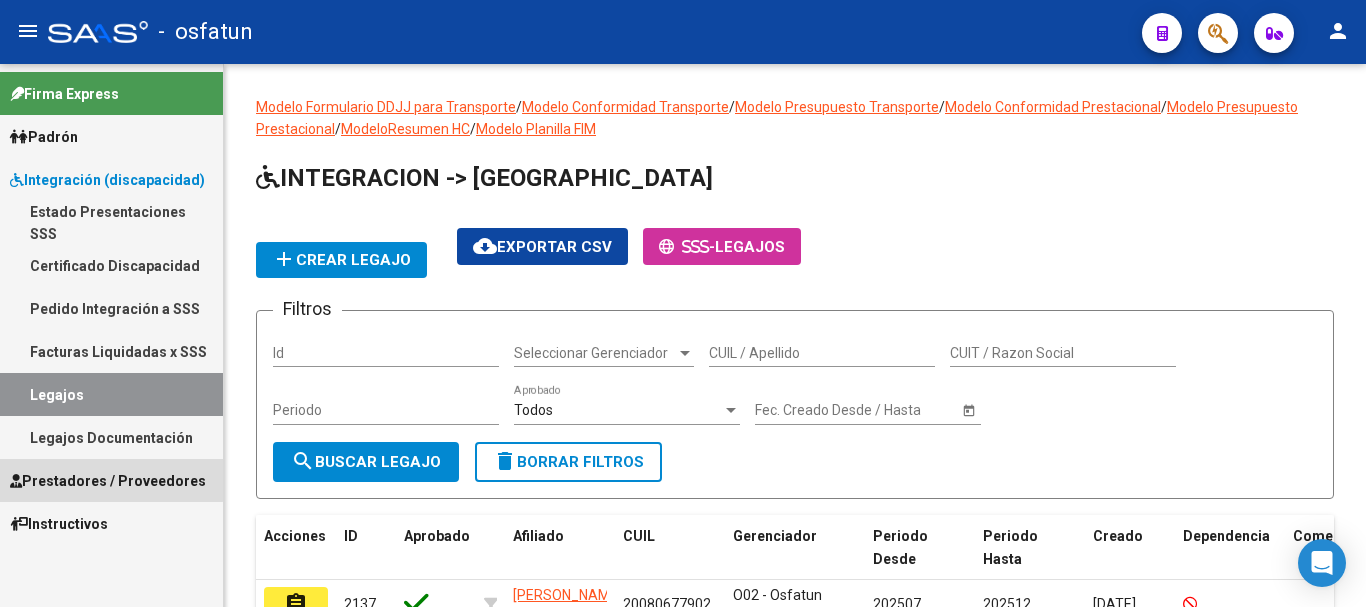 click on "Prestadores / Proveedores" at bounding box center (108, 481) 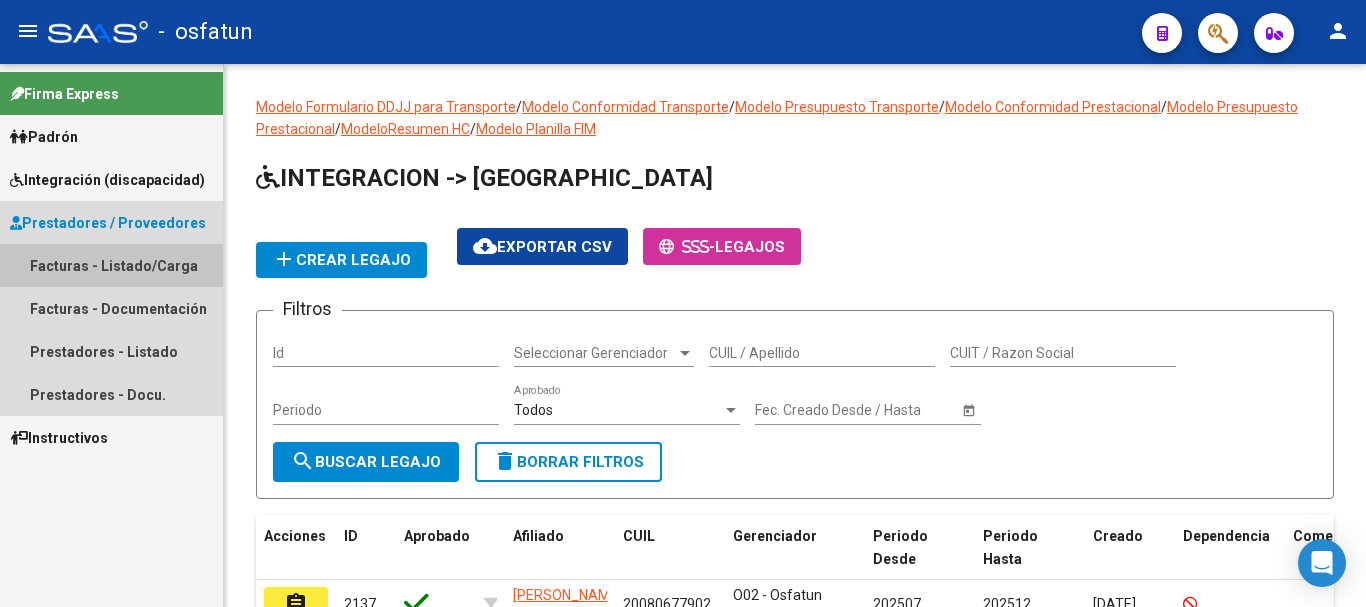 click on "Facturas - Listado/Carga" at bounding box center (111, 265) 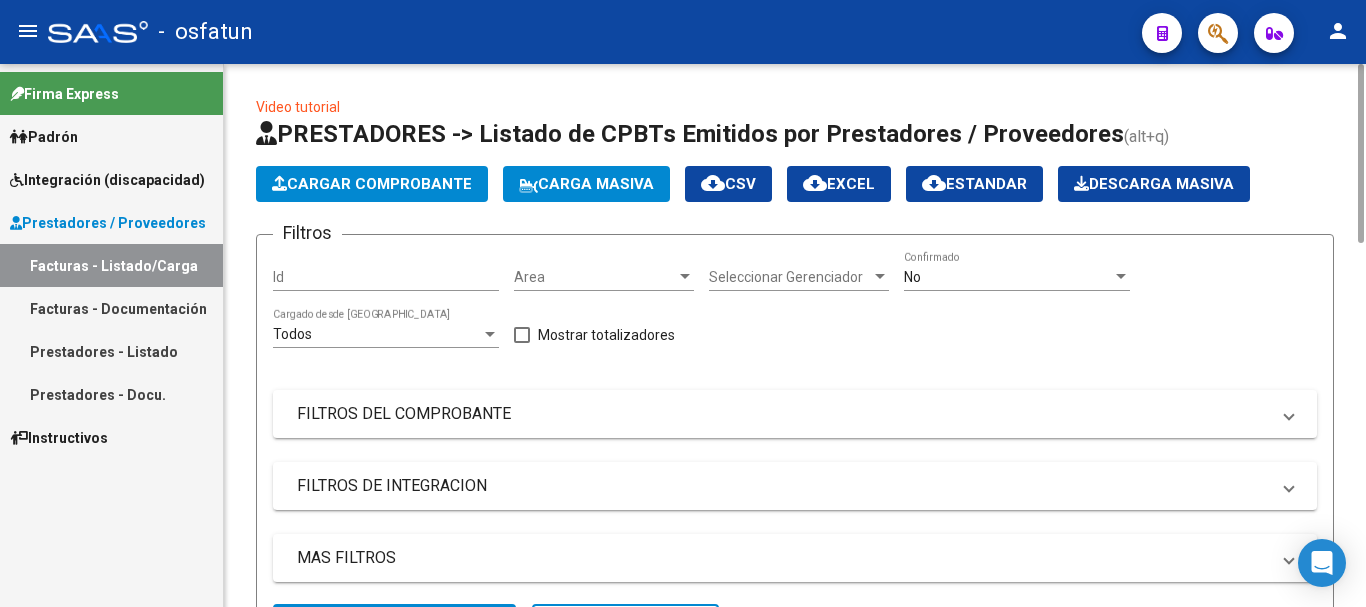click on "Cargar Comprobante" 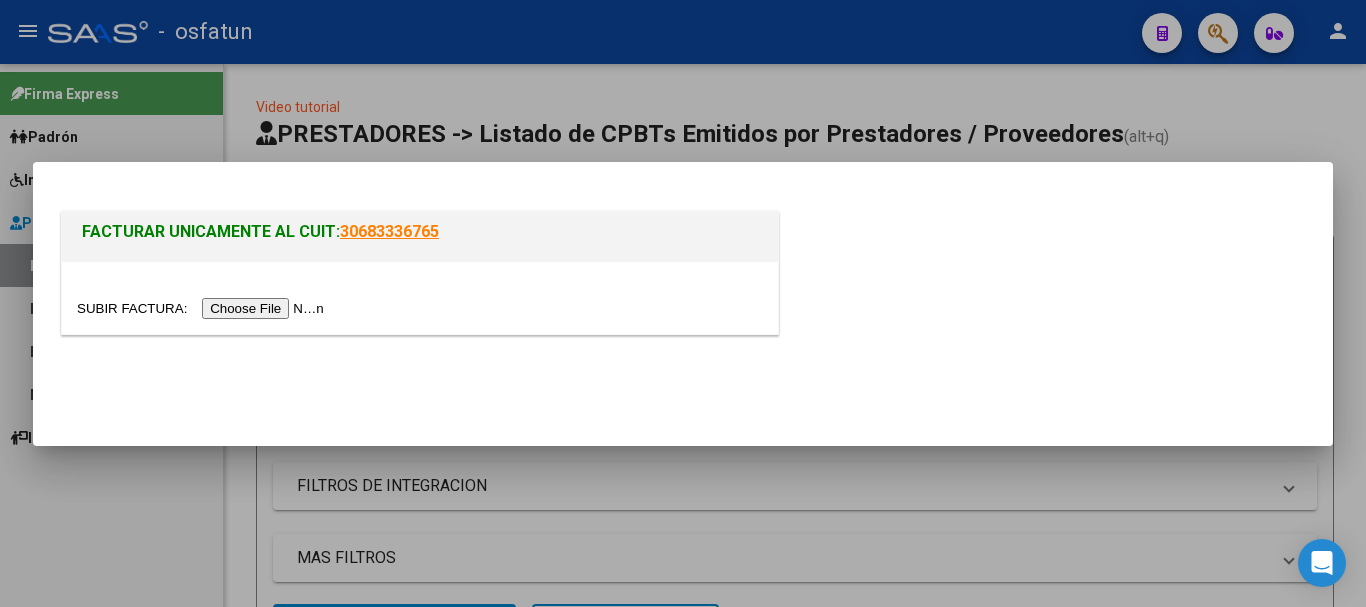 click at bounding box center [203, 308] 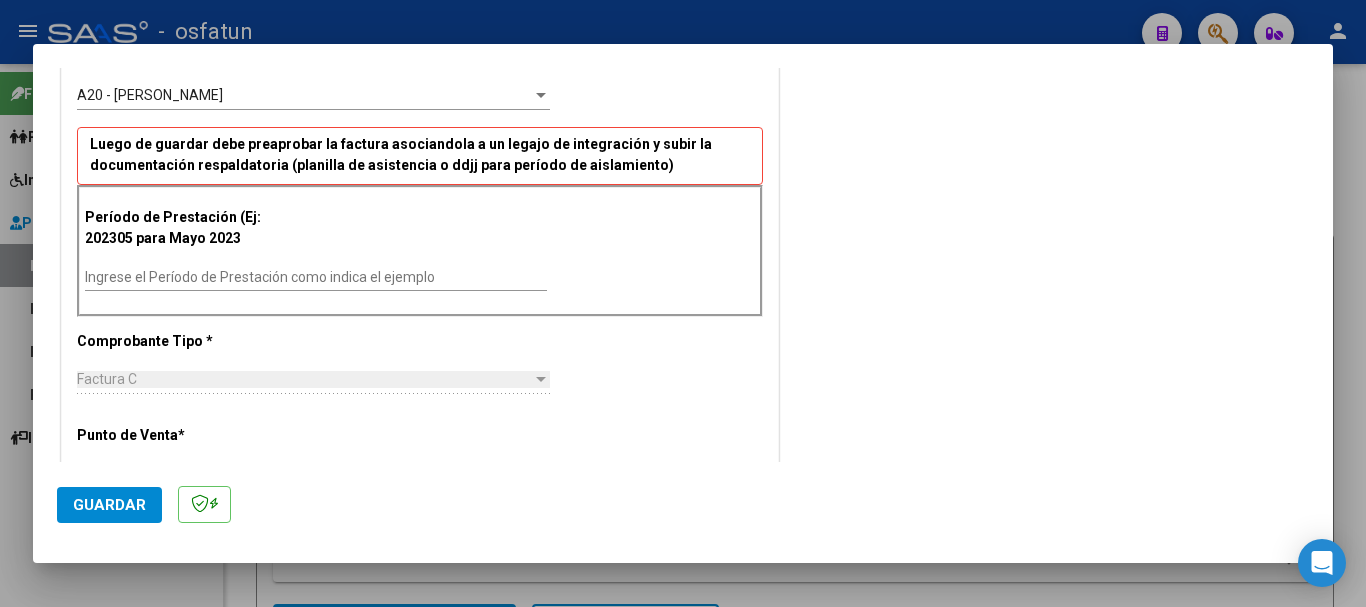 scroll, scrollTop: 593, scrollLeft: 0, axis: vertical 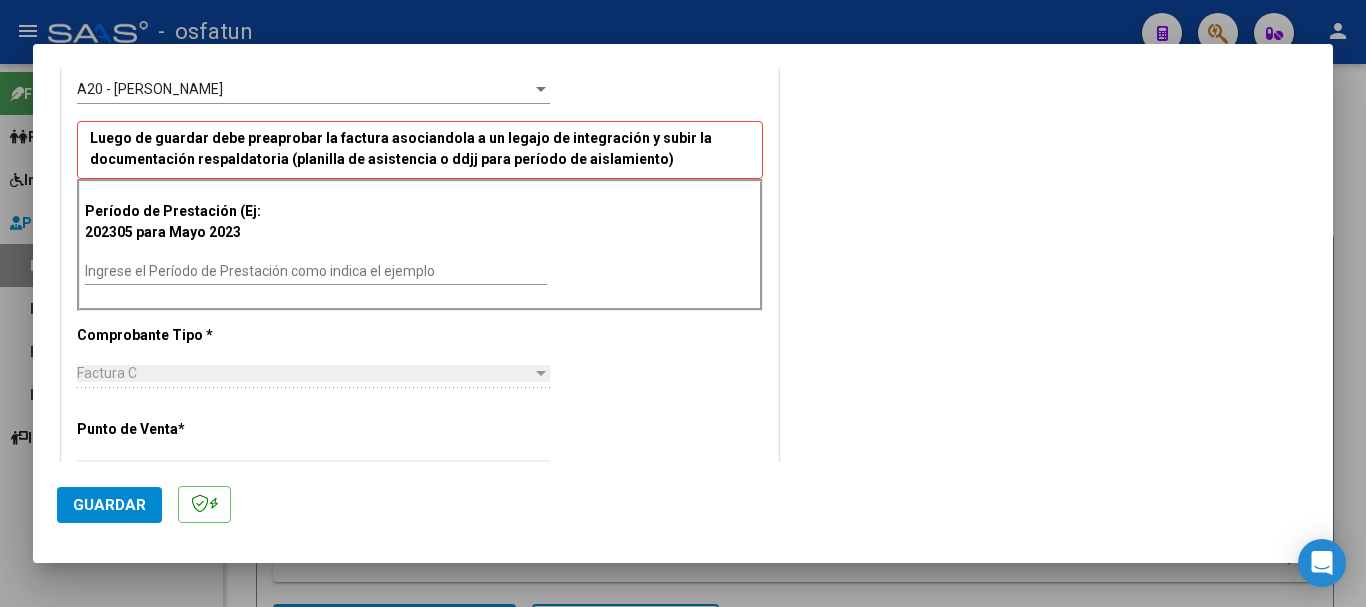 click on "Período de Prestación (Ej: 202305 para Mayo 2023    Ingrese el Período de Prestación como indica el ejemplo" at bounding box center (420, 244) 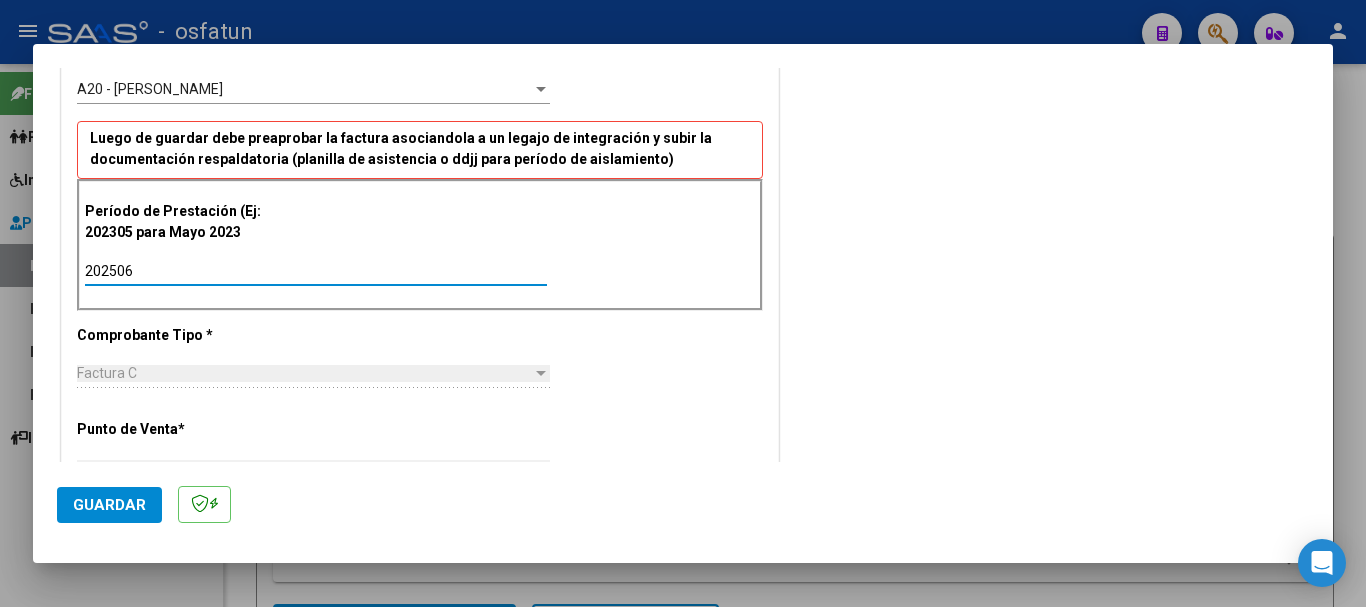 type on "202506" 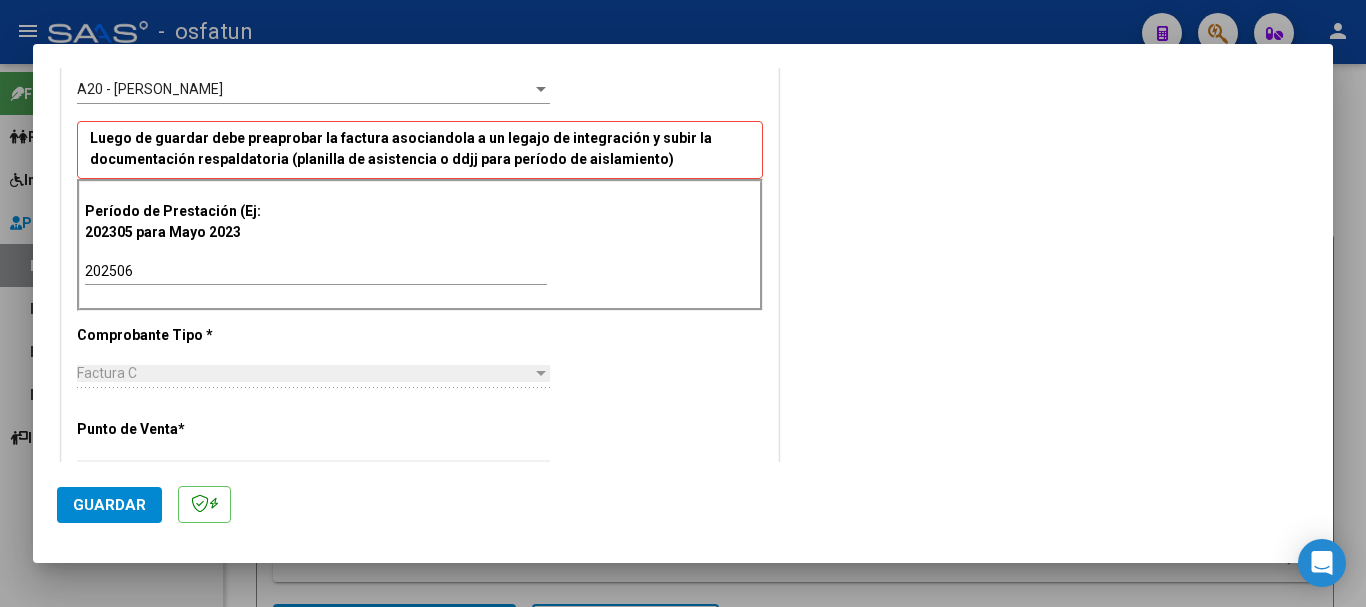 scroll, scrollTop: 1483, scrollLeft: 0, axis: vertical 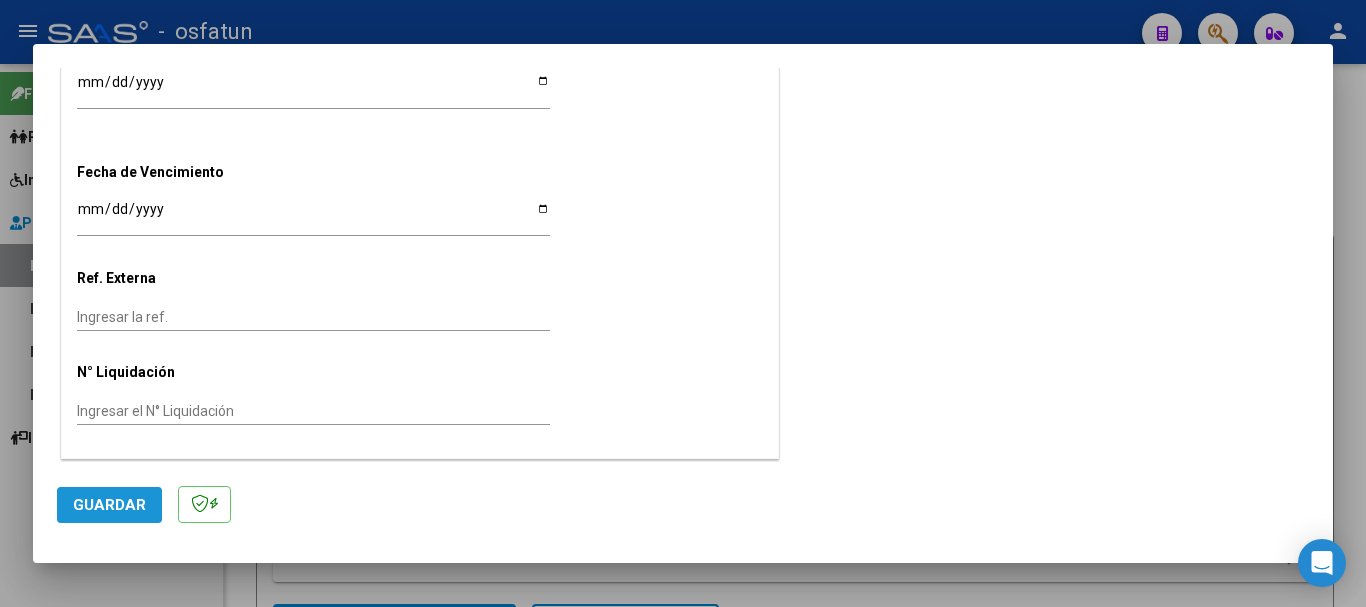 click on "Guardar" 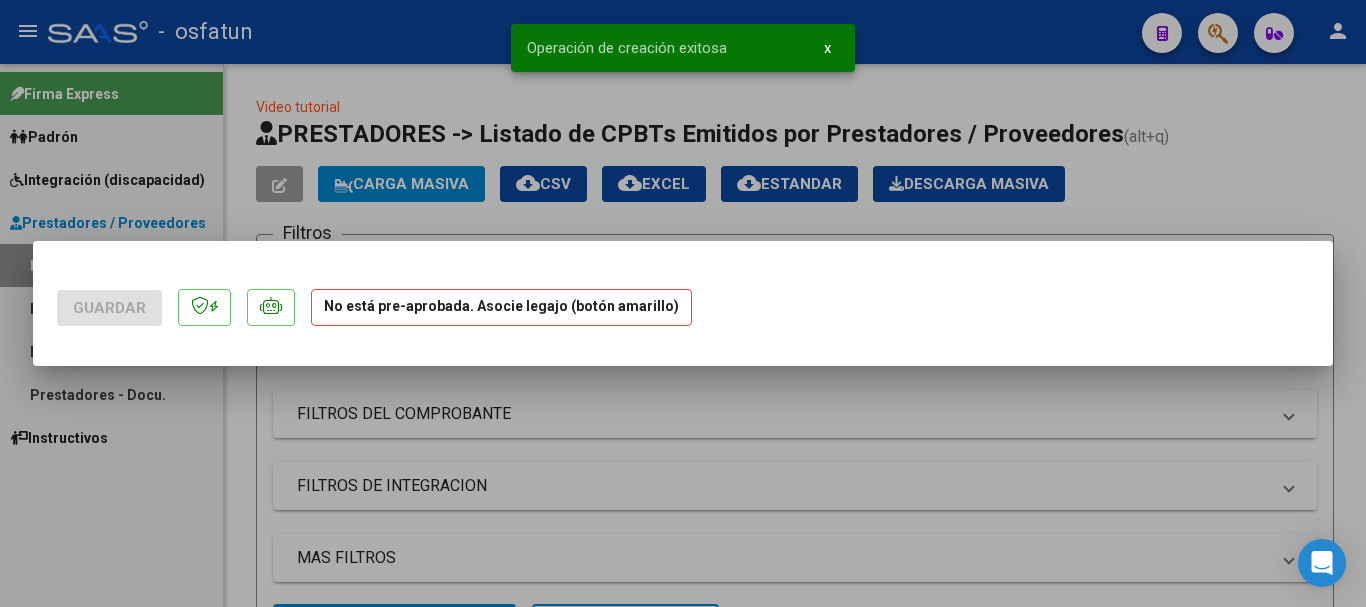 scroll, scrollTop: 0, scrollLeft: 0, axis: both 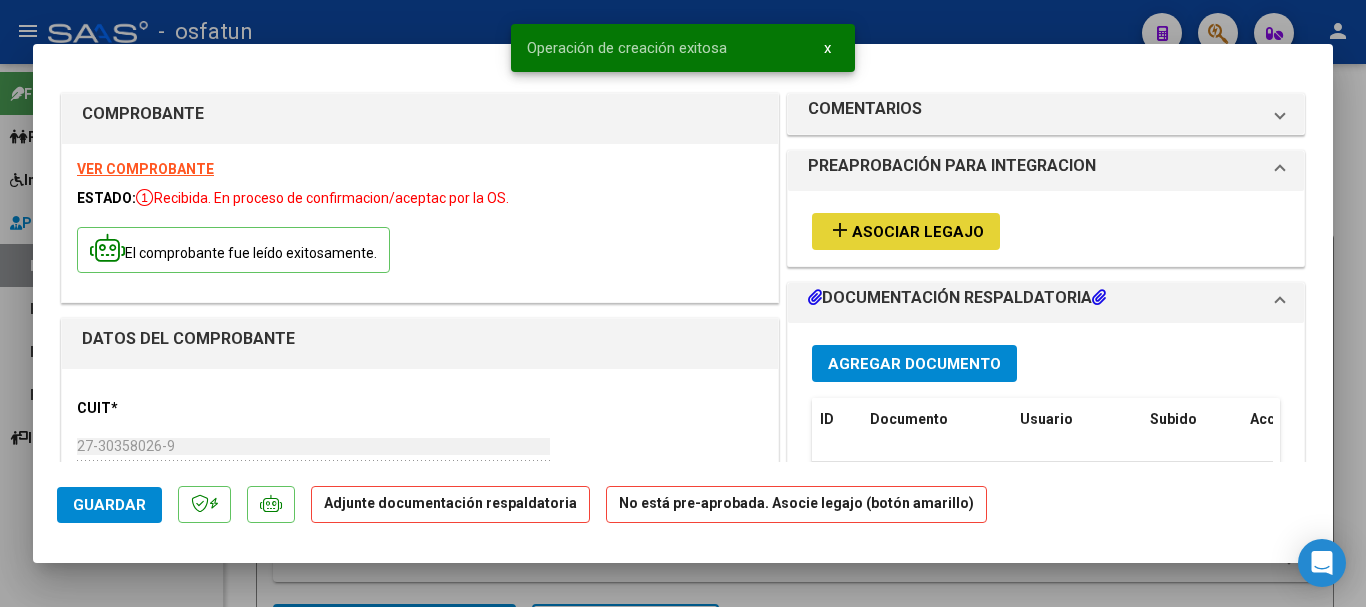 click on "add Asociar Legajo" at bounding box center [906, 231] 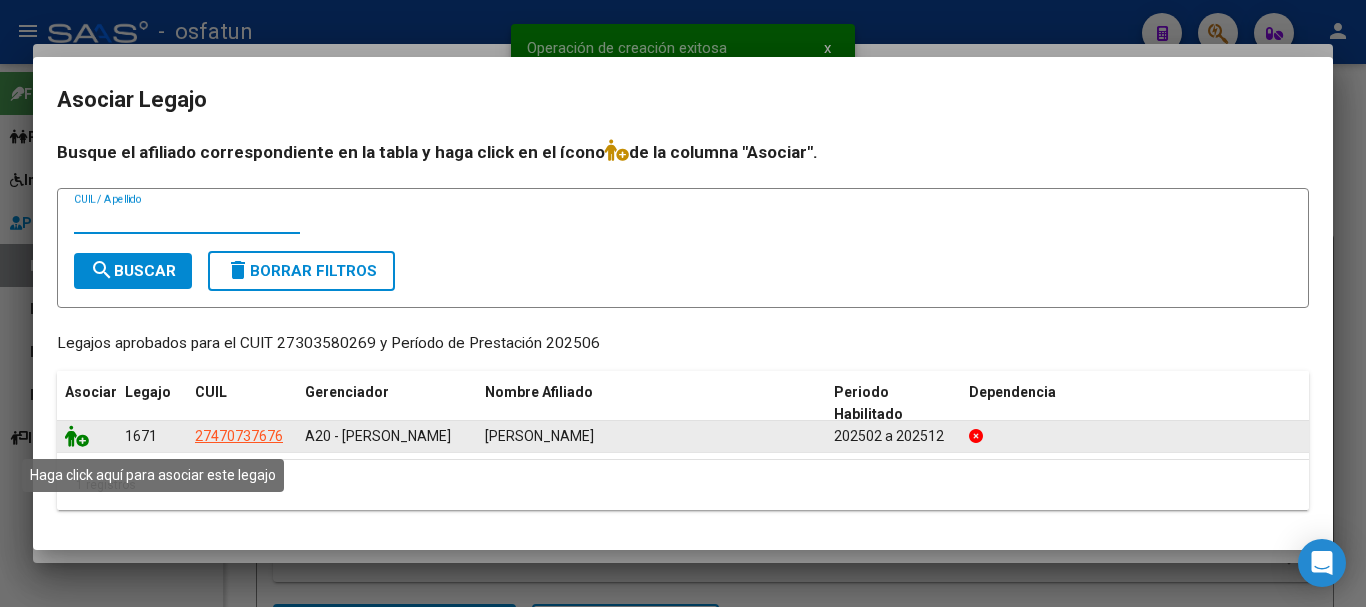 click 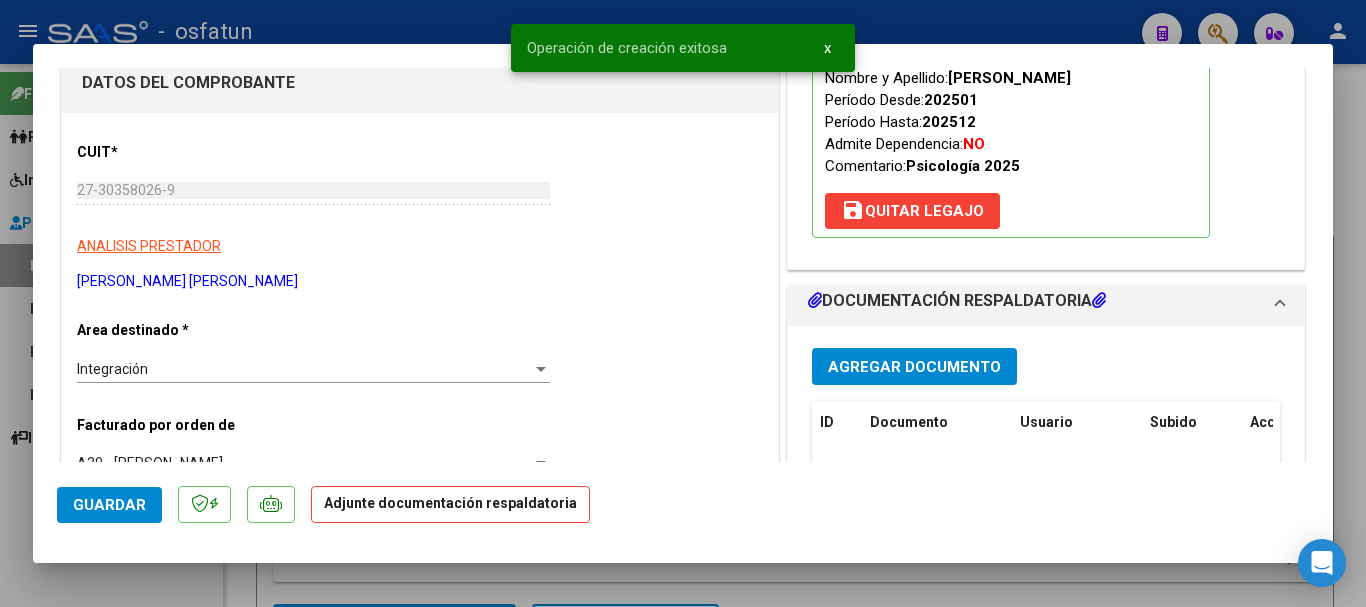 scroll, scrollTop: 447, scrollLeft: 0, axis: vertical 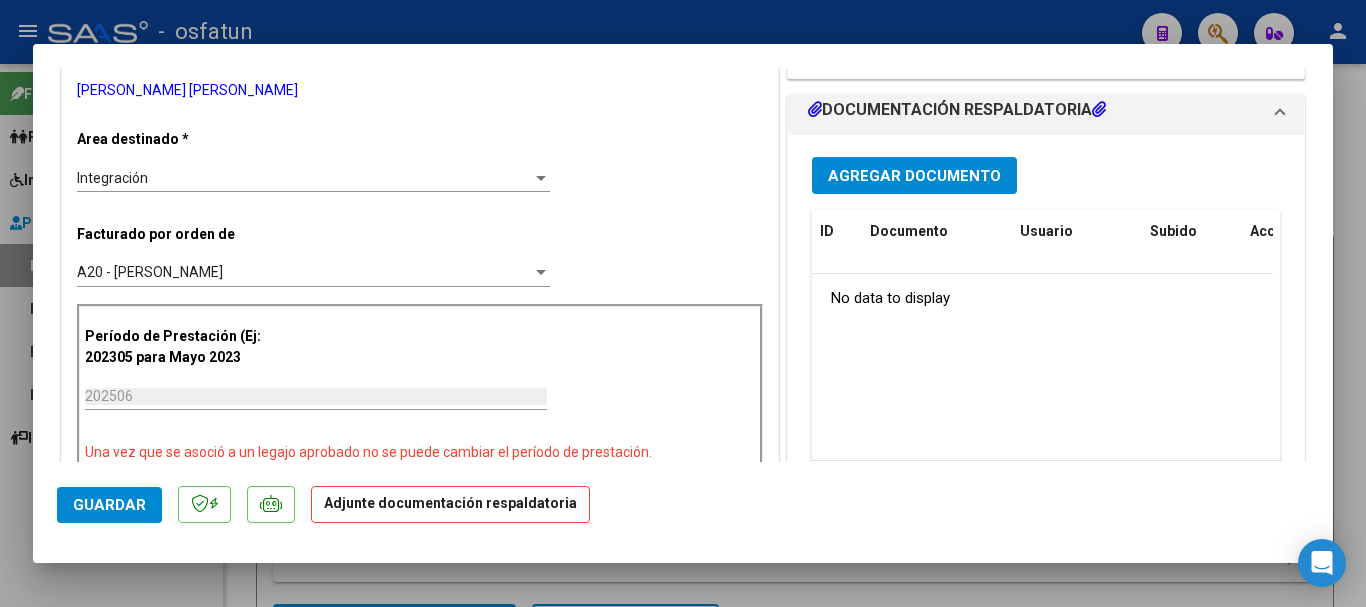 click on "Agregar Documento" at bounding box center (914, 176) 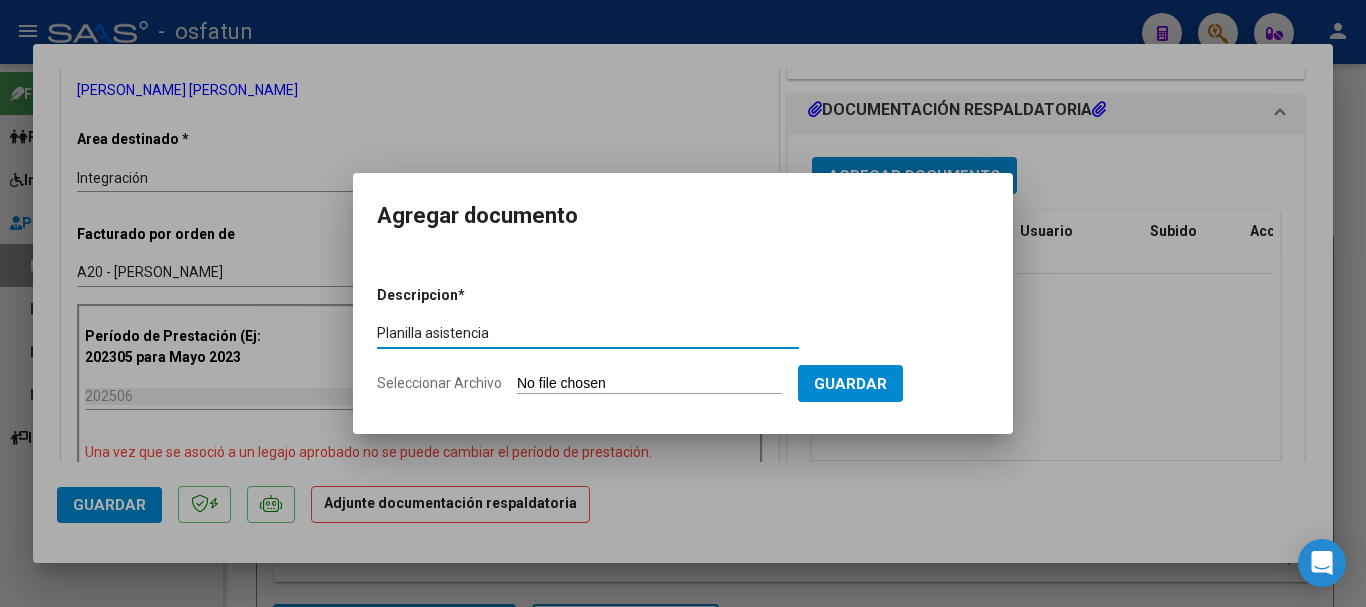 type on "Planilla asistencia" 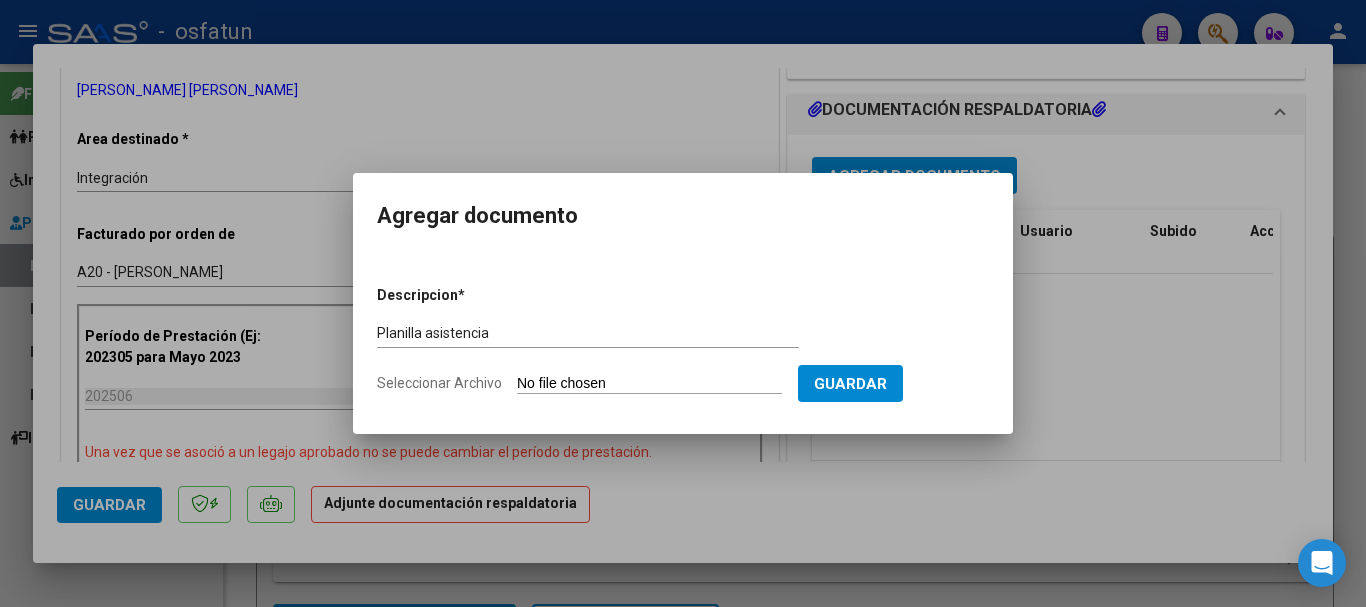 click on "Seleccionar Archivo" at bounding box center (649, 384) 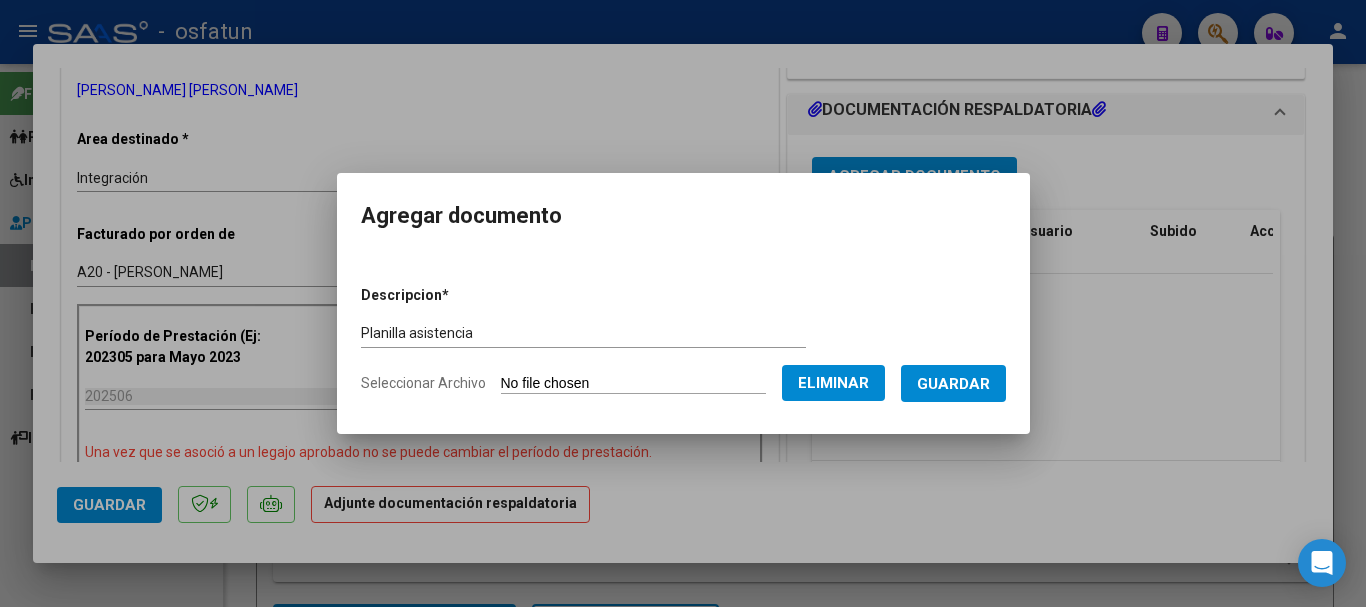 click on "Guardar" at bounding box center [953, 384] 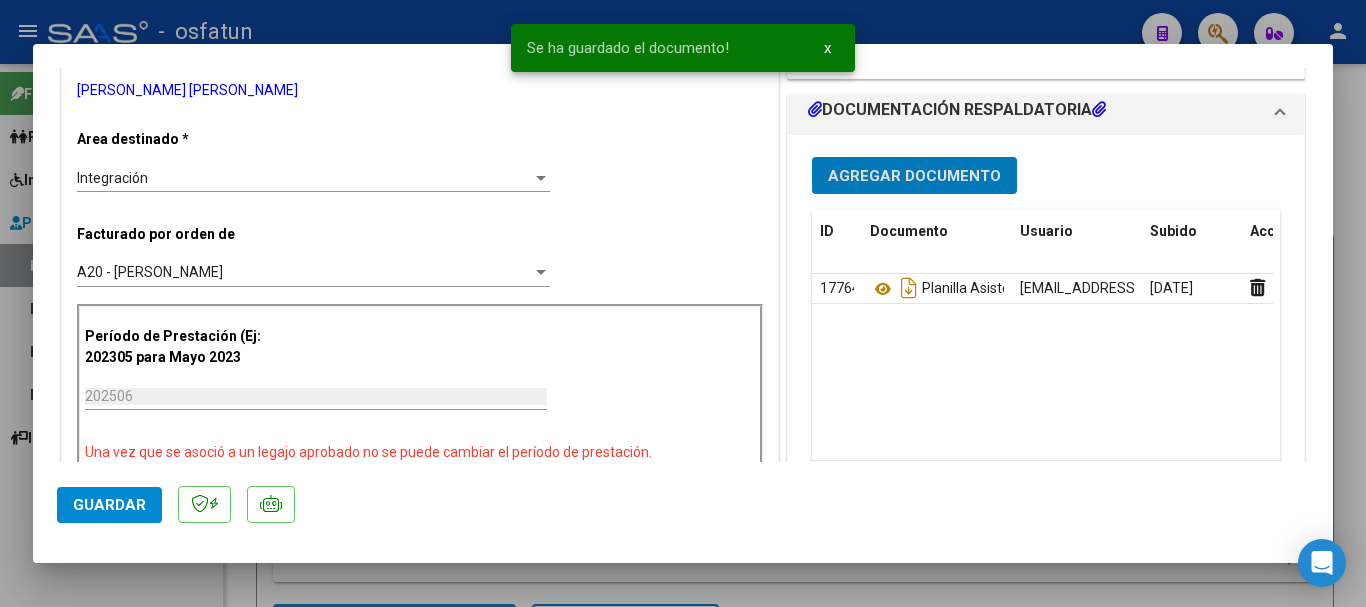 click on "Agregar Documento" at bounding box center (914, 176) 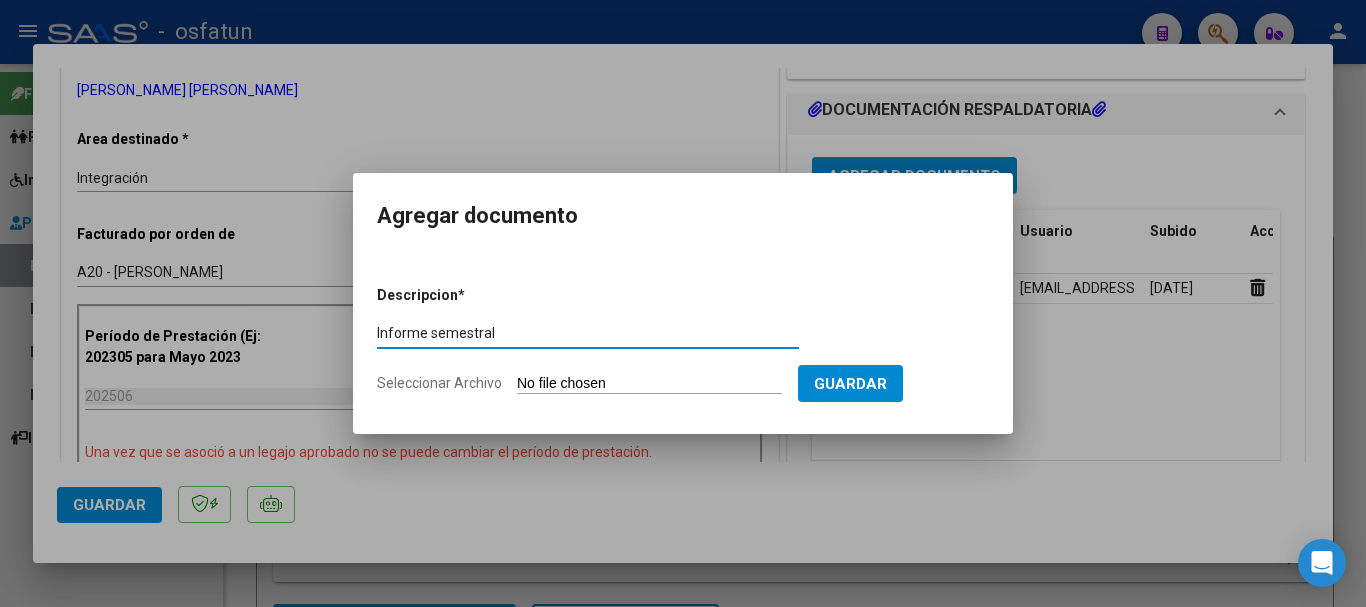 type on "Informe semestral" 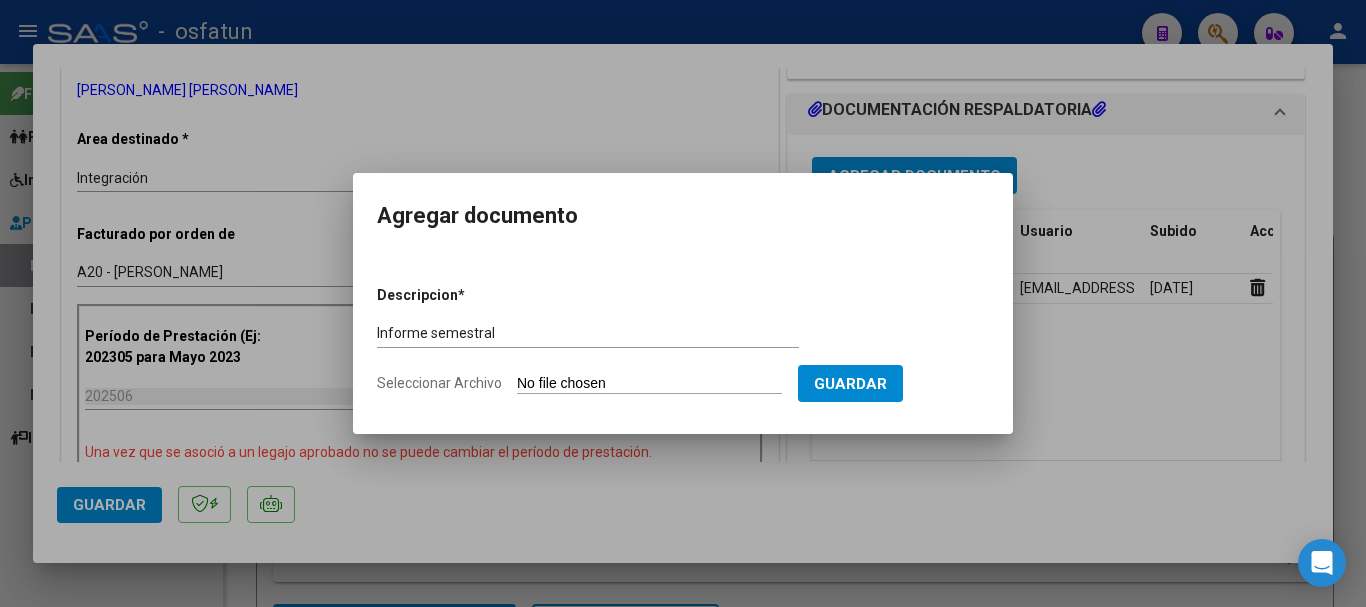 click on "Seleccionar Archivo" at bounding box center [649, 384] 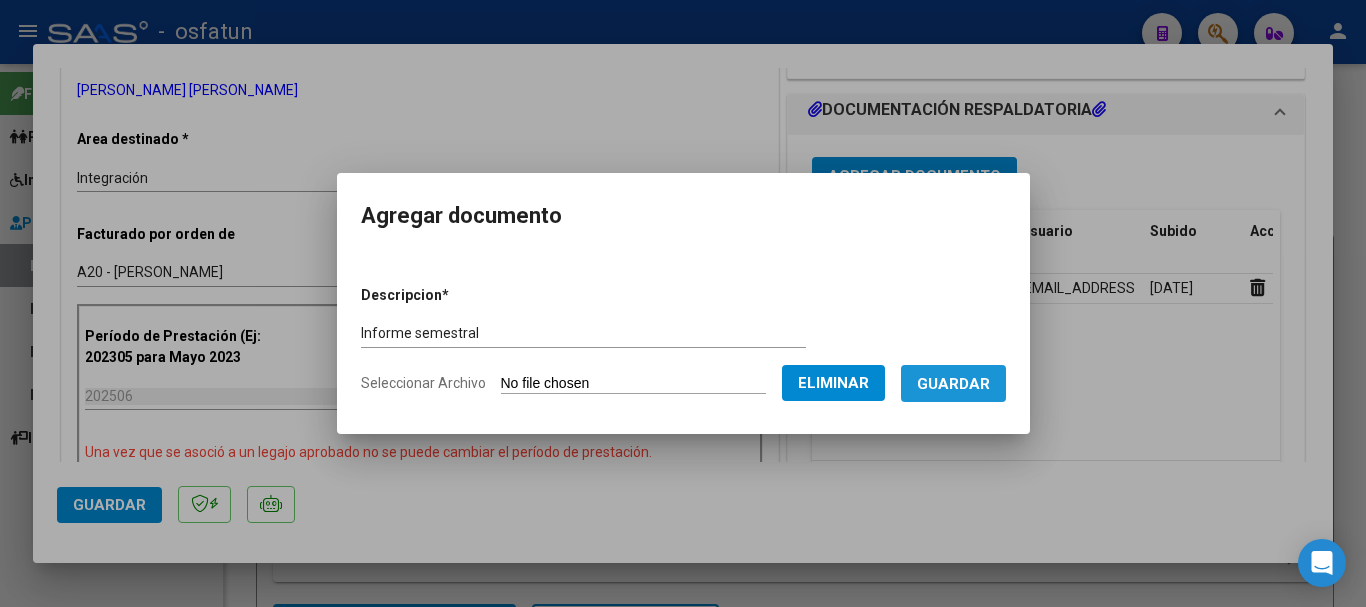 click on "Guardar" at bounding box center (953, 384) 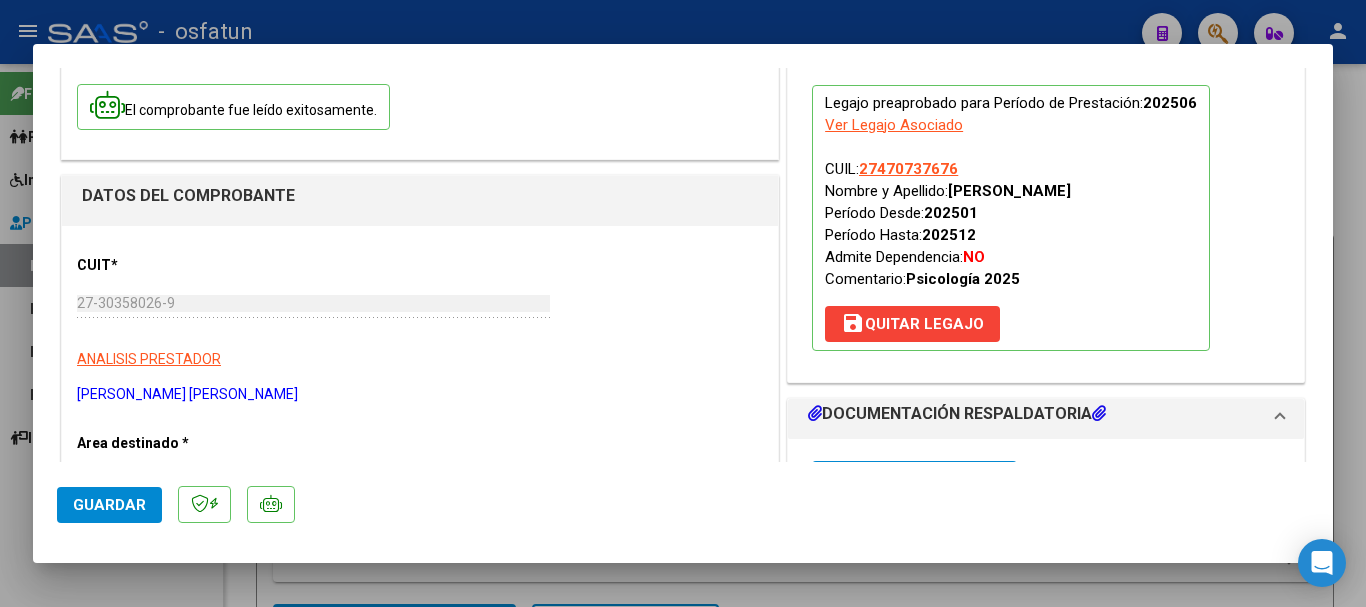 scroll, scrollTop: 191, scrollLeft: 0, axis: vertical 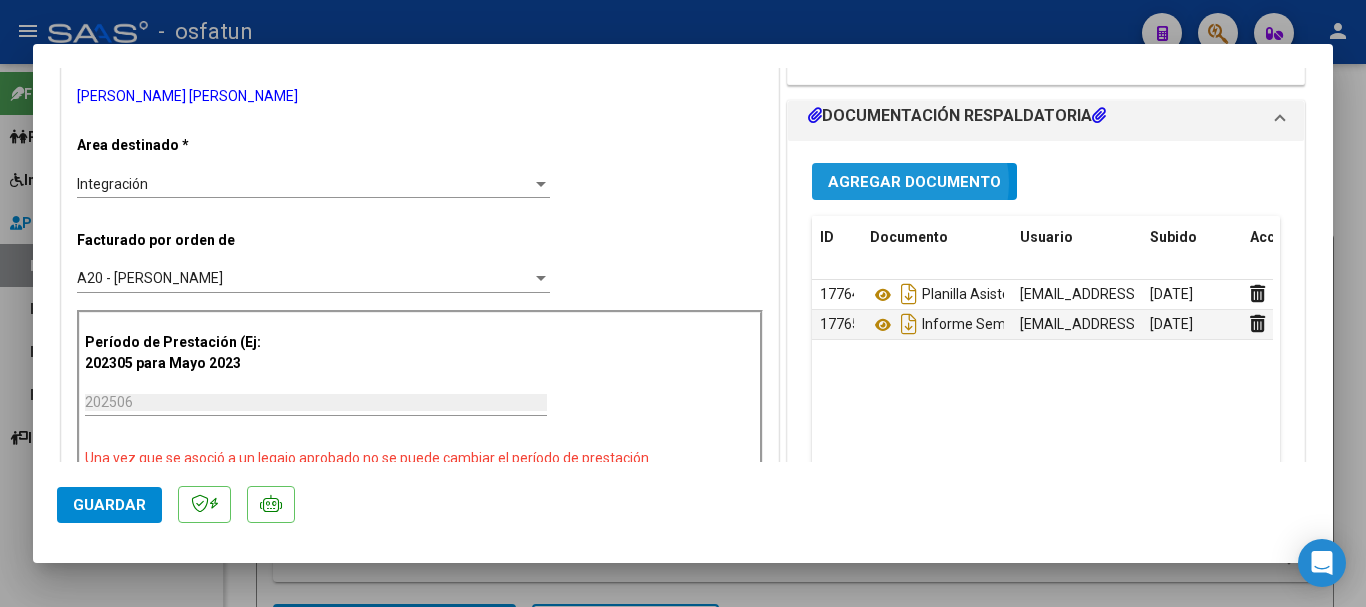 click on "Agregar Documento" at bounding box center (914, 182) 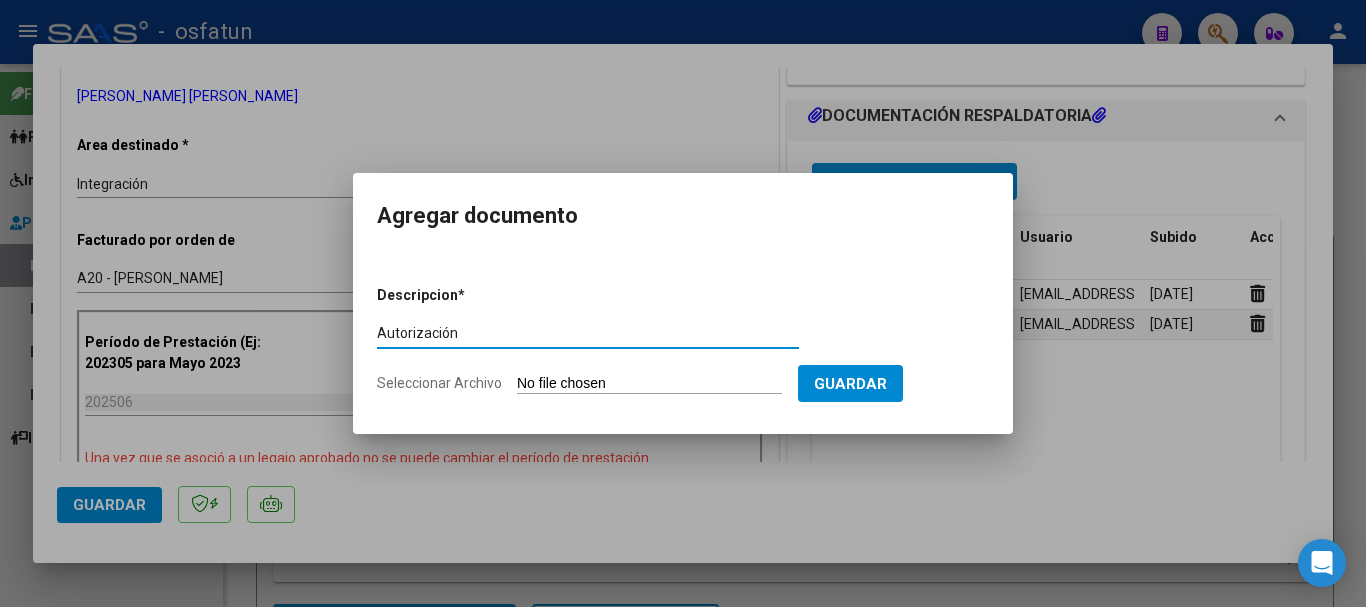 type on "Autorización" 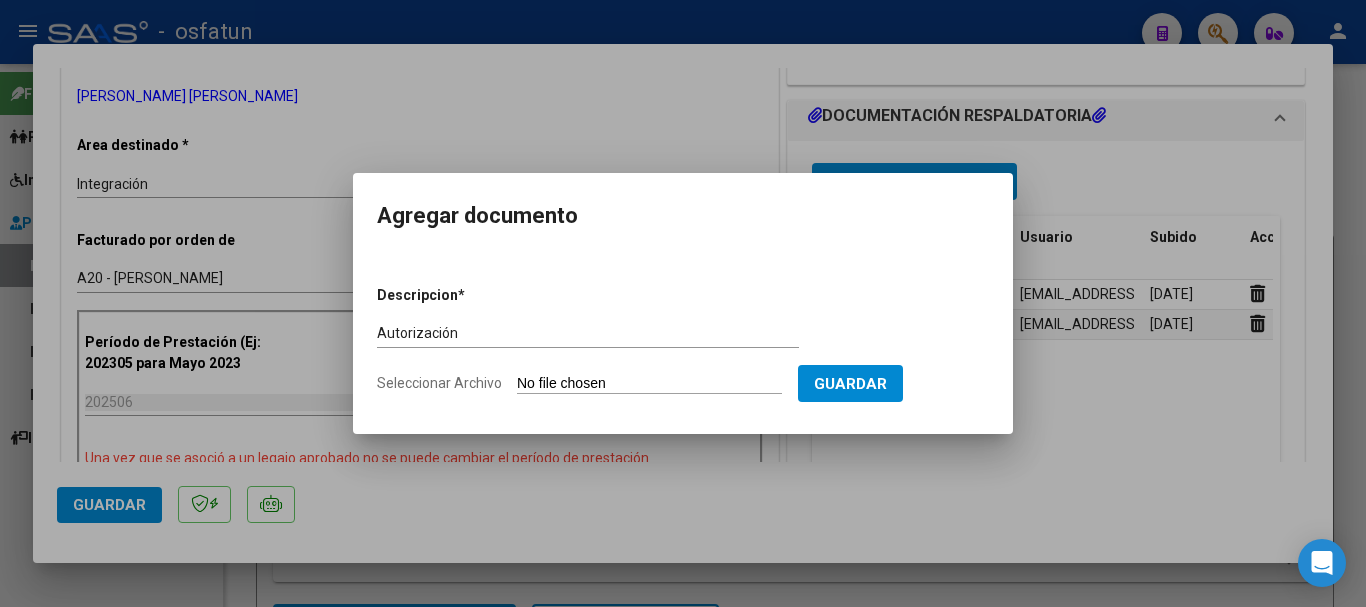 click on "Seleccionar Archivo" at bounding box center [649, 384] 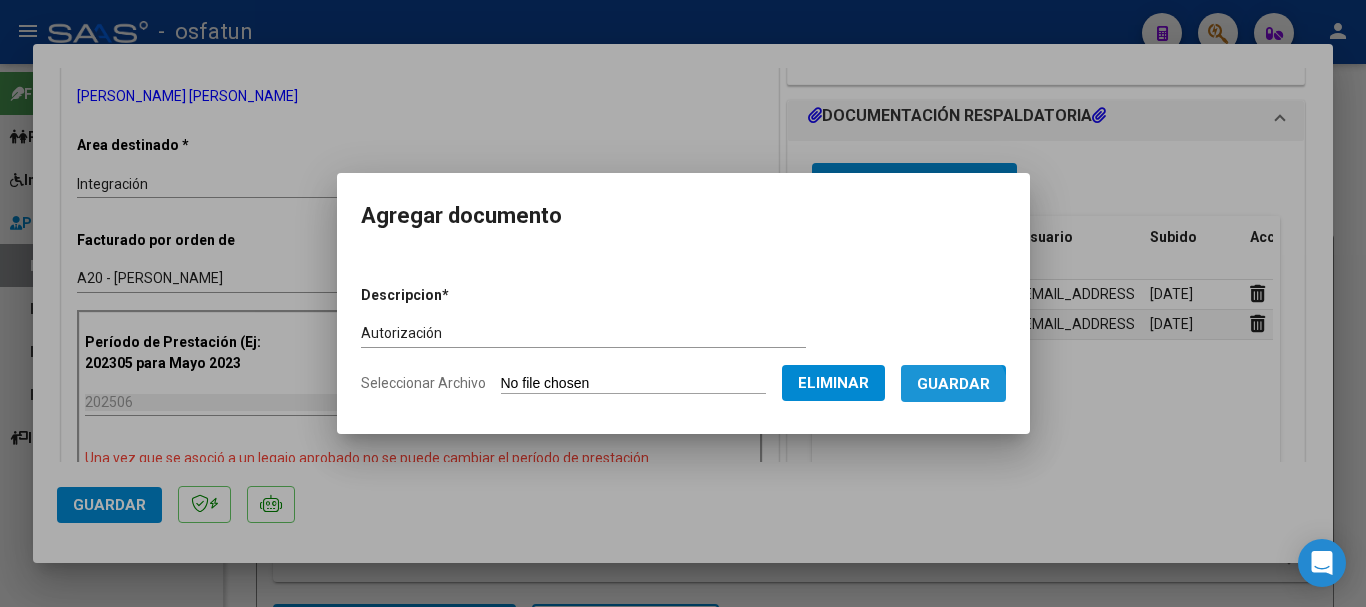 click on "Guardar" at bounding box center [953, 383] 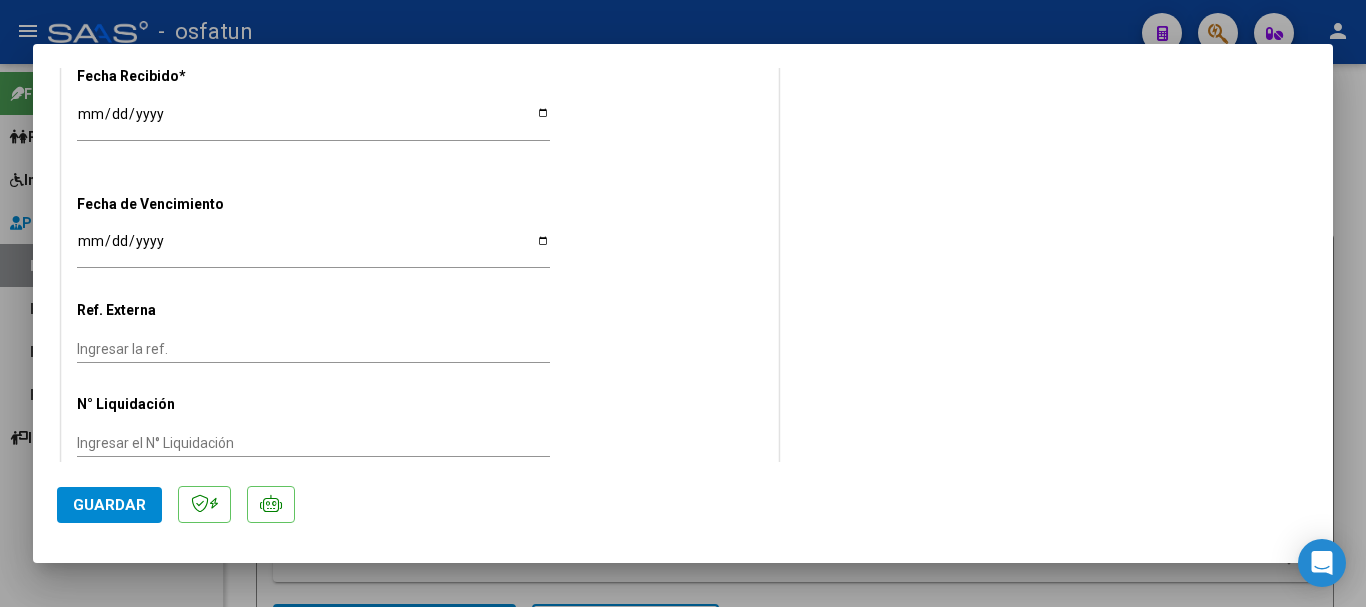 scroll, scrollTop: 1511, scrollLeft: 0, axis: vertical 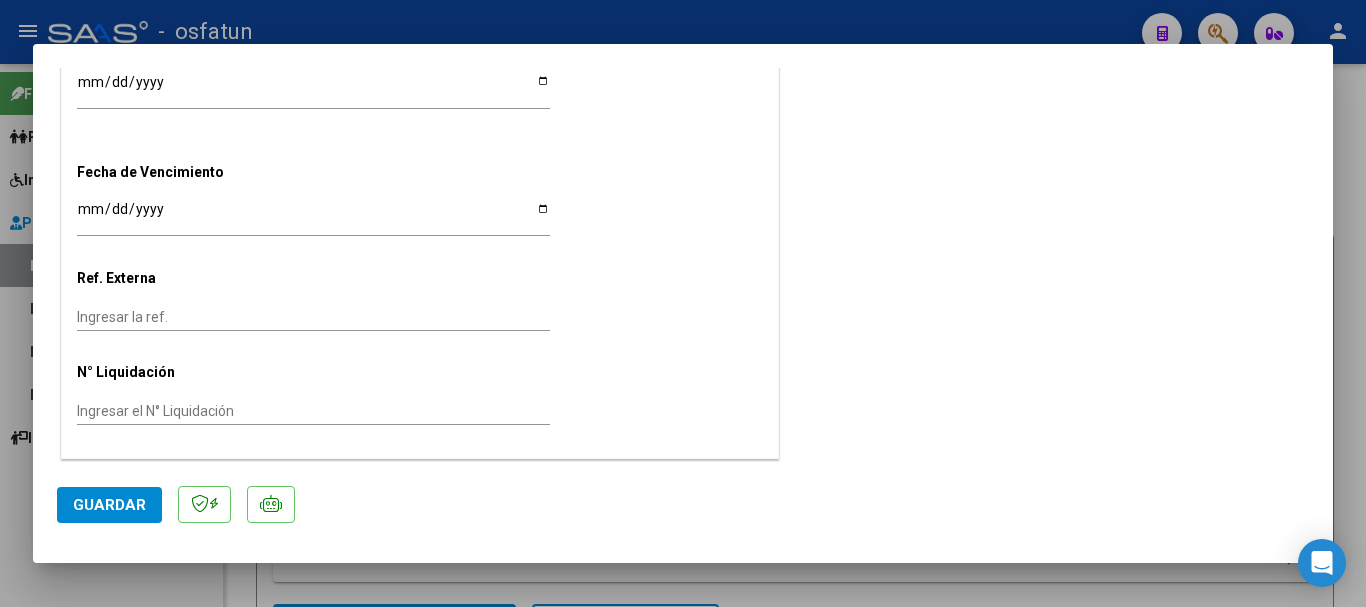 click on "COMPROBANTE VER COMPROBANTE       ESTADO:   Recibida. En proceso de confirmacion/aceptac por la OS.     El comprobante fue leído exitosamente.  DATOS DEL COMPROBANTE CUIT  *   27-30358026-9 Ingresar CUIT  ANALISIS PRESTADOR  [PERSON_NAME] [PERSON_NAME] ARCA Padrón  Area destinado * Integración Seleccionar Area  Facturado por orden de  A20 - [PERSON_NAME] Seleccionar Gerenciador Período de Prestación (Ej: 202305 para [DATE]    202506 Ingrese el Período de Prestación como indica el ejemplo   Una vez que se asoció a un legajo aprobado no se puede cambiar el período de prestación.   Comprobante Tipo * Factura C Seleccionar Tipo Punto de Venta  *   2 Ingresar el Nro.  Número  *   1114 Ingresar el Nro.  Monto  *   $ 86.594,27 Ingresar el [GEOGRAPHIC_DATA].  *   [DATE] Ingresar la fecha  CAE / CAEA (no ingrese CAI)    75269676576179 Ingresar el CAE o CAEA (no ingrese CAI)  Fecha Recibido  *   [DATE] Ingresar la fecha  Fecha de Vencimiento    Ingresar la fecha  Ref. Externa      202506" at bounding box center [683, 304] 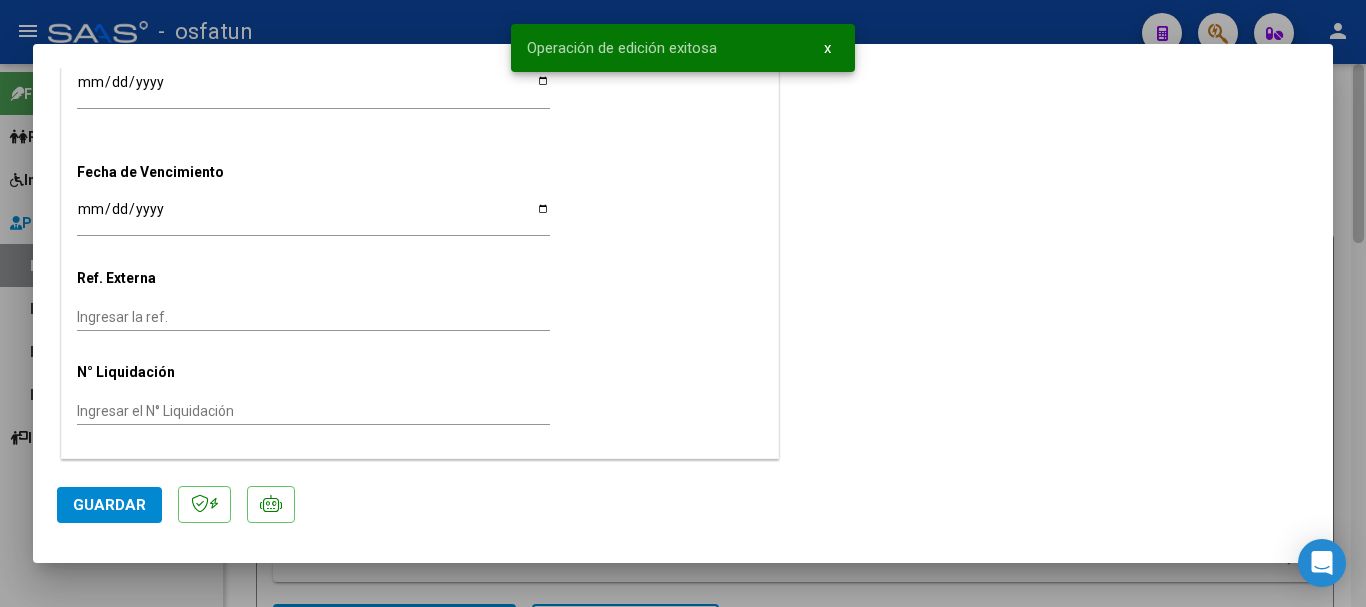 click at bounding box center [683, 303] 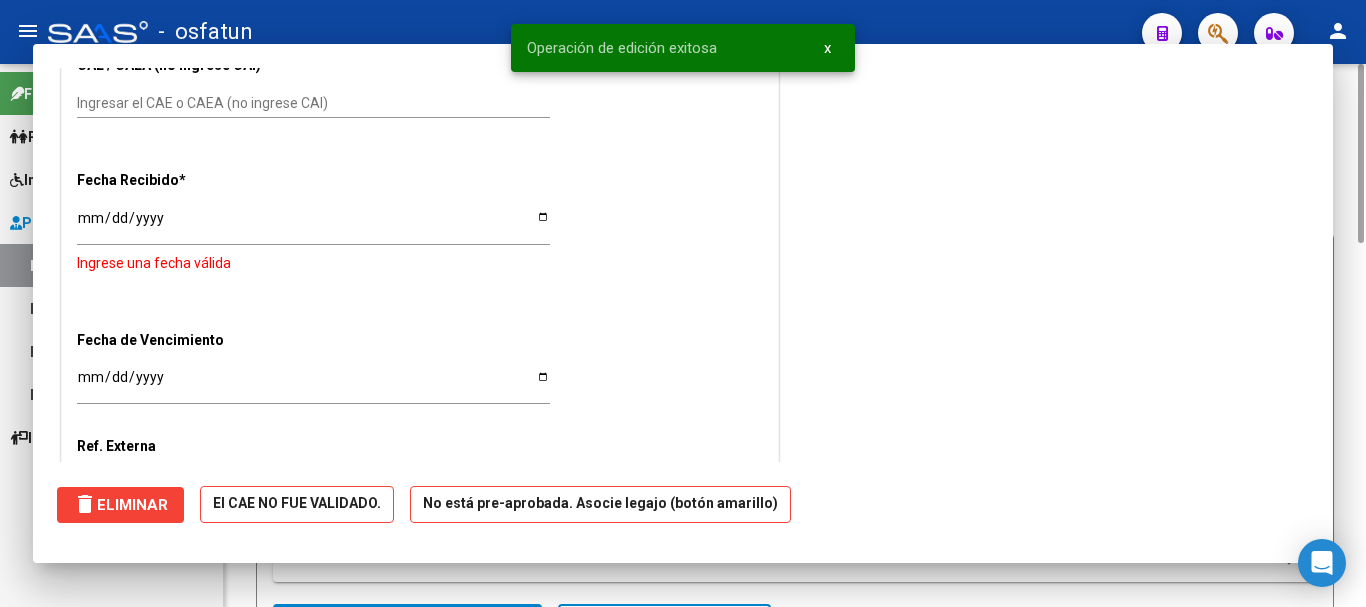 scroll, scrollTop: 0, scrollLeft: 0, axis: both 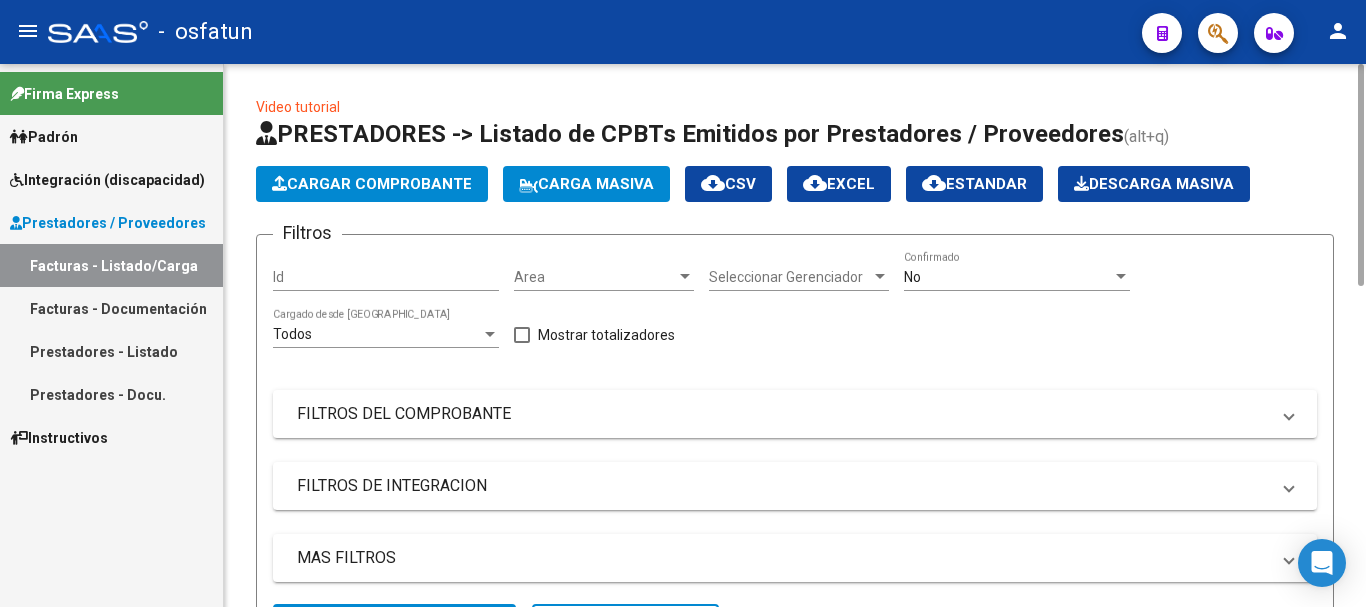 drag, startPoint x: 1363, startPoint y: 203, endPoint x: 1350, endPoint y: 57, distance: 146.57762 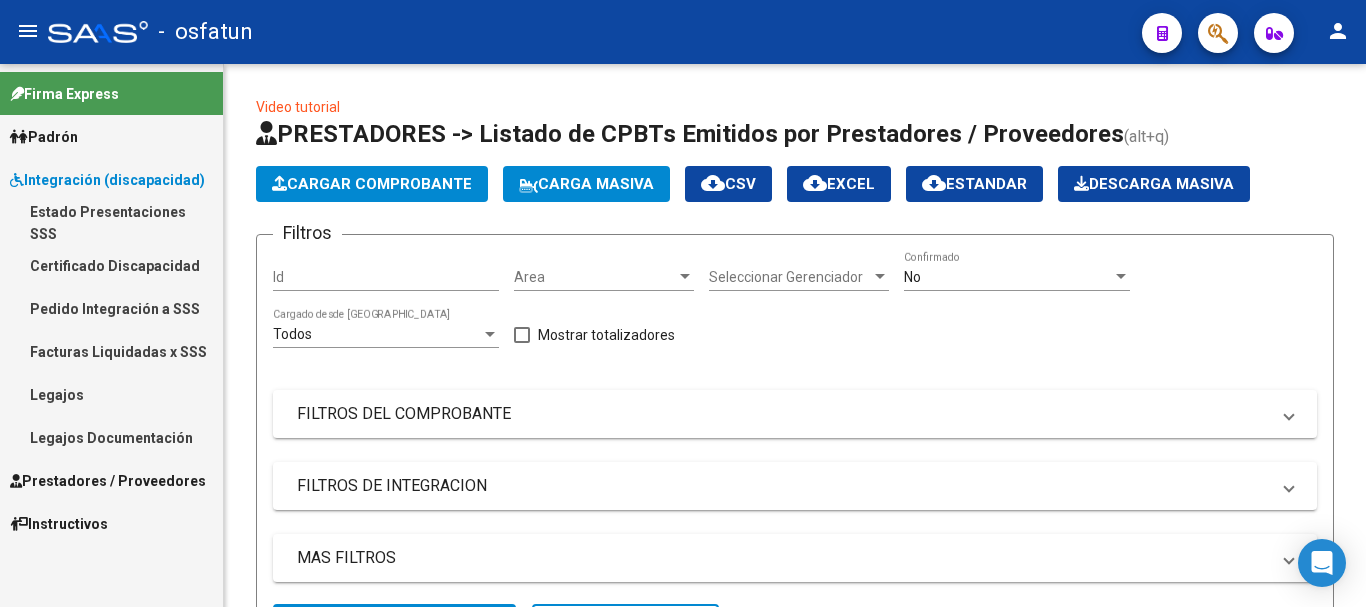 click on "Legajos" at bounding box center [111, 394] 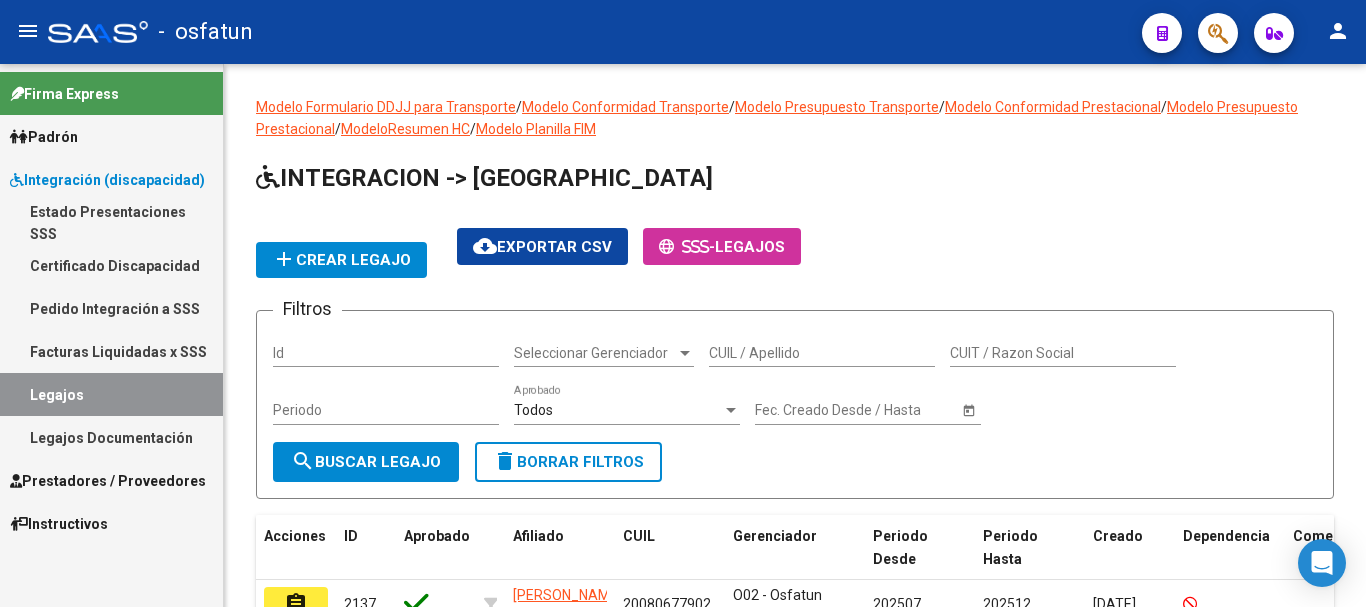 click on "Legajos" at bounding box center (111, 394) 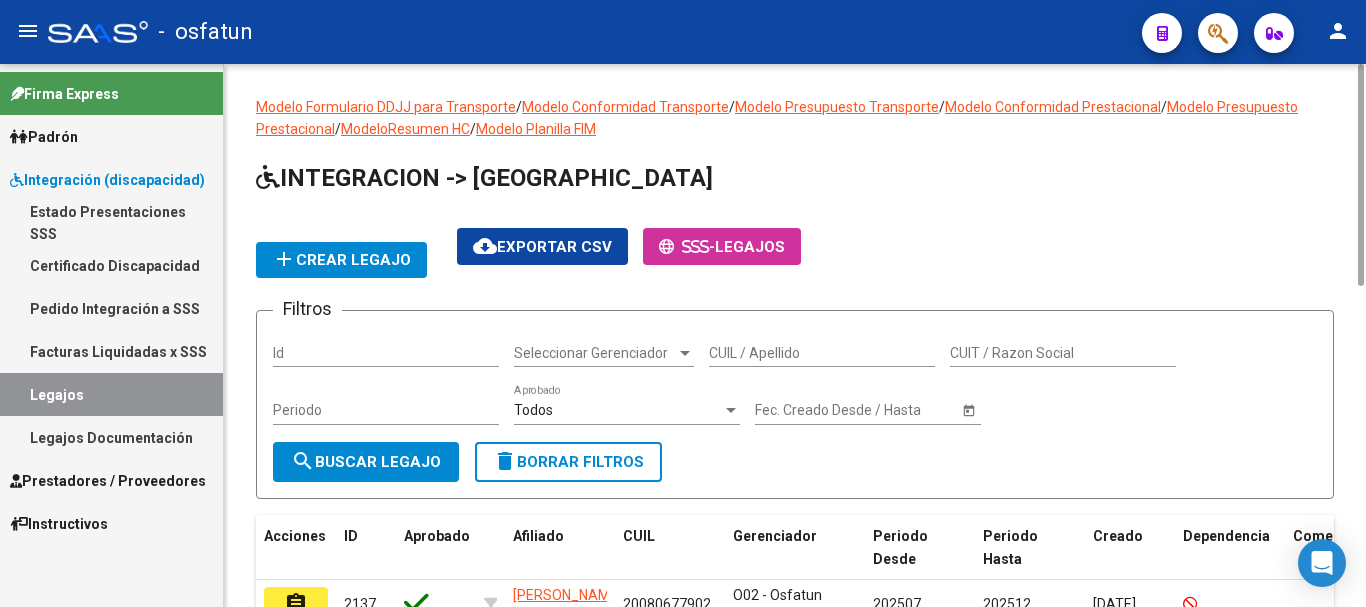 click on "CUIL / Apellido" at bounding box center [822, 353] 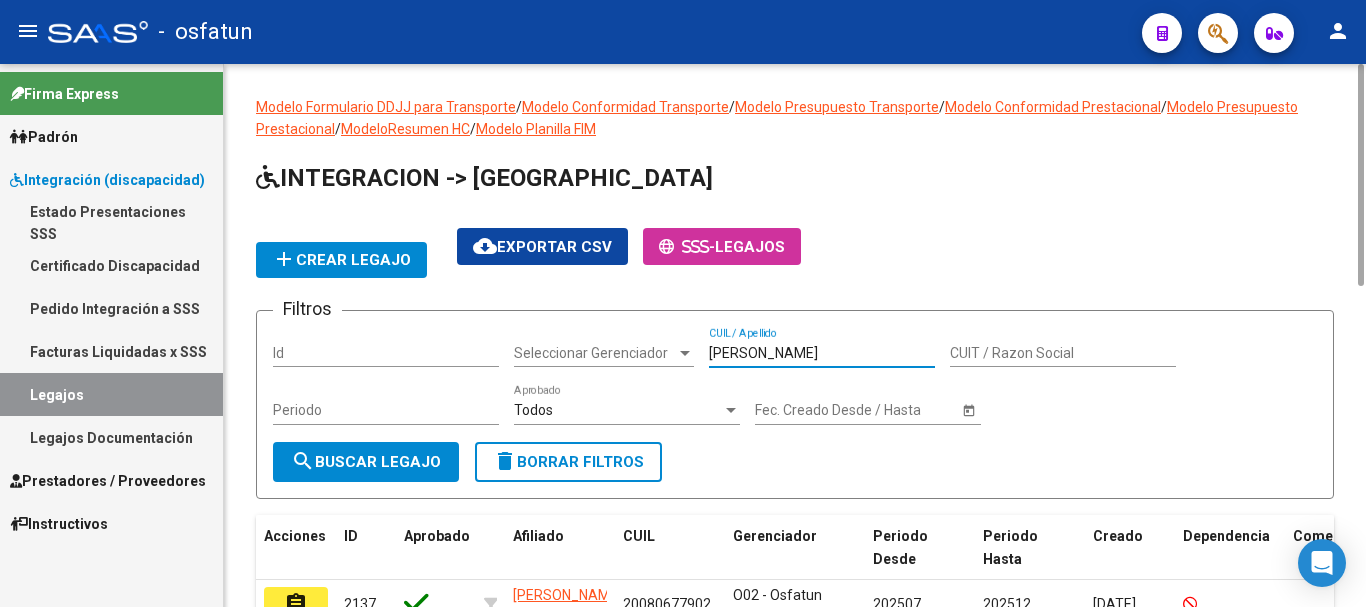 type on "[PERSON_NAME]" 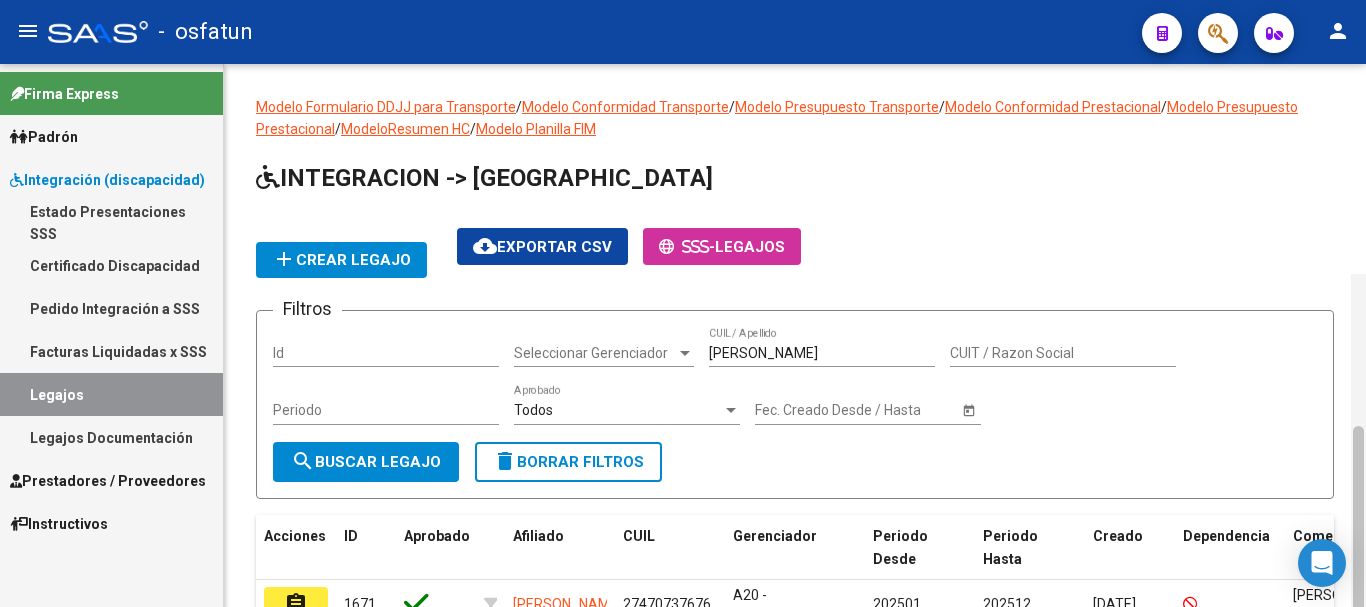 scroll, scrollTop: 210, scrollLeft: 0, axis: vertical 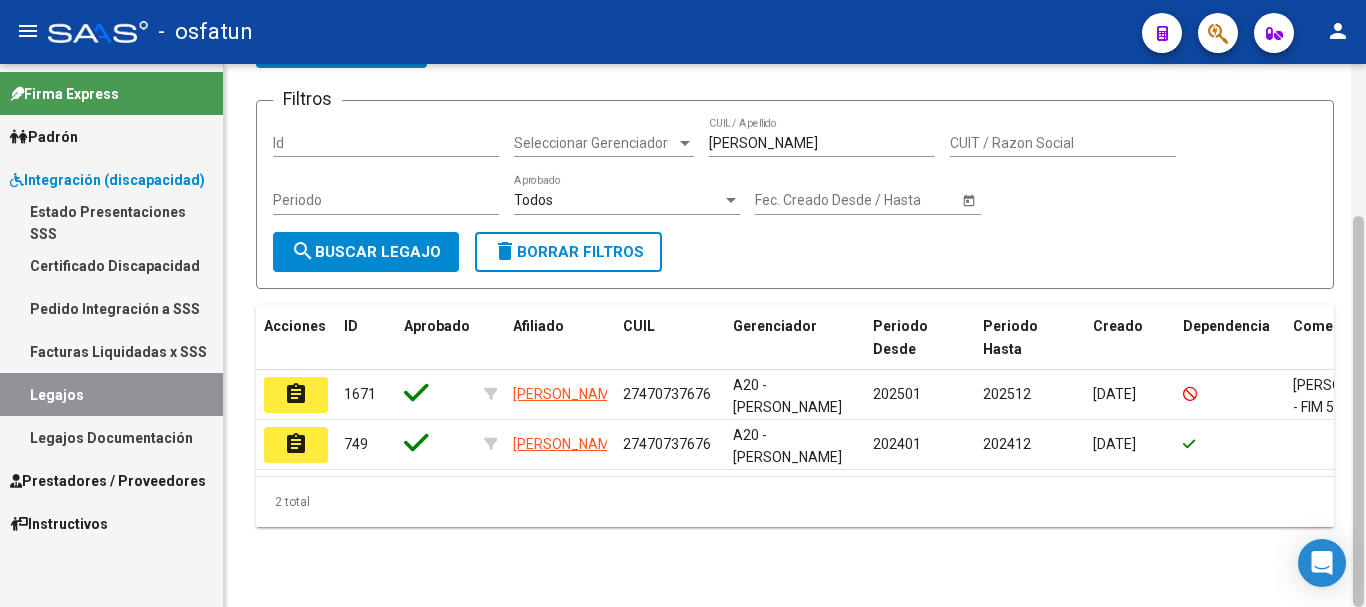 drag, startPoint x: 1365, startPoint y: 161, endPoint x: 1355, endPoint y: 277, distance: 116.43024 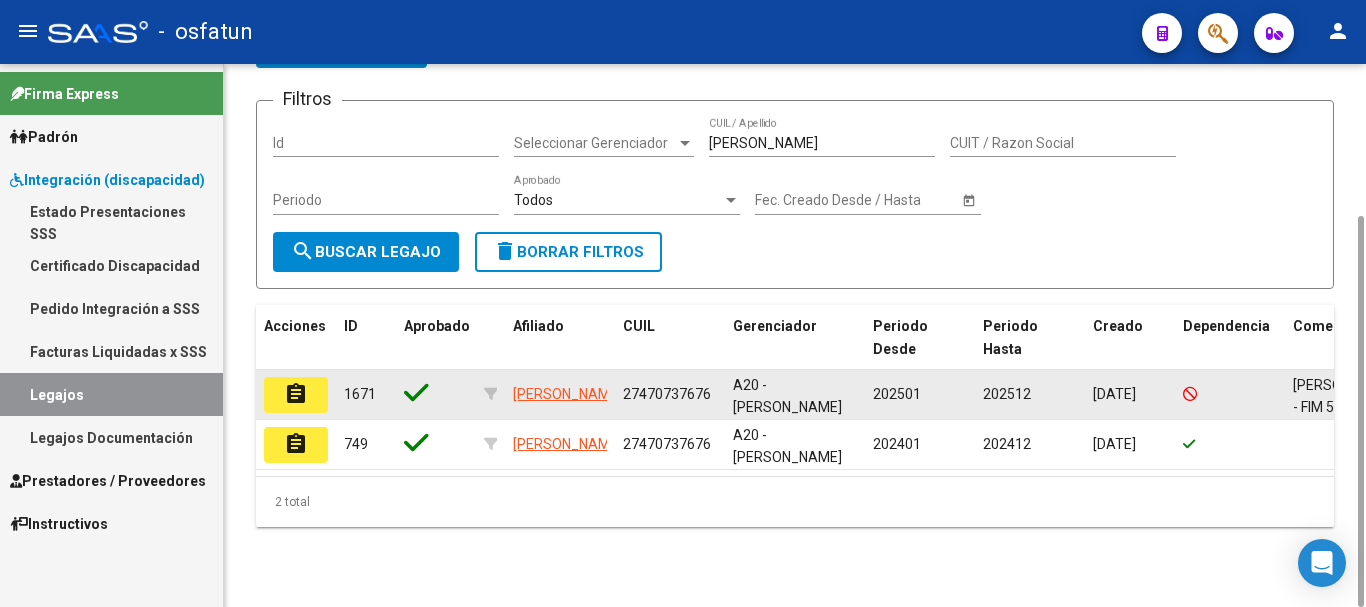 click on "assignment" 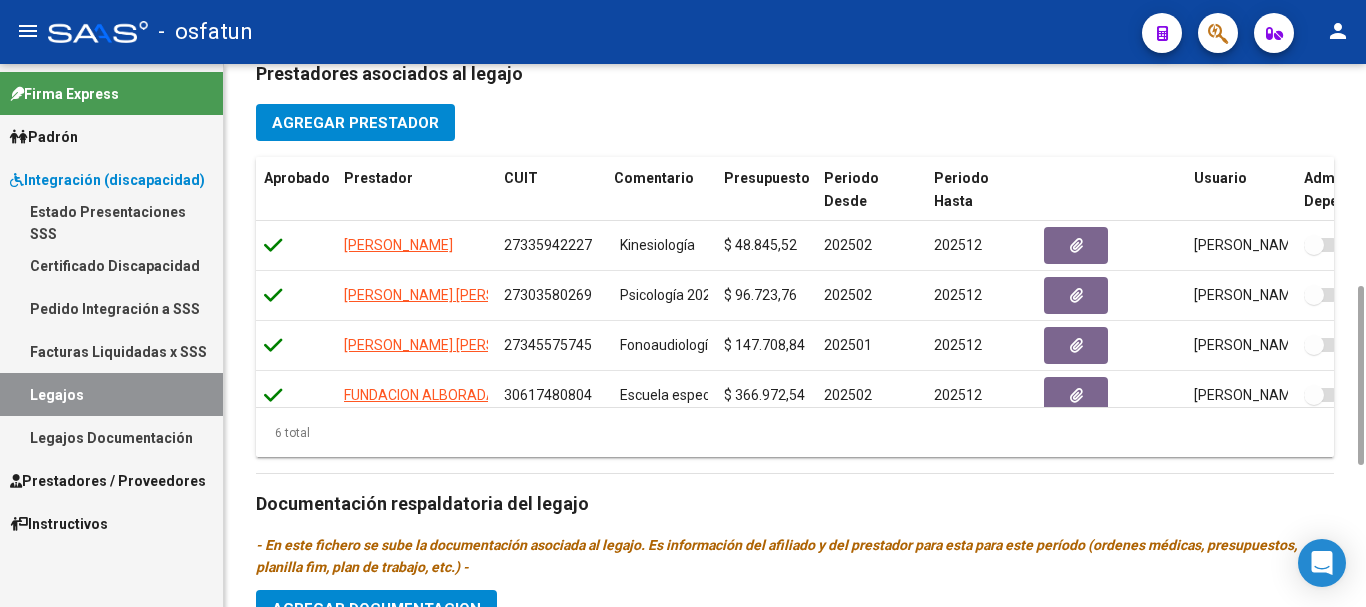 scroll, scrollTop: 718, scrollLeft: 0, axis: vertical 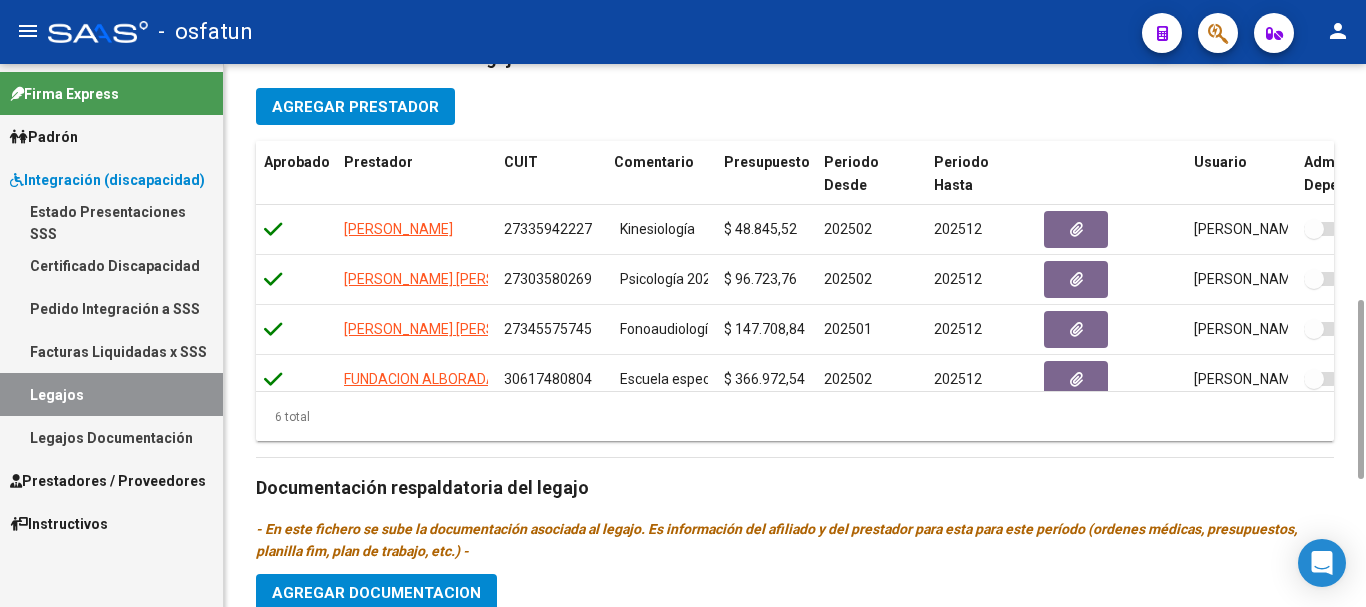 drag, startPoint x: 1360, startPoint y: 126, endPoint x: 1259, endPoint y: 646, distance: 529.71783 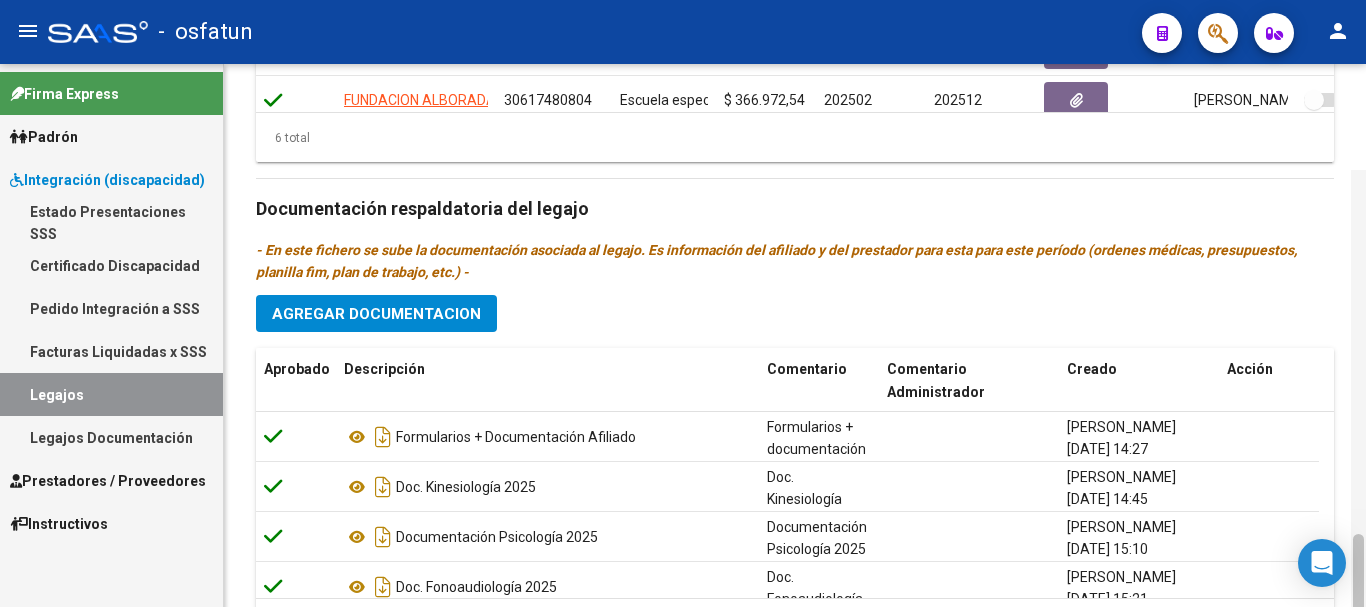 scroll, scrollTop: 1103, scrollLeft: 0, axis: vertical 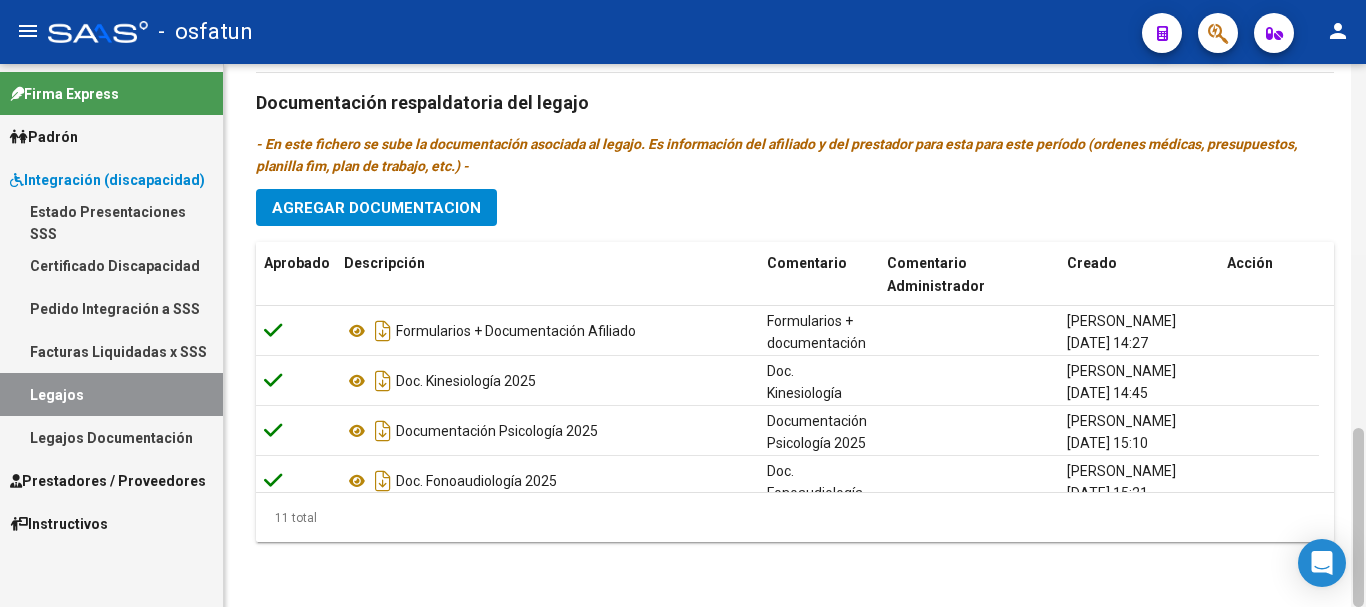 drag, startPoint x: 1357, startPoint y: 394, endPoint x: 1363, endPoint y: 566, distance: 172.10461 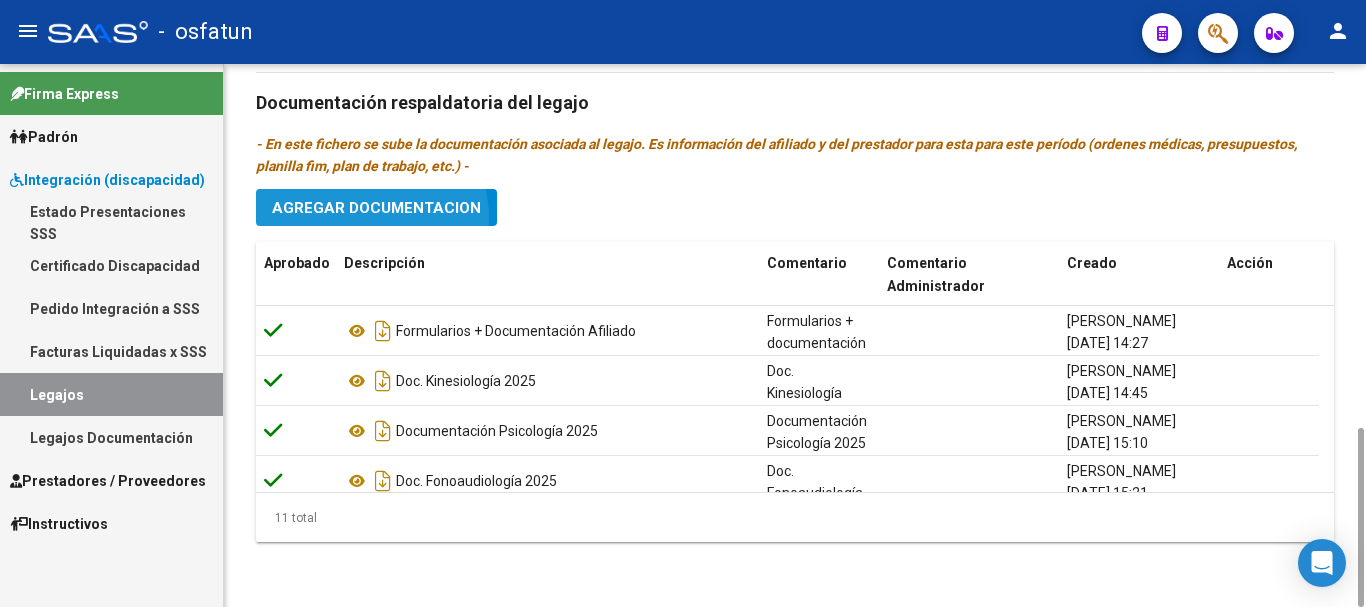 click on "Agregar Documentacion" 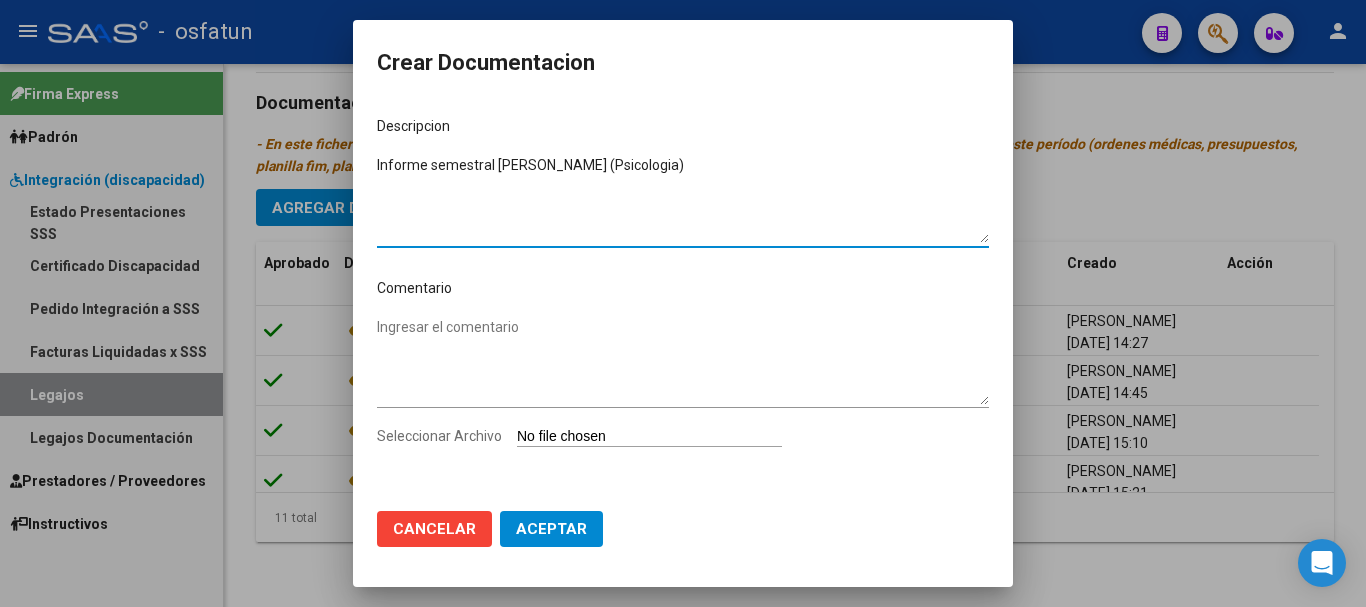 click on "Informe semestral [PERSON_NAME] (Psicologia)" at bounding box center (683, 199) 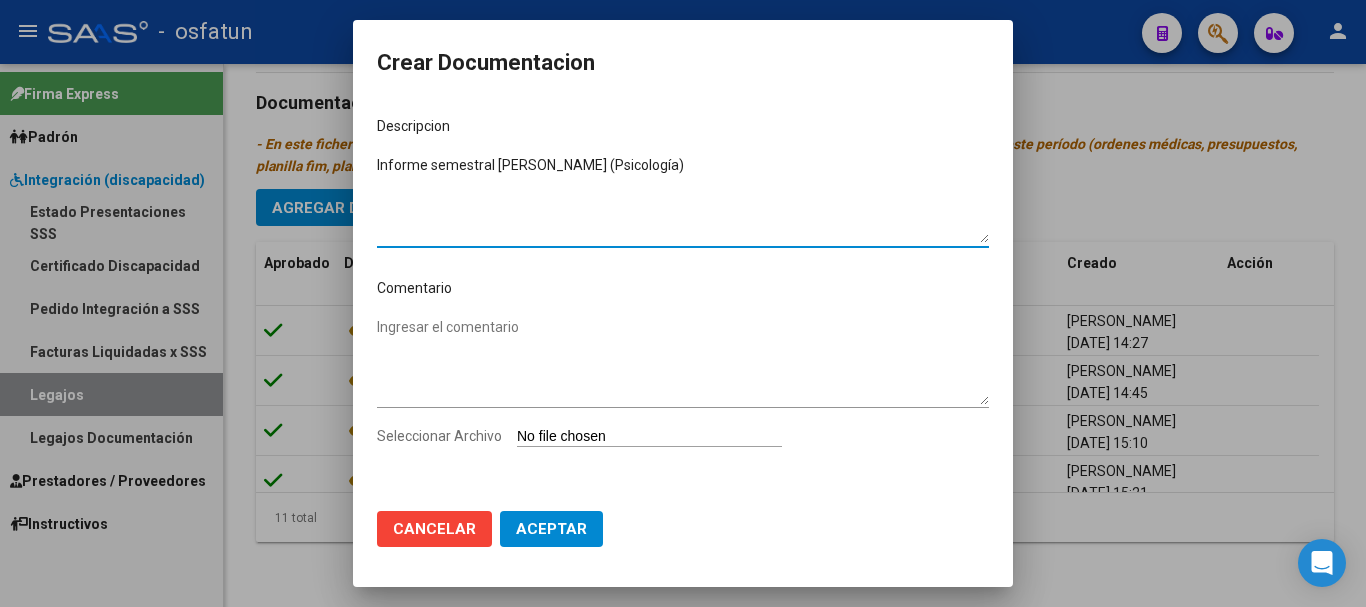 drag, startPoint x: 377, startPoint y: 163, endPoint x: 623, endPoint y: 168, distance: 246.05081 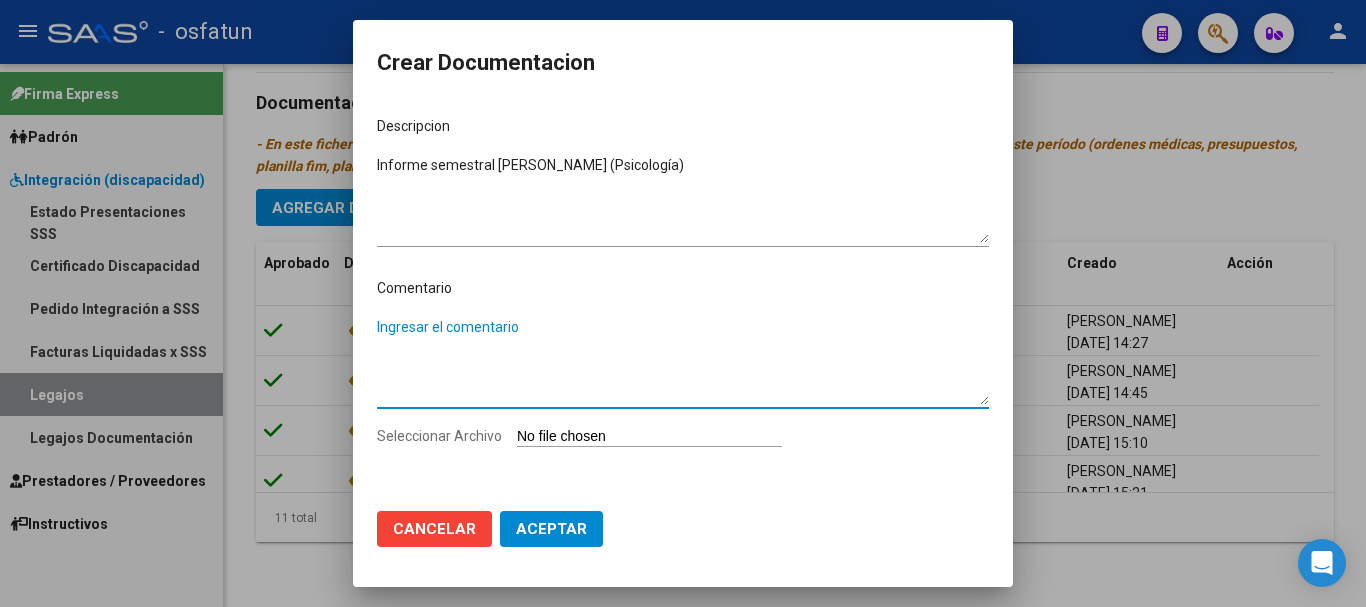 paste on "Informe semestral [PERSON_NAME] (Psicología)" 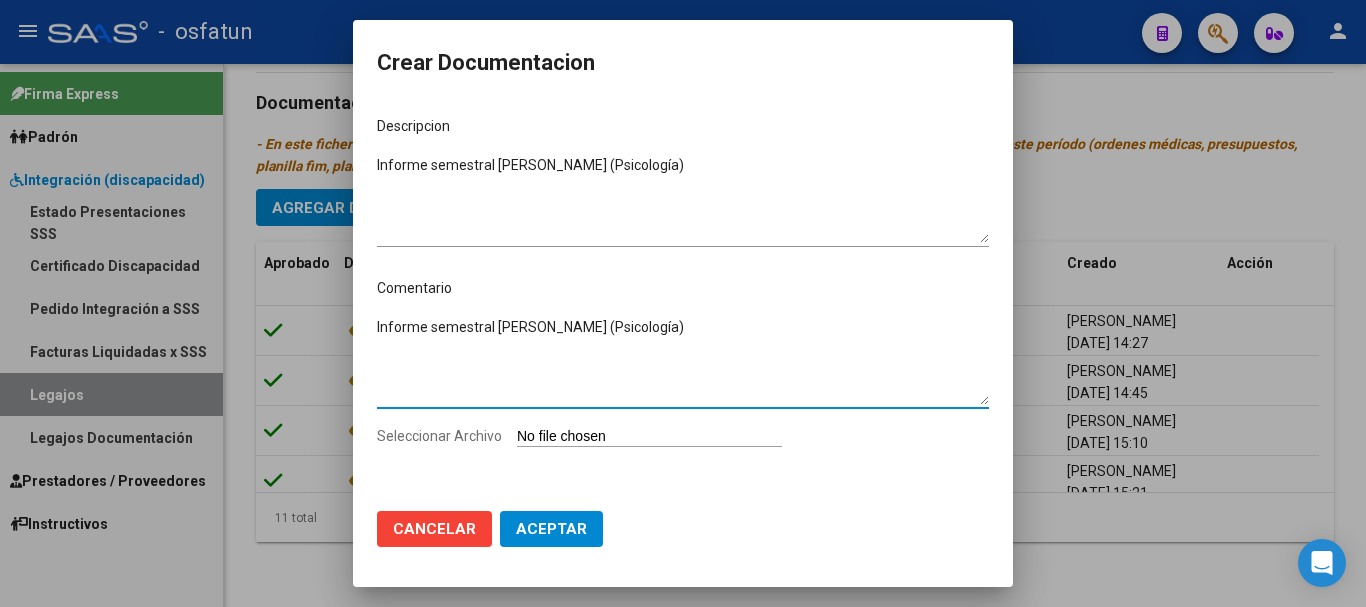 type on "Informe semestral [PERSON_NAME] (Psicología)" 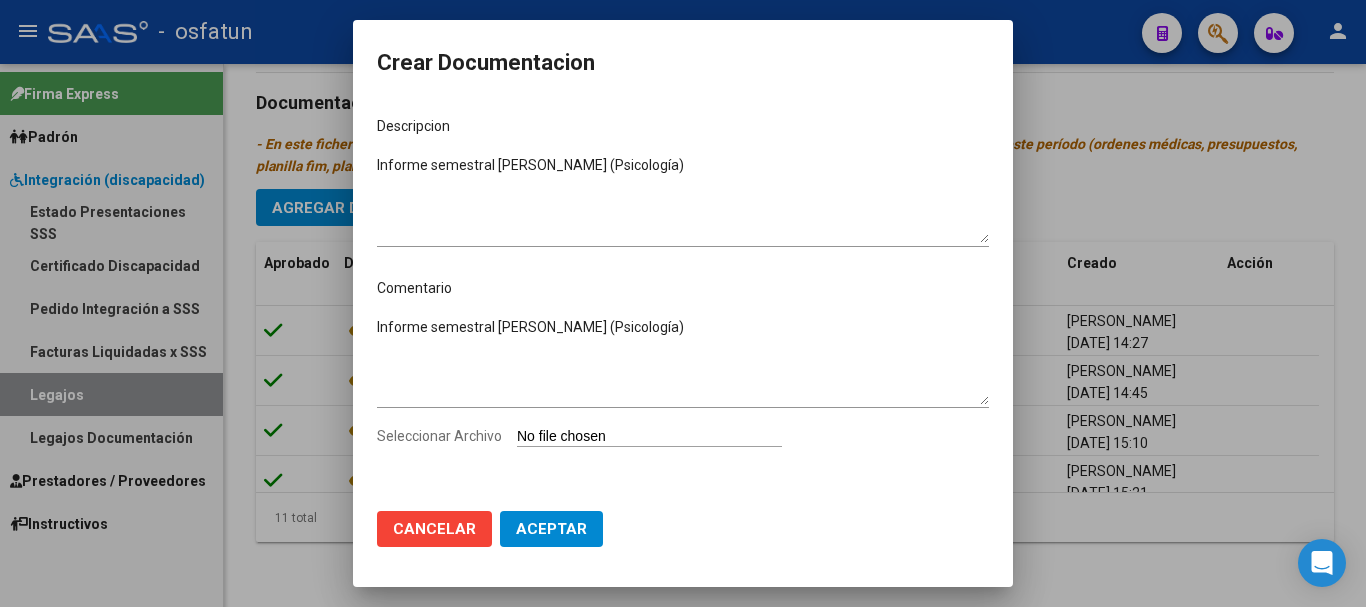 type on "C:\fakepath\Informe de psicologia.pdf" 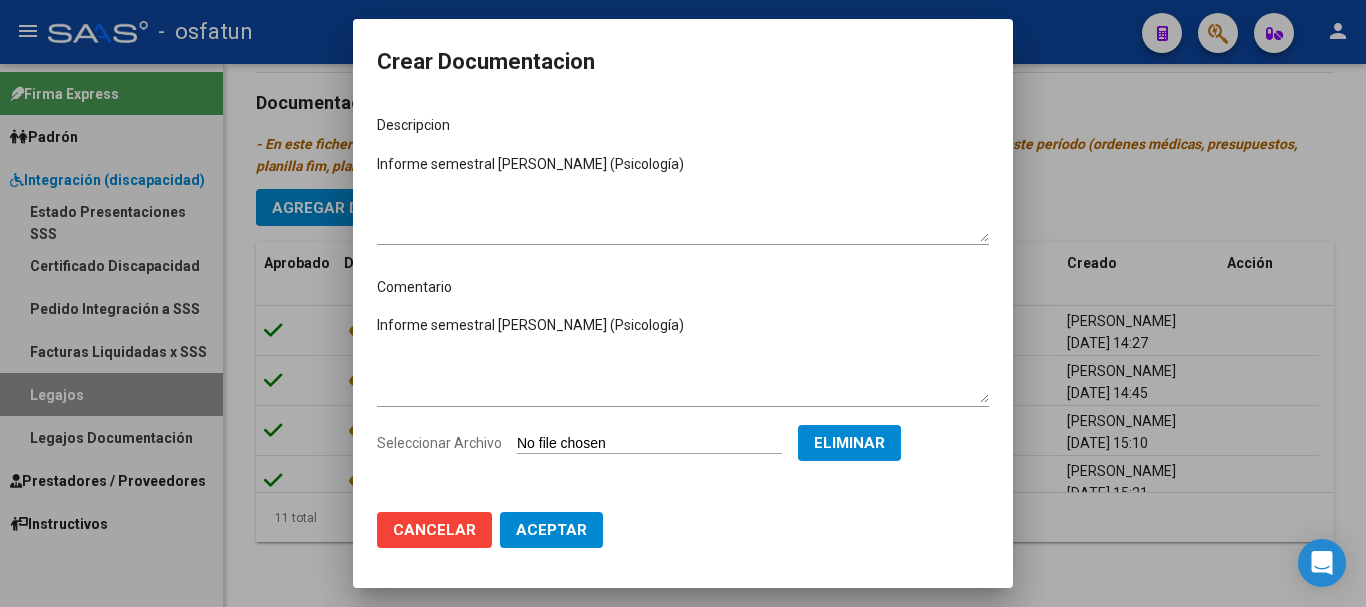 scroll, scrollTop: 5, scrollLeft: 0, axis: vertical 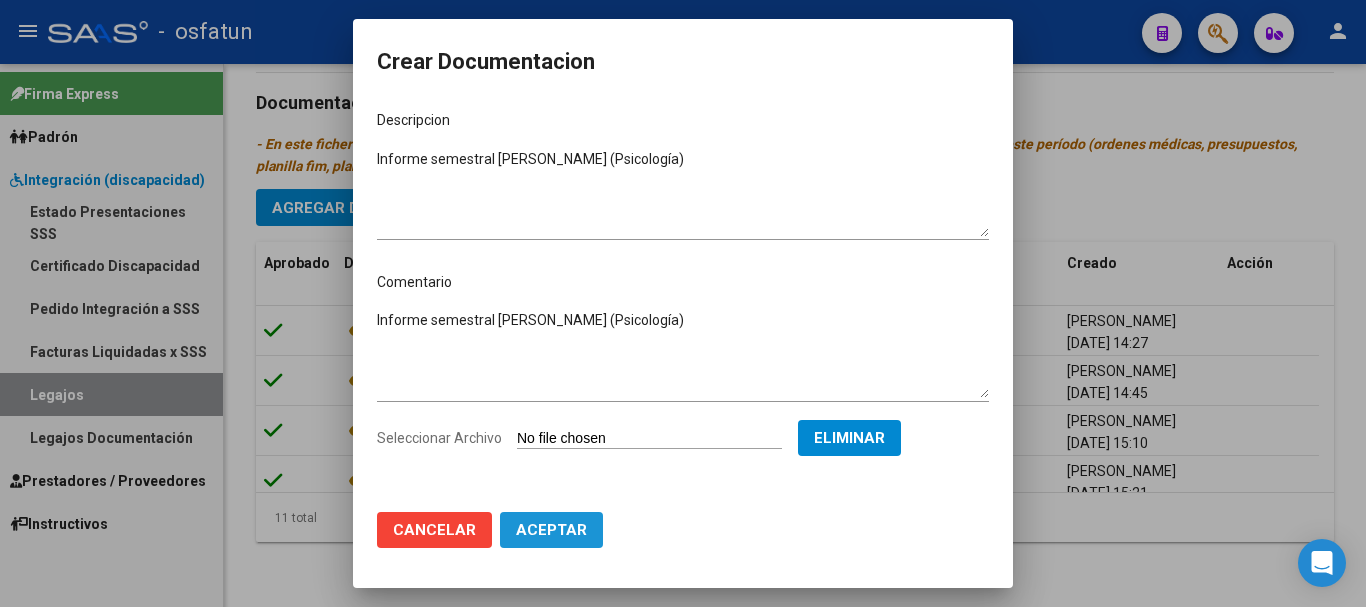 click on "Aceptar" 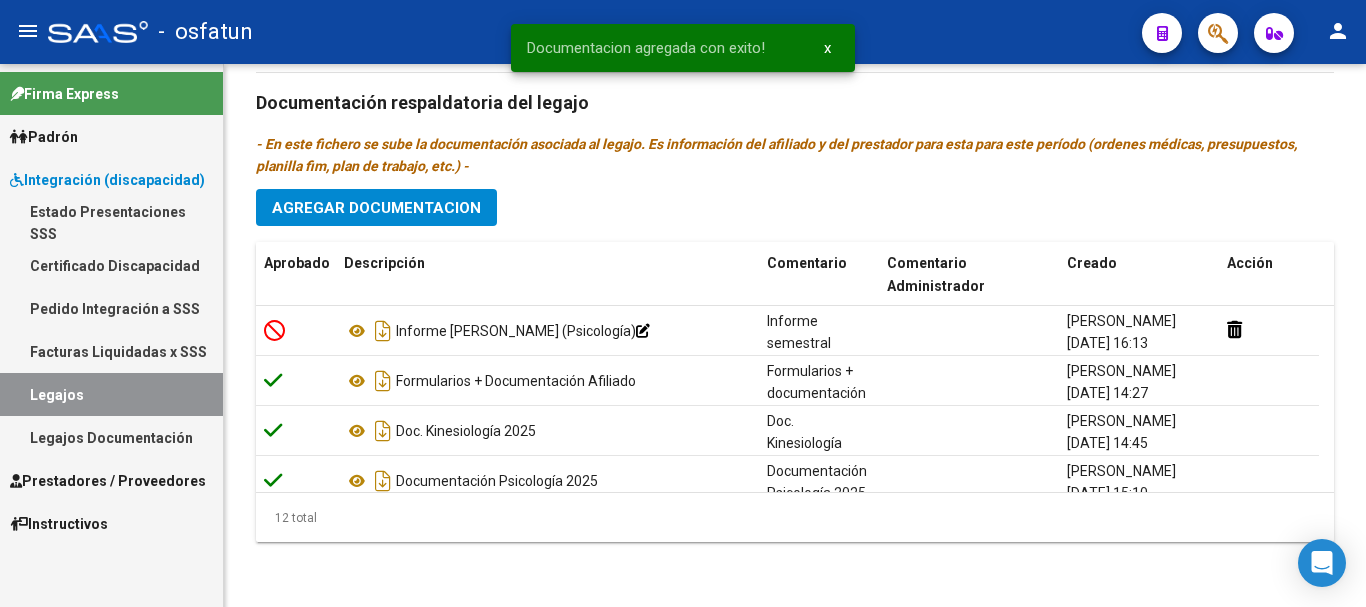 drag, startPoint x: 1365, startPoint y: 466, endPoint x: 1365, endPoint y: 46, distance: 420 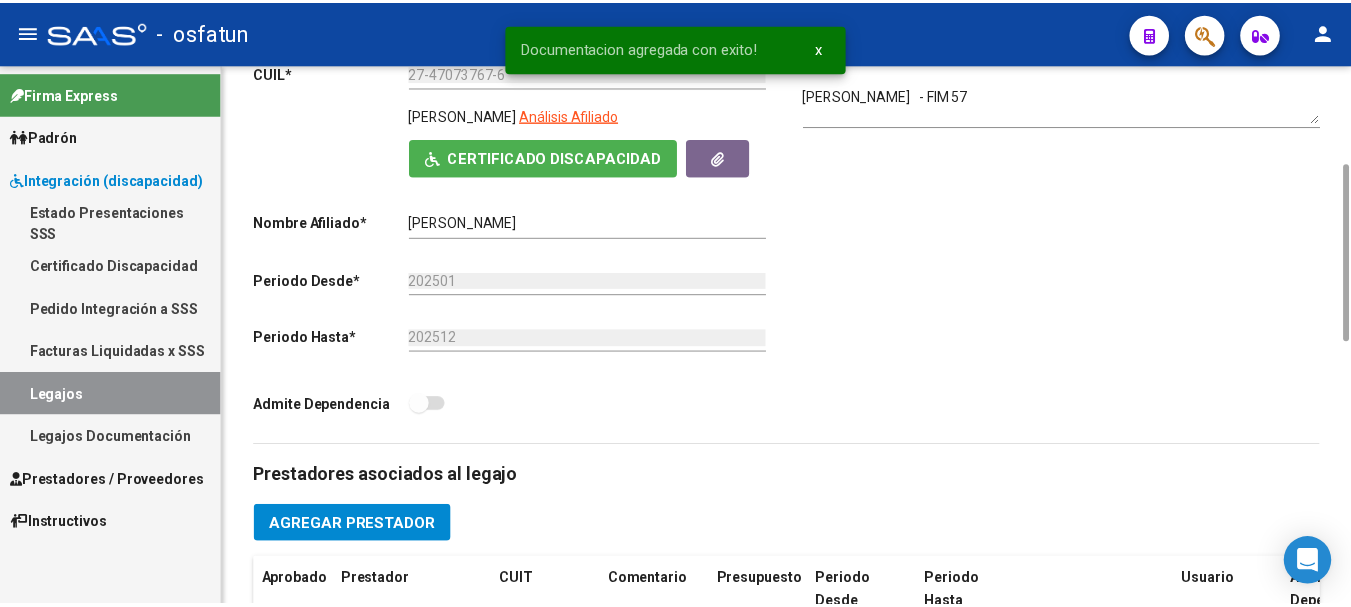 scroll, scrollTop: 0, scrollLeft: 0, axis: both 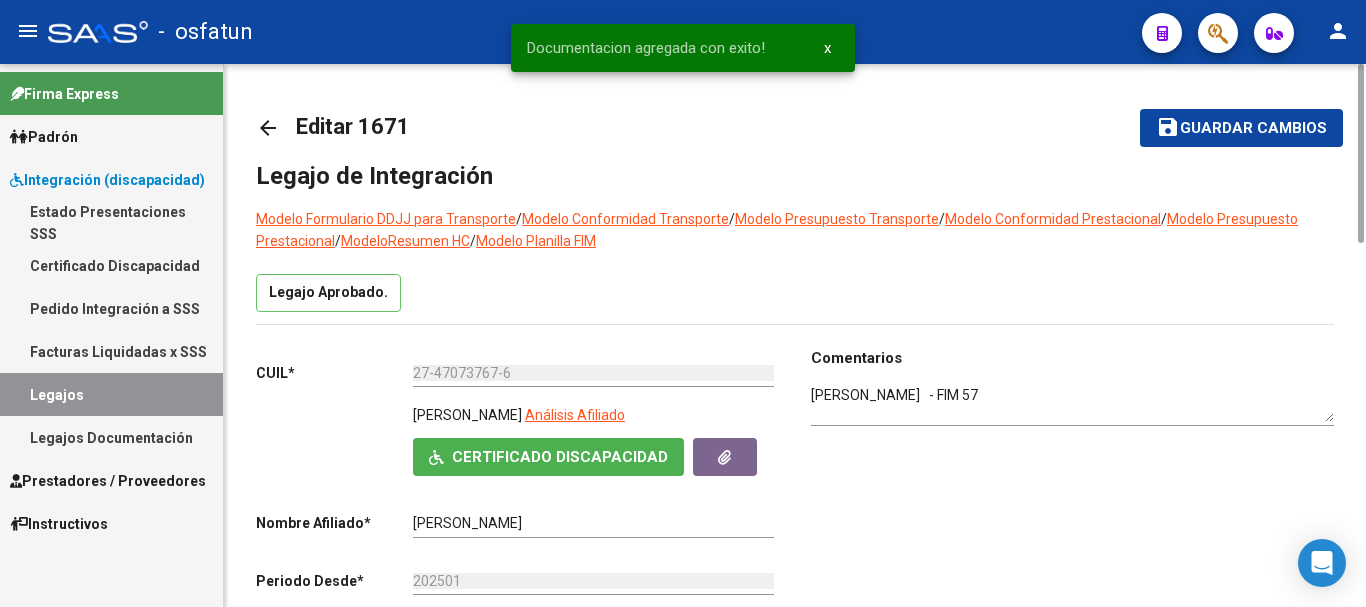 drag, startPoint x: 1359, startPoint y: 456, endPoint x: 1365, endPoint y: 46, distance: 410.0439 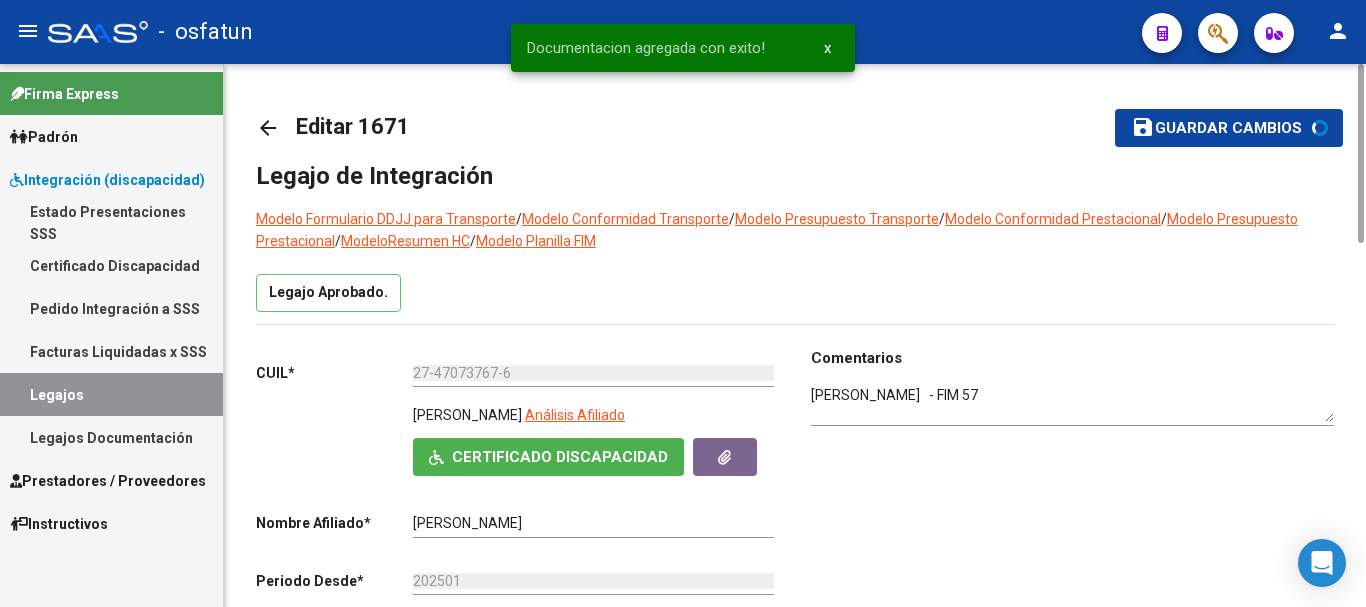 click on "Legajo Aprobado." 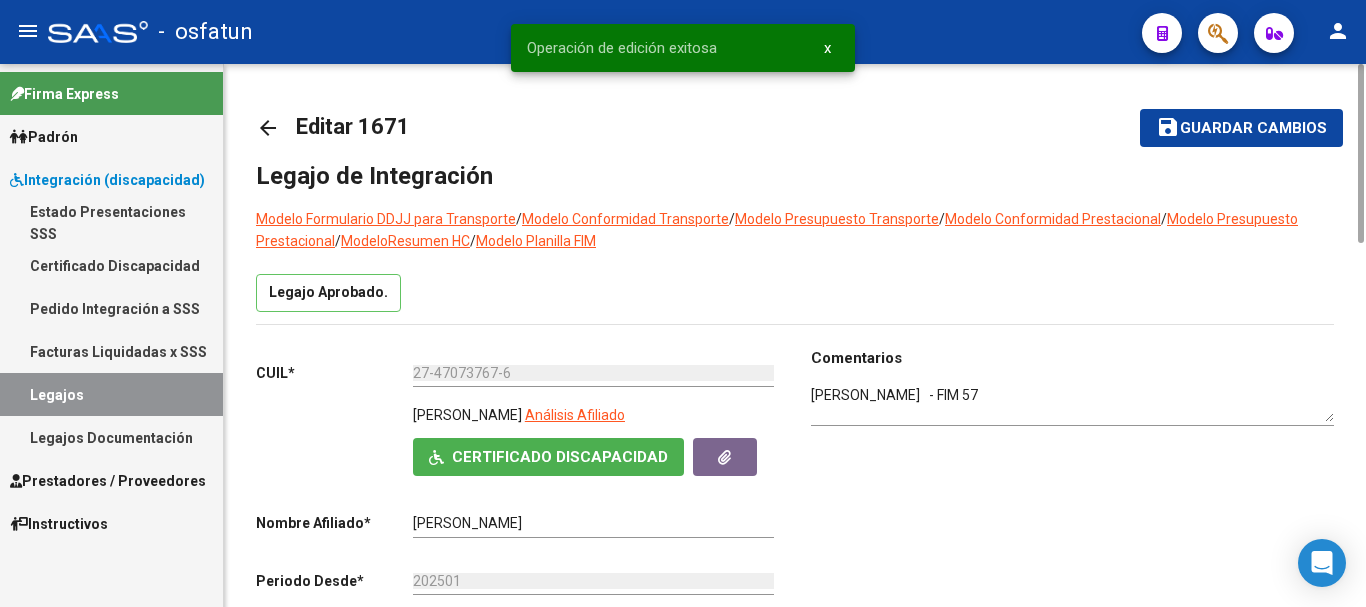 click on "Guardar cambios" 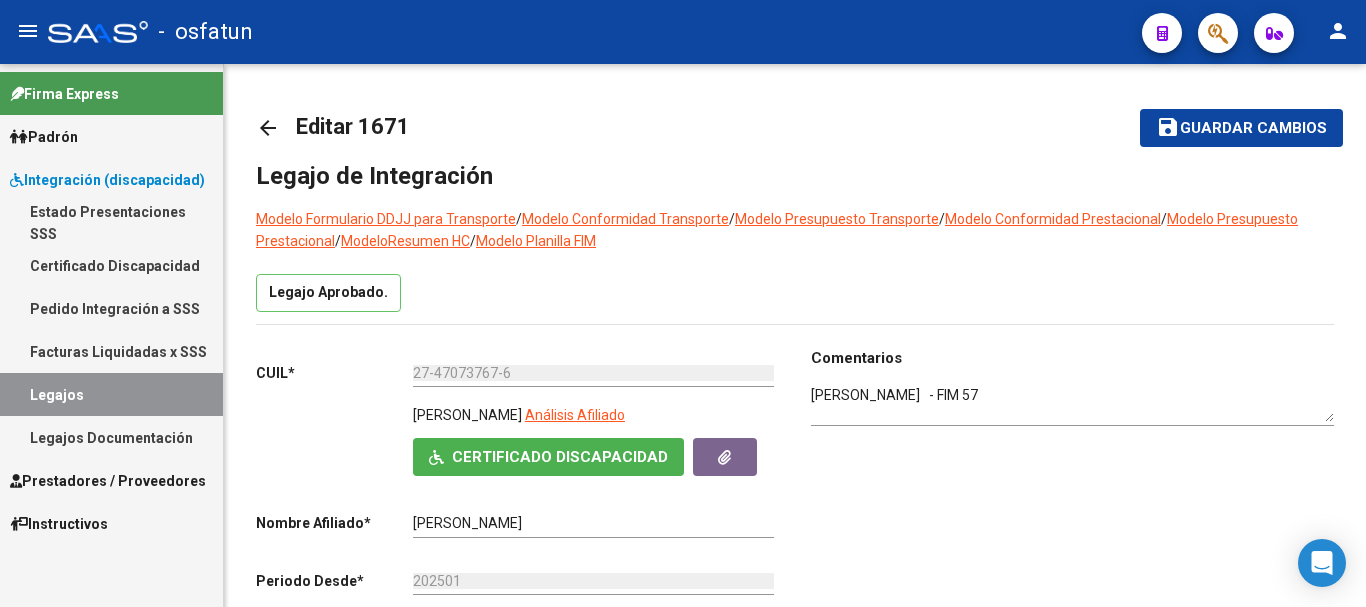 click on "Legajos" at bounding box center (111, 394) 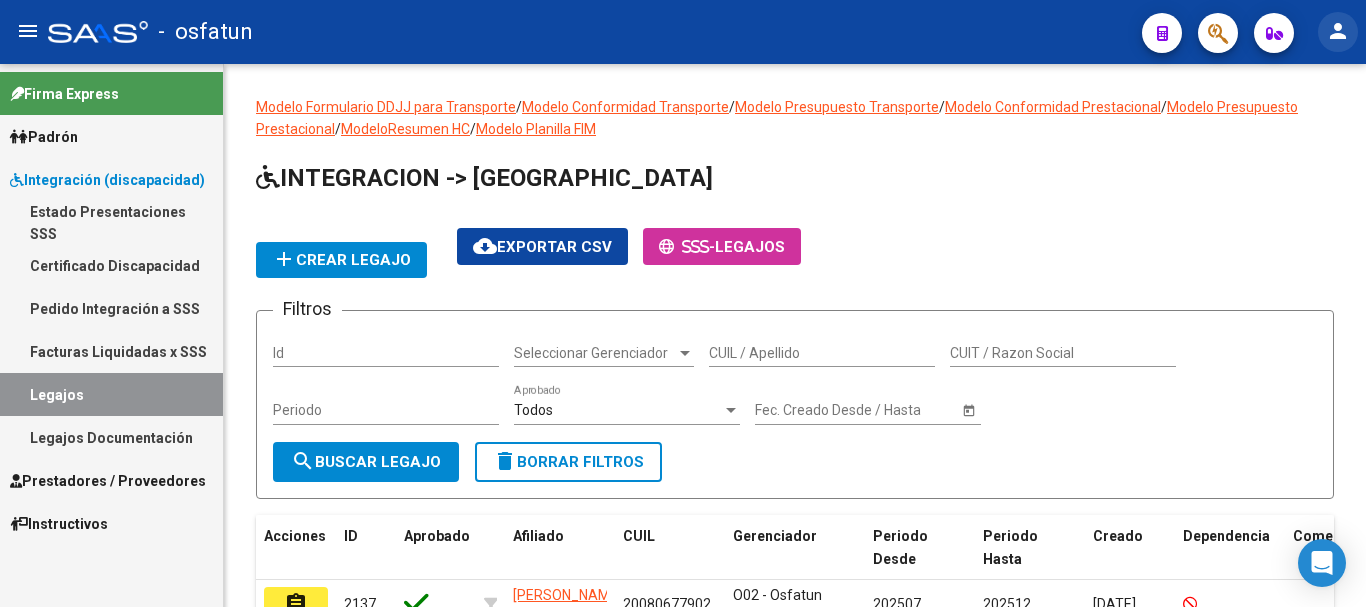 click on "person" 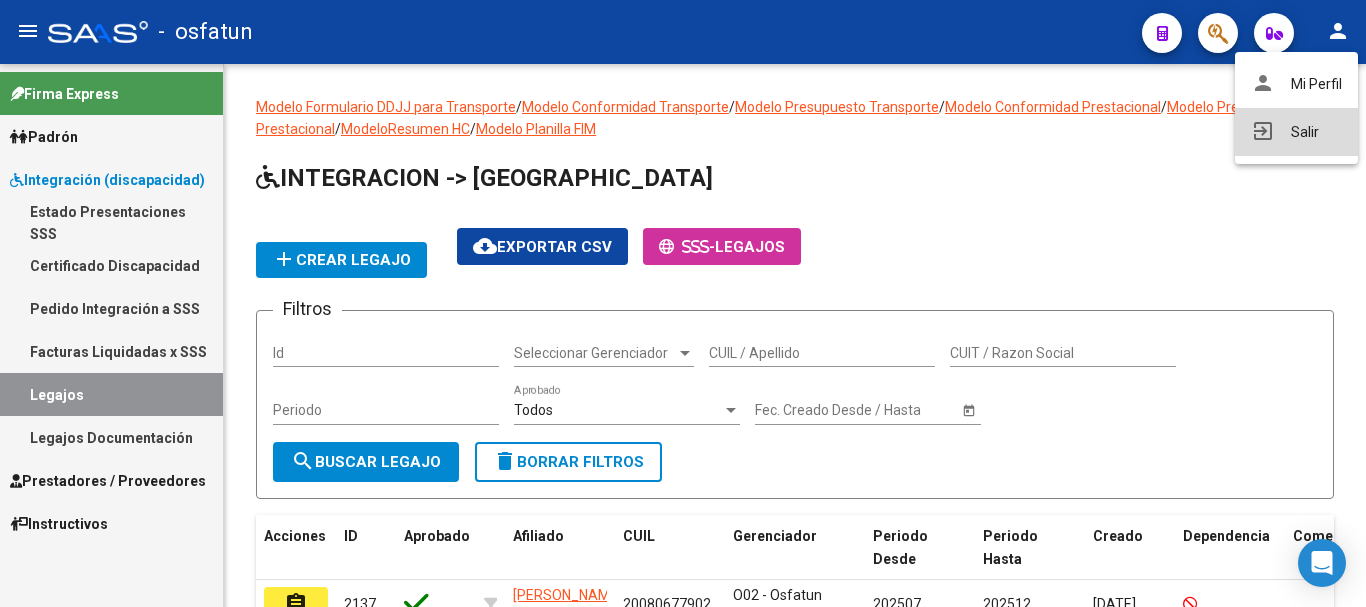 click on "exit_to_app  Salir" at bounding box center [1296, 132] 